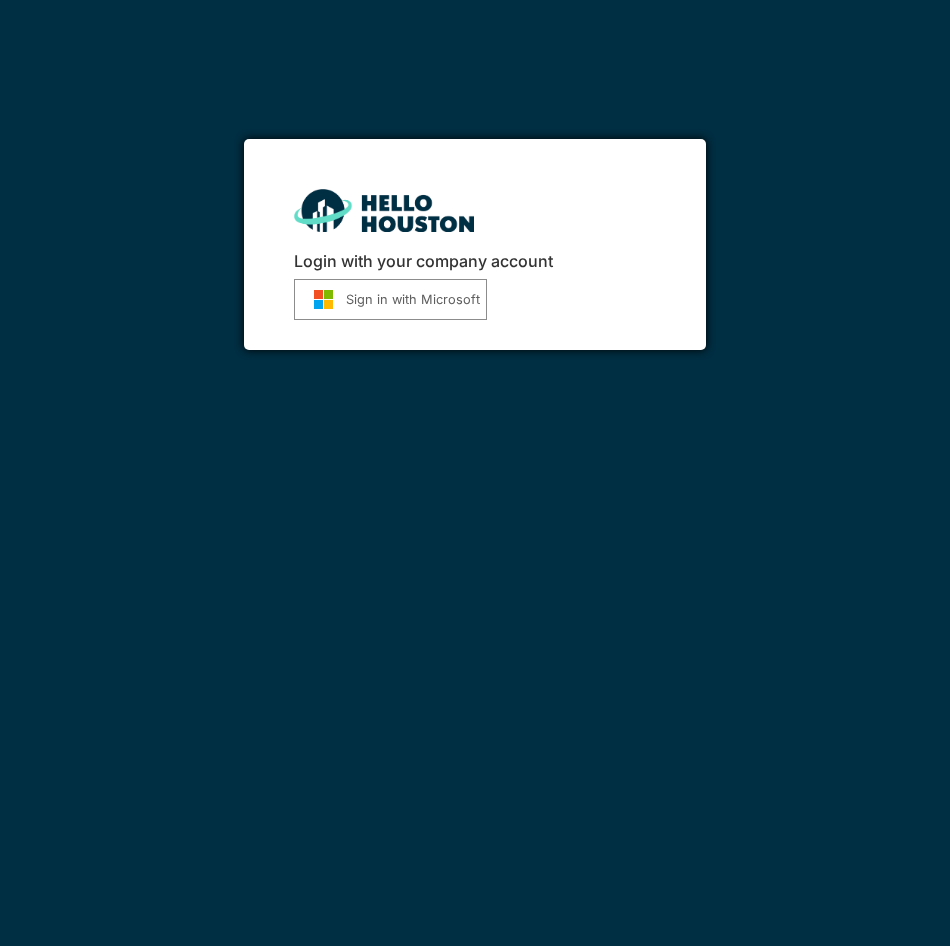 scroll, scrollTop: 0, scrollLeft: 0, axis: both 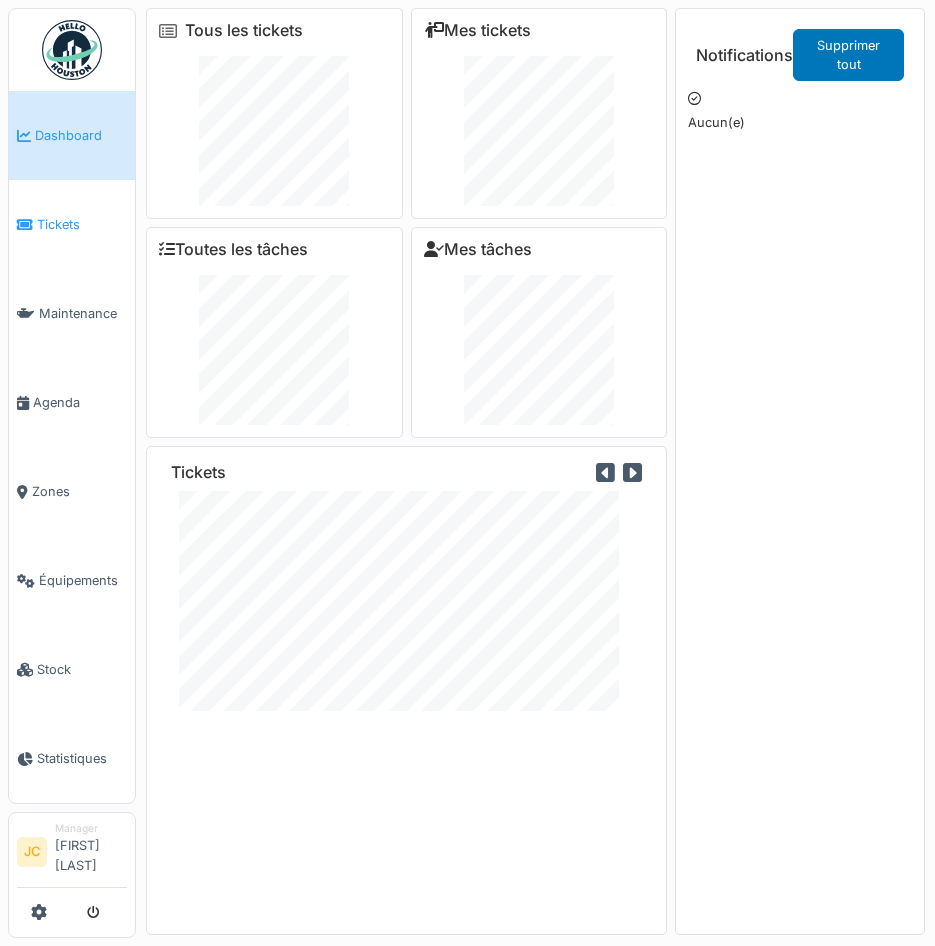 click on "Tickets" at bounding box center (82, 224) 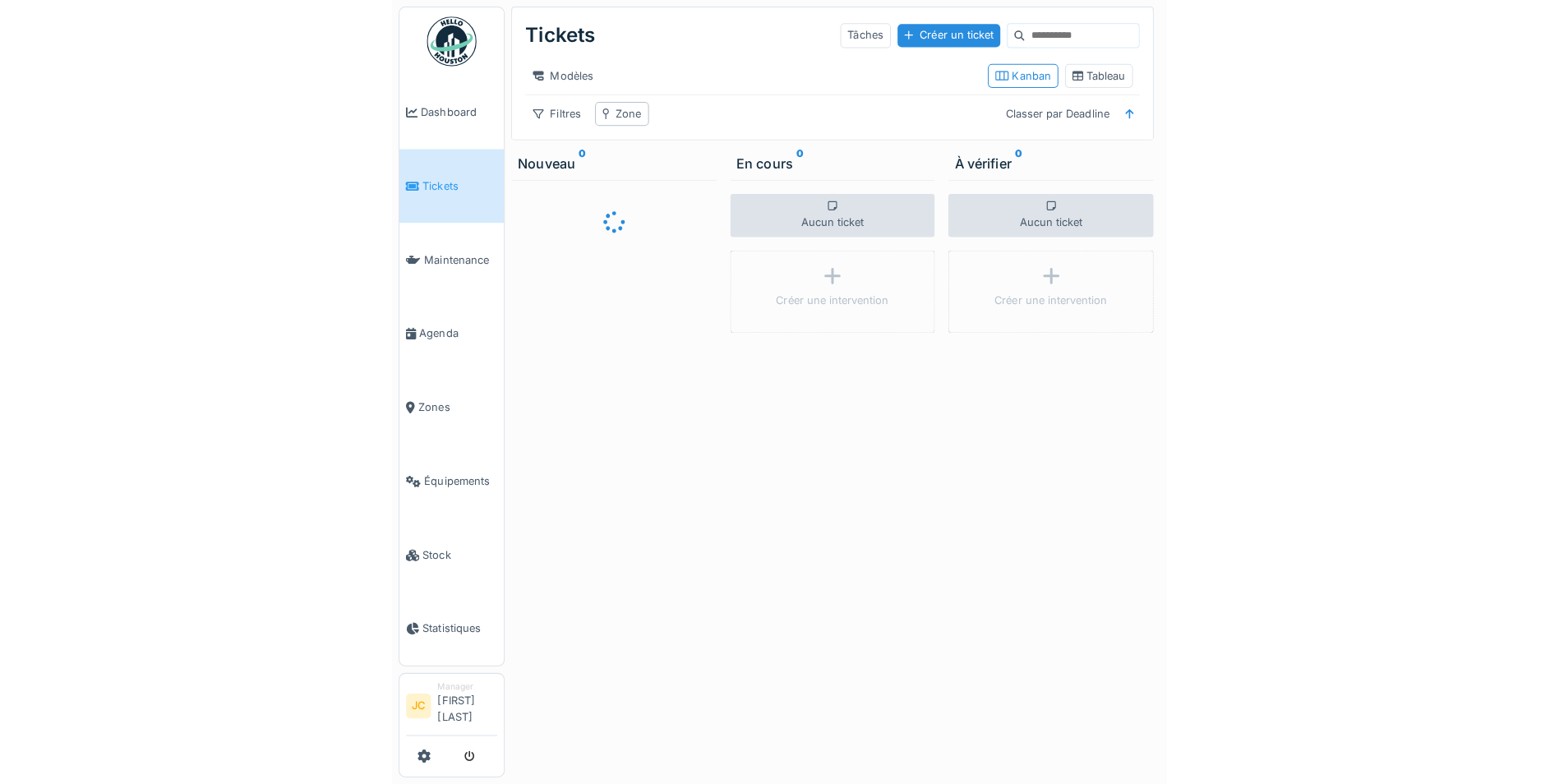 scroll, scrollTop: 0, scrollLeft: 0, axis: both 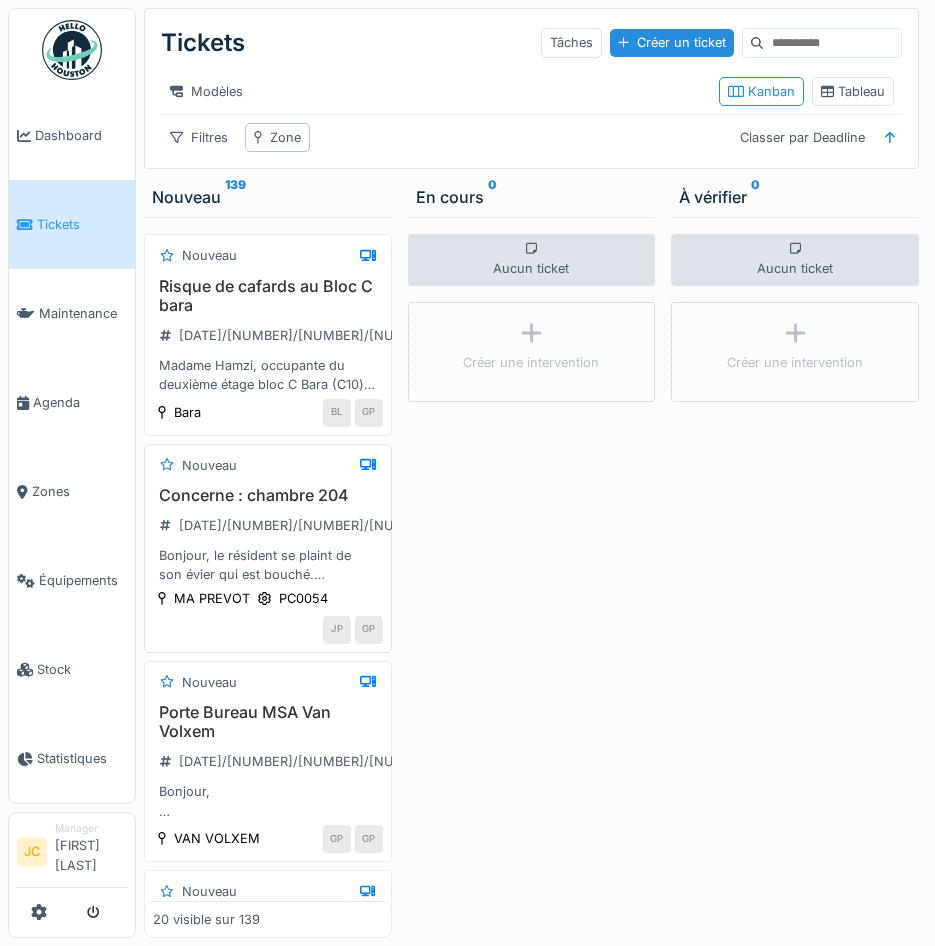 click on "Concerne : chambre 204 2025/08/256/01119 Bonjour, le résident se plaint de son évier qui est bouché.
Pourriez-vous intervenir ? :)" at bounding box center [268, 535] 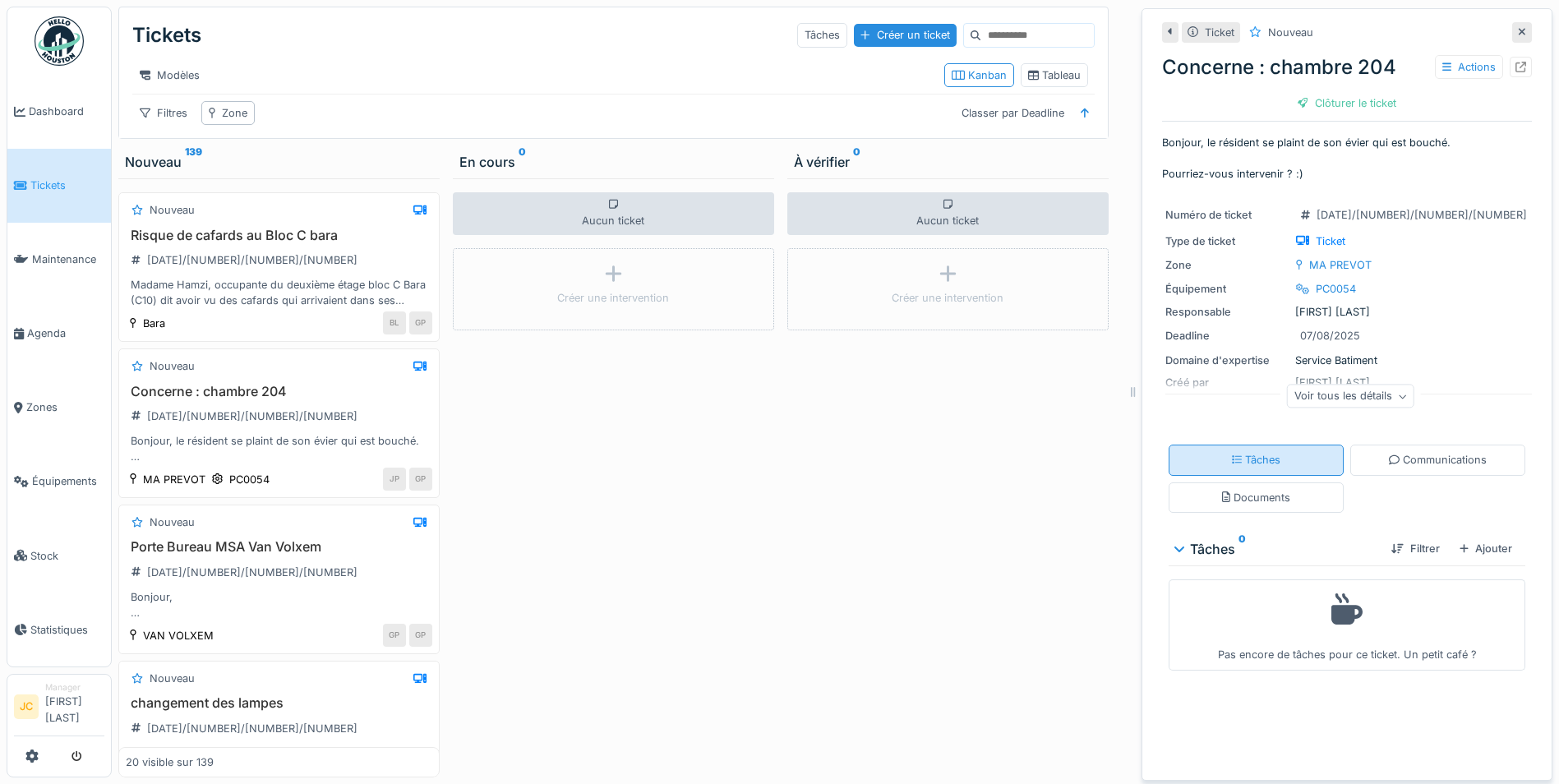 click on "Tâches" at bounding box center (1257, 459) 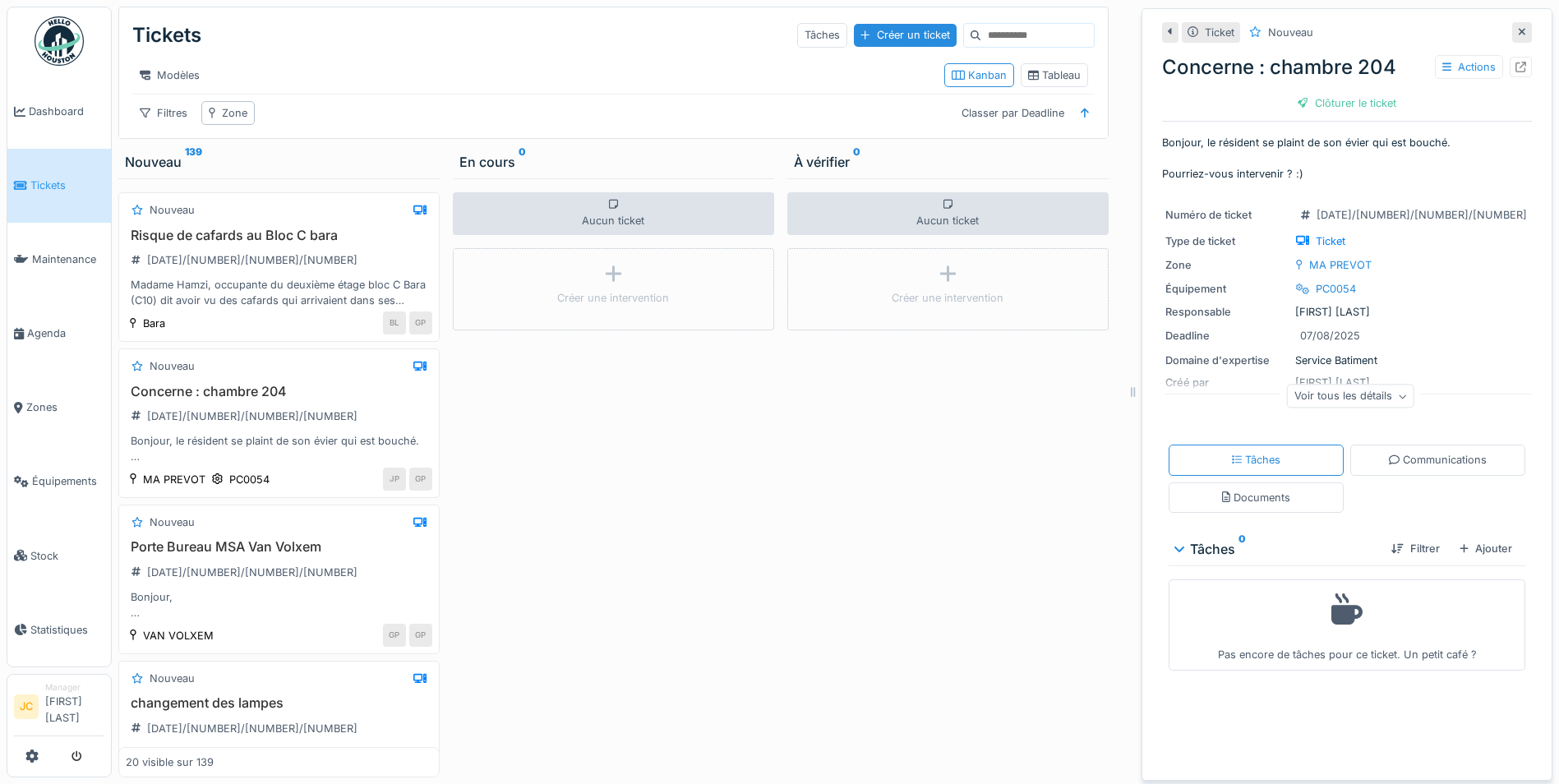 click at bounding box center [59, 41] 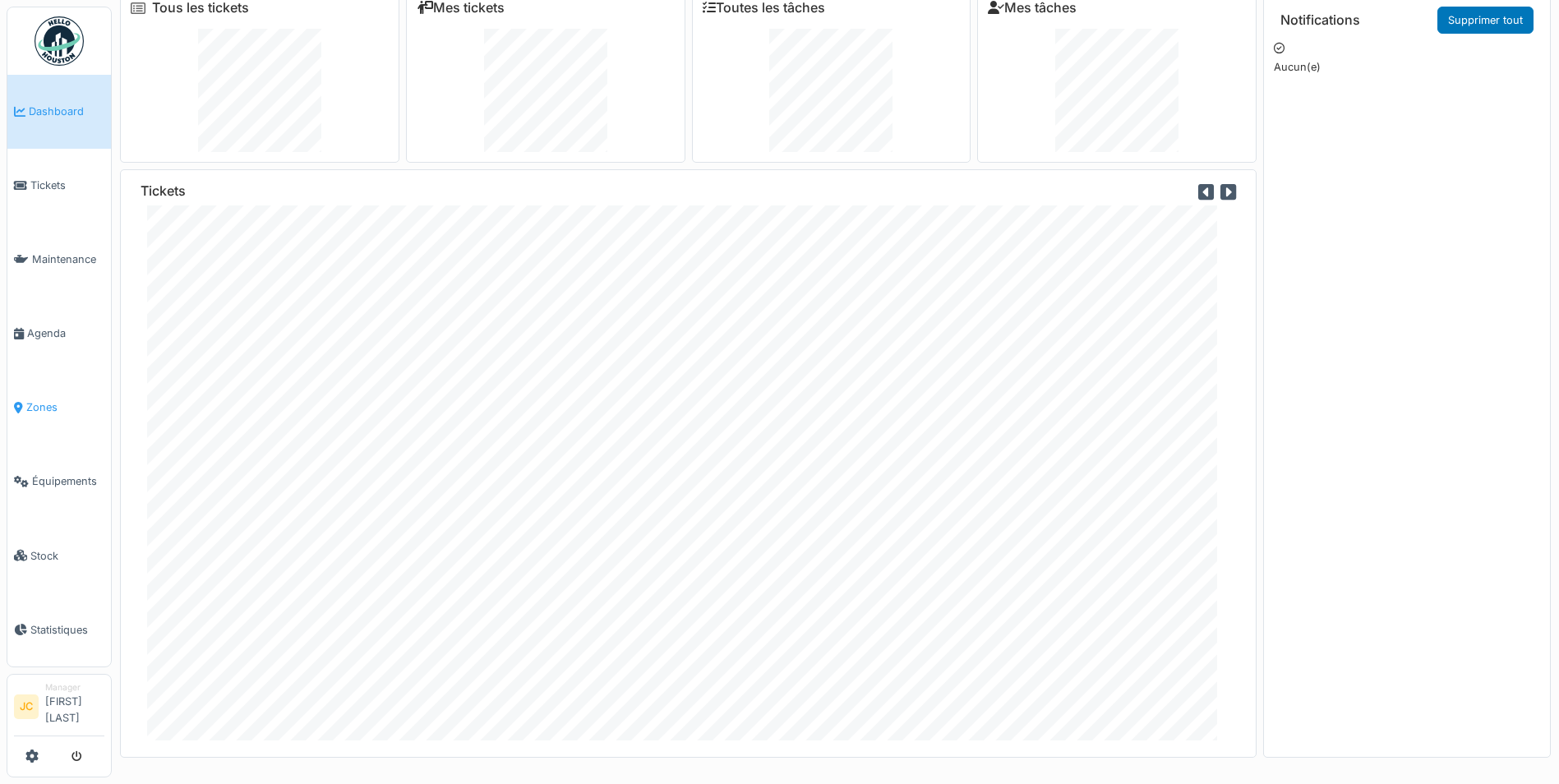 scroll, scrollTop: 0, scrollLeft: 0, axis: both 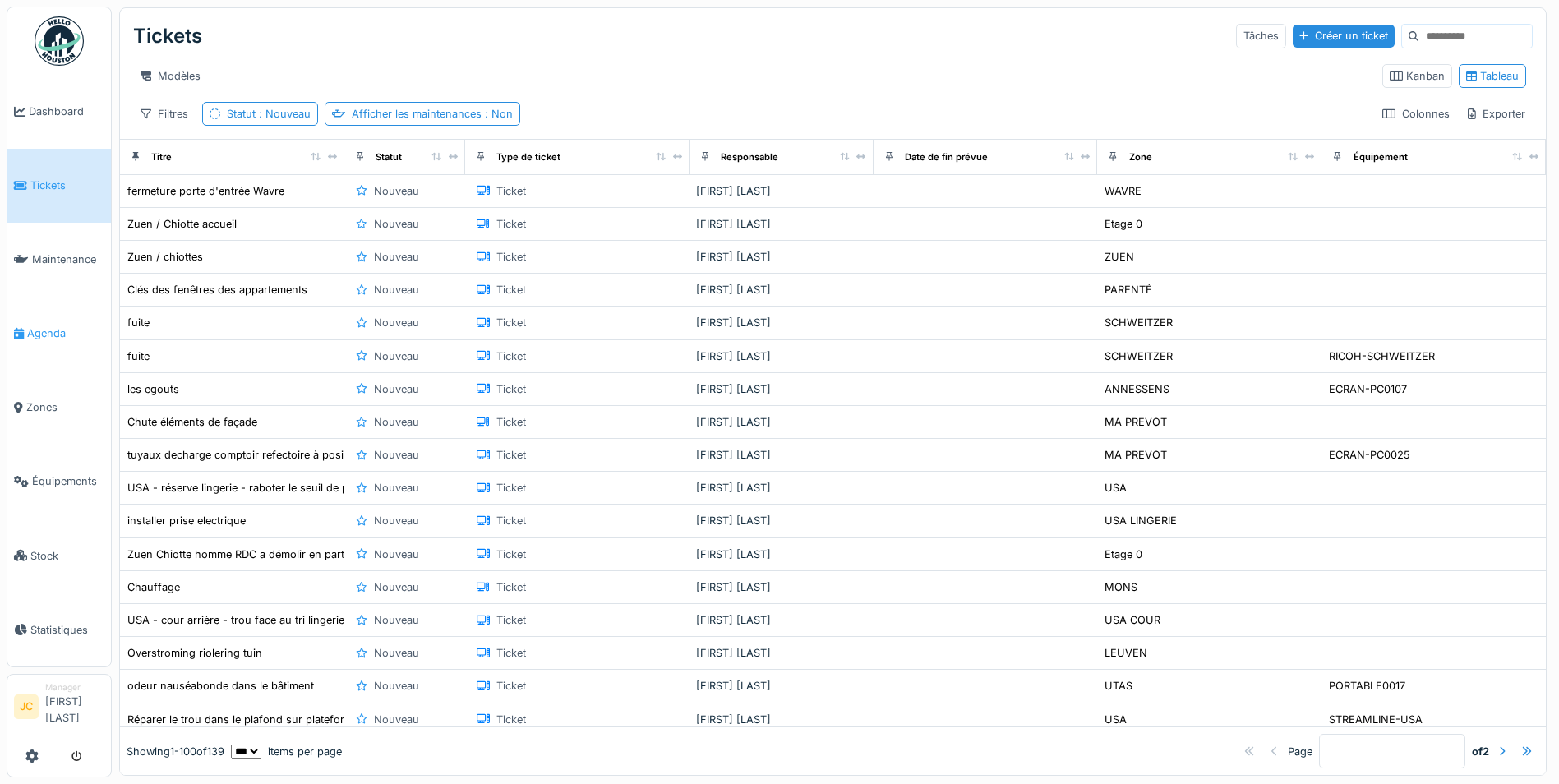 click on "Agenda" at bounding box center (66, 333) 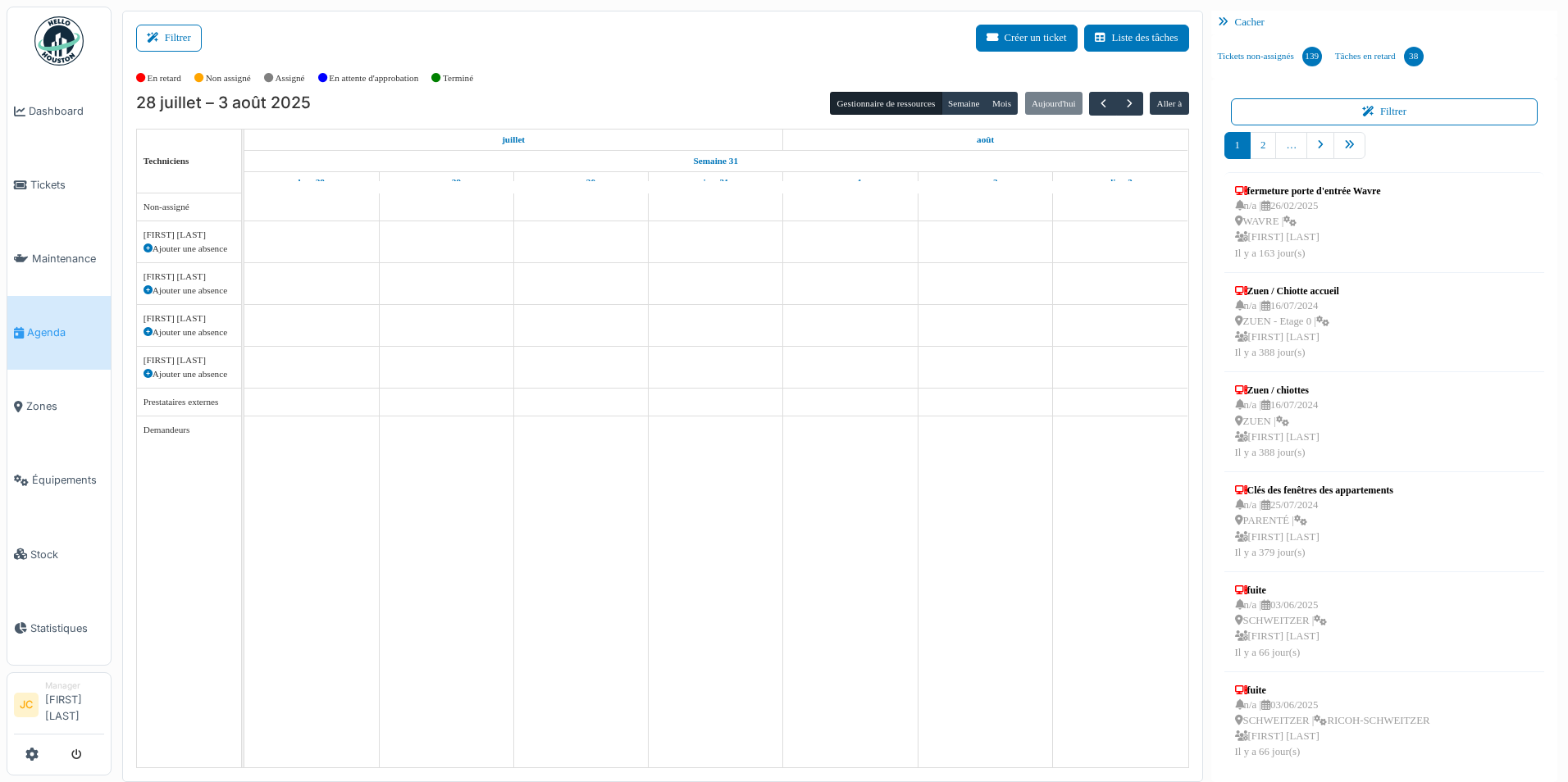 scroll, scrollTop: 0, scrollLeft: 0, axis: both 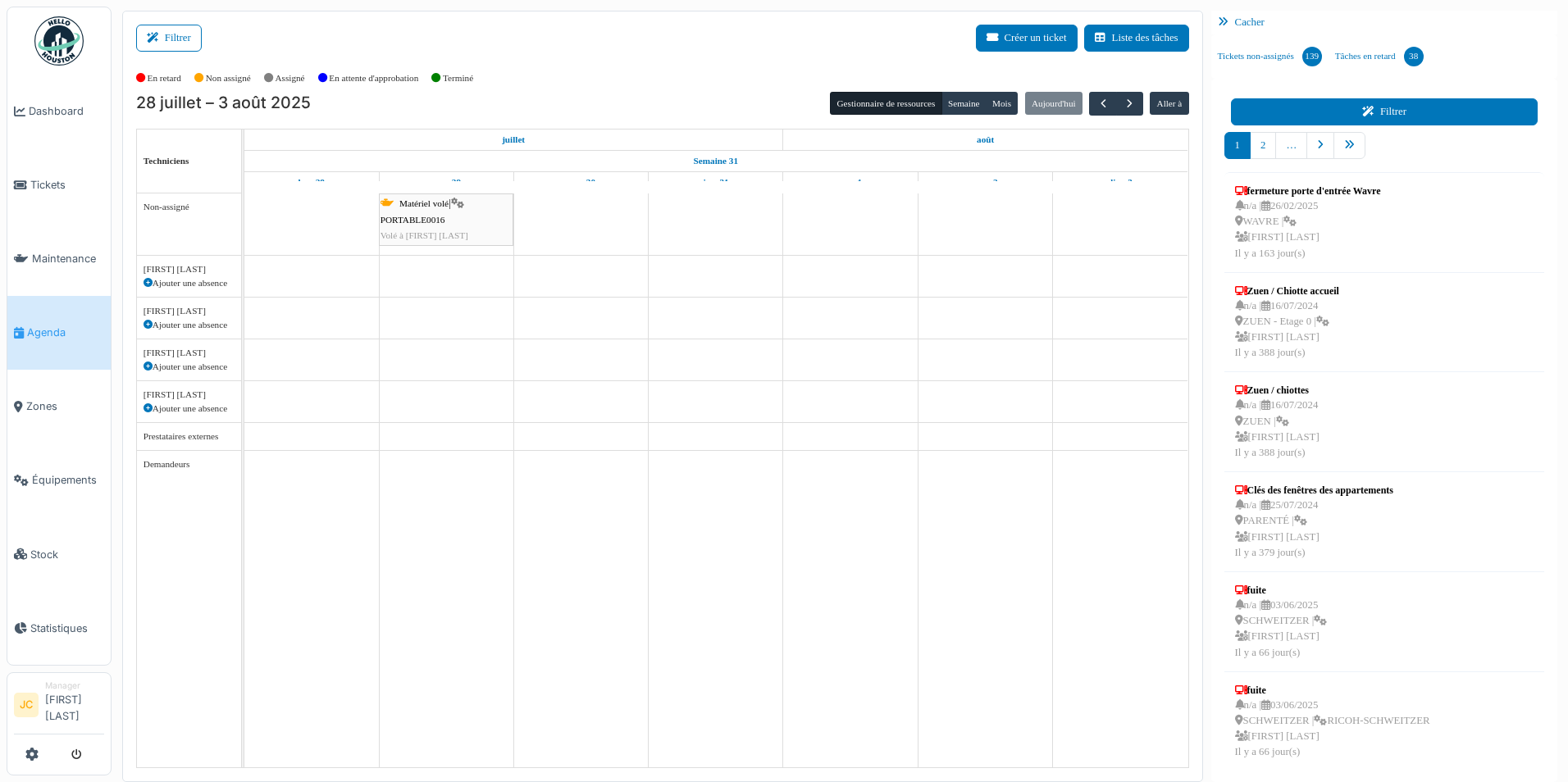 click at bounding box center (1371, 111) 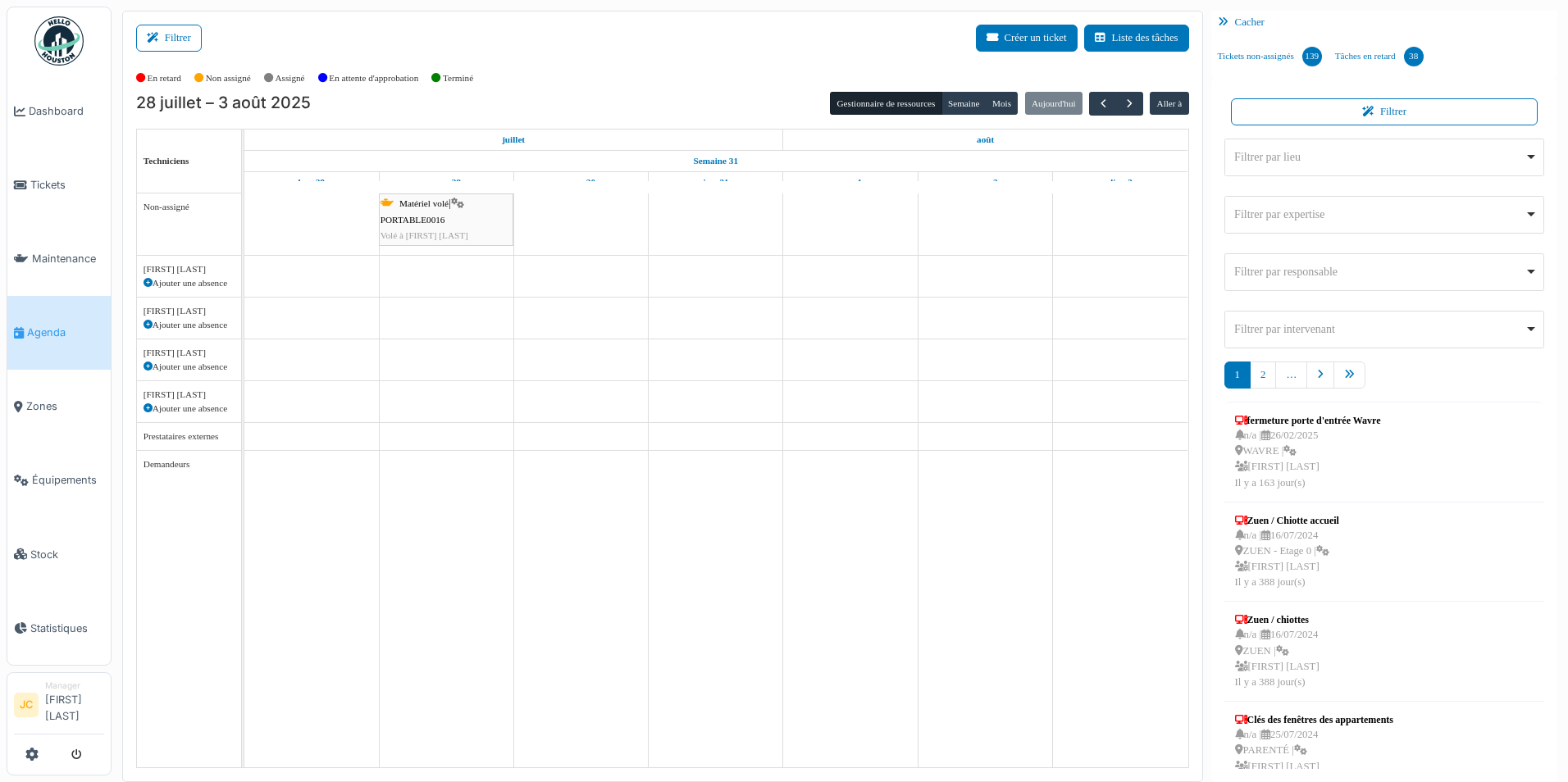 click on "Filtrer par expertise Remove item" at bounding box center [1379, 214] 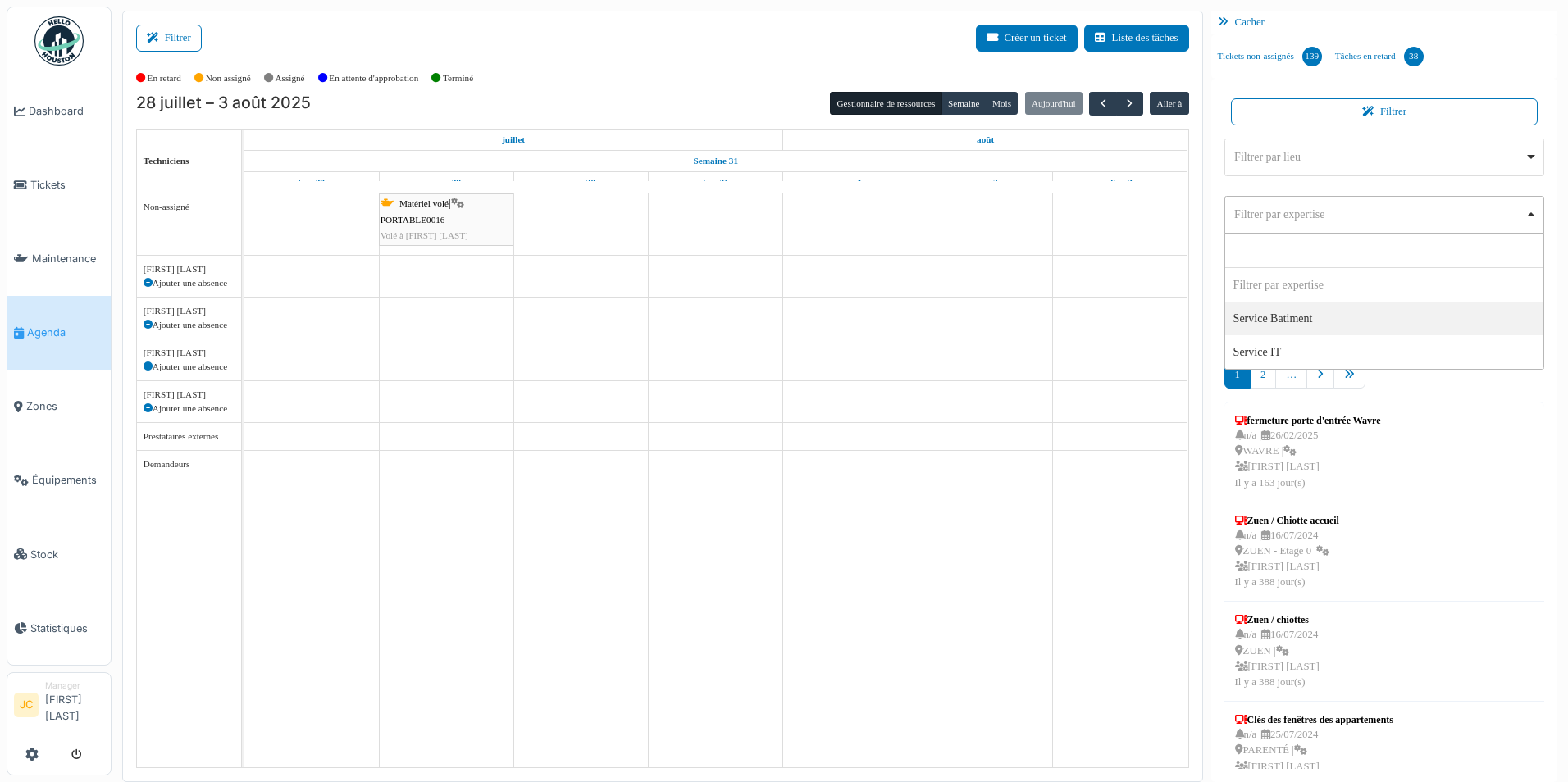 select on "***" 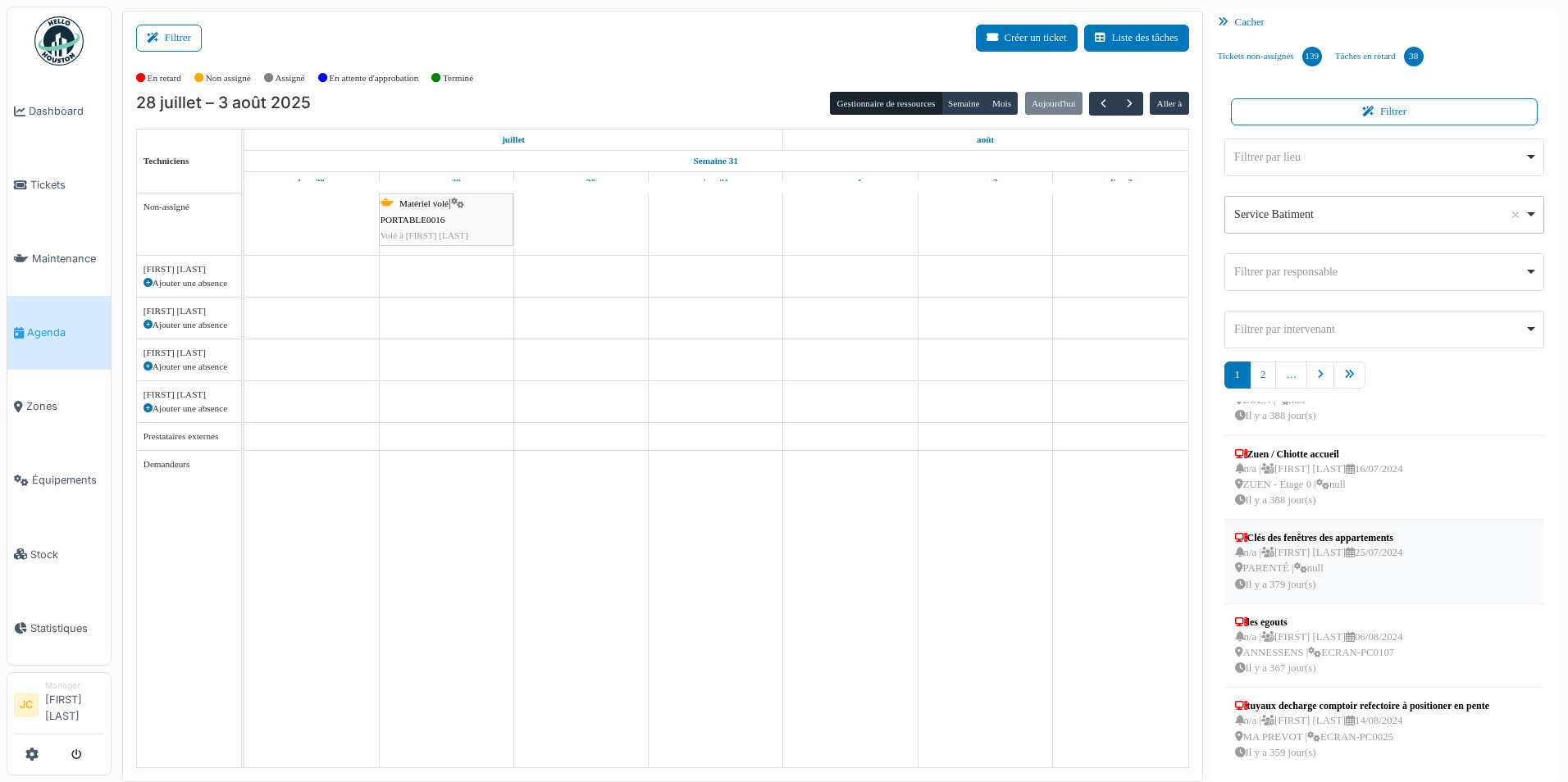scroll, scrollTop: 0, scrollLeft: 0, axis: both 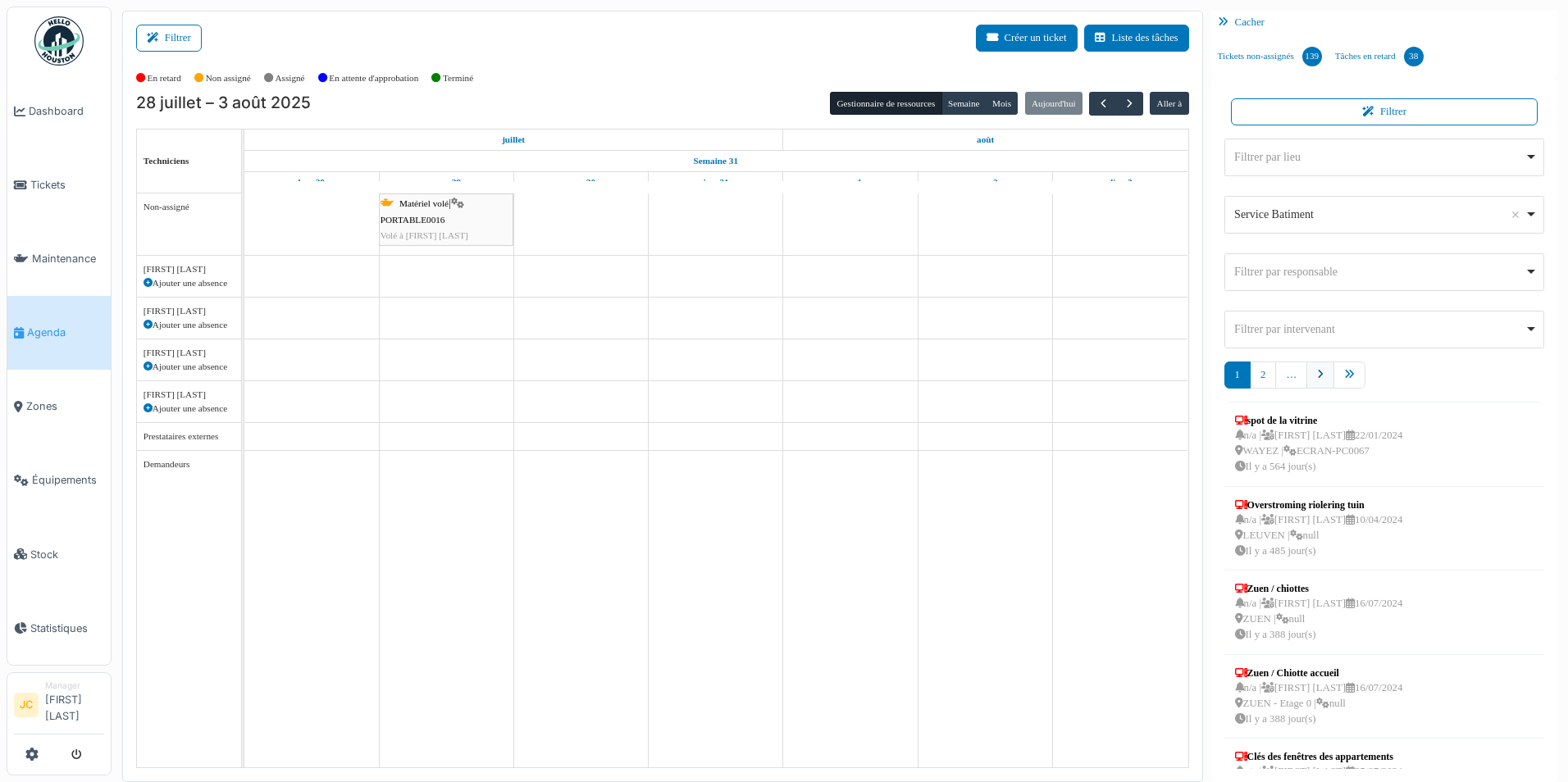 click at bounding box center (1320, 375) 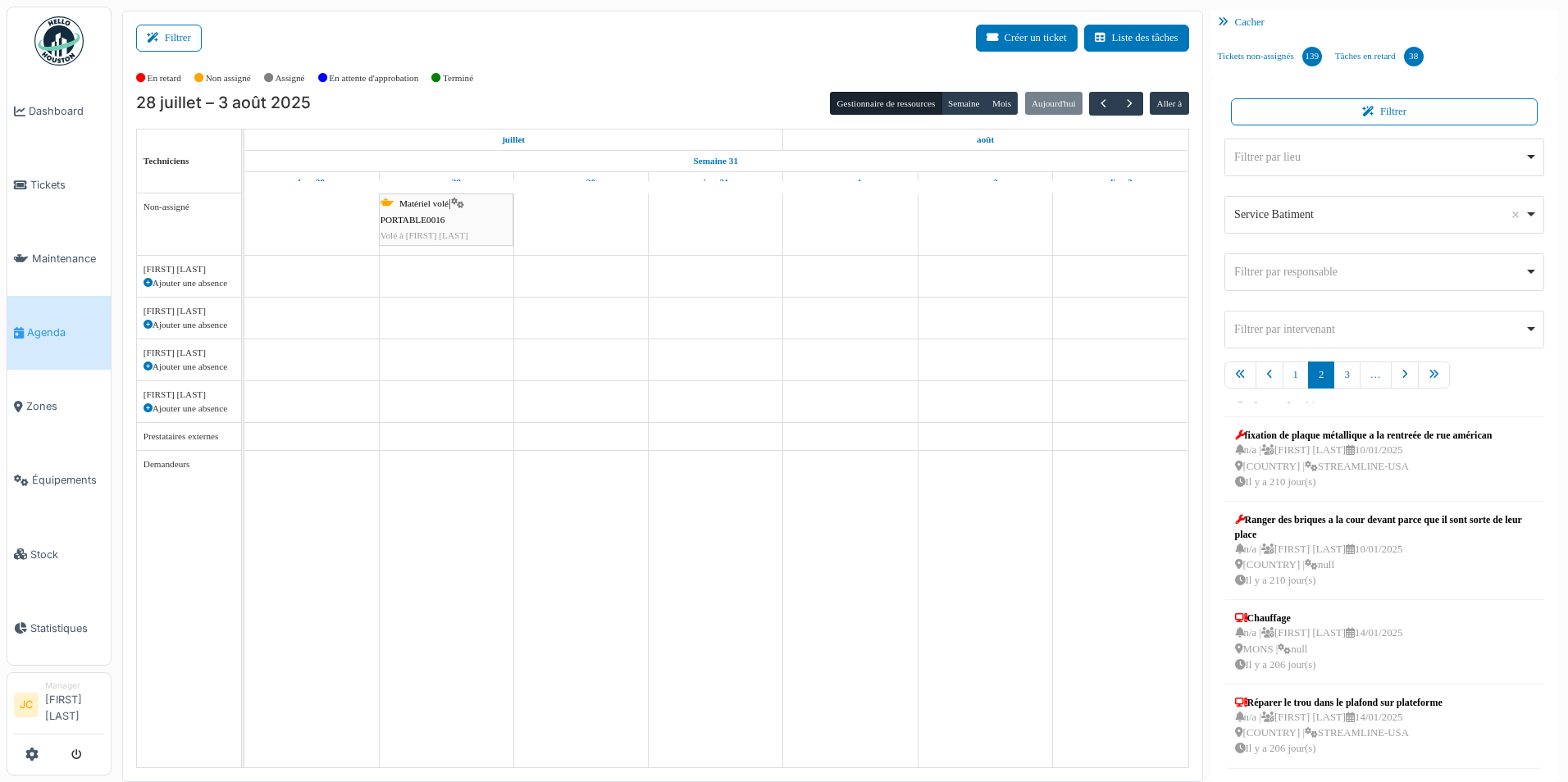 scroll, scrollTop: 0, scrollLeft: 0, axis: both 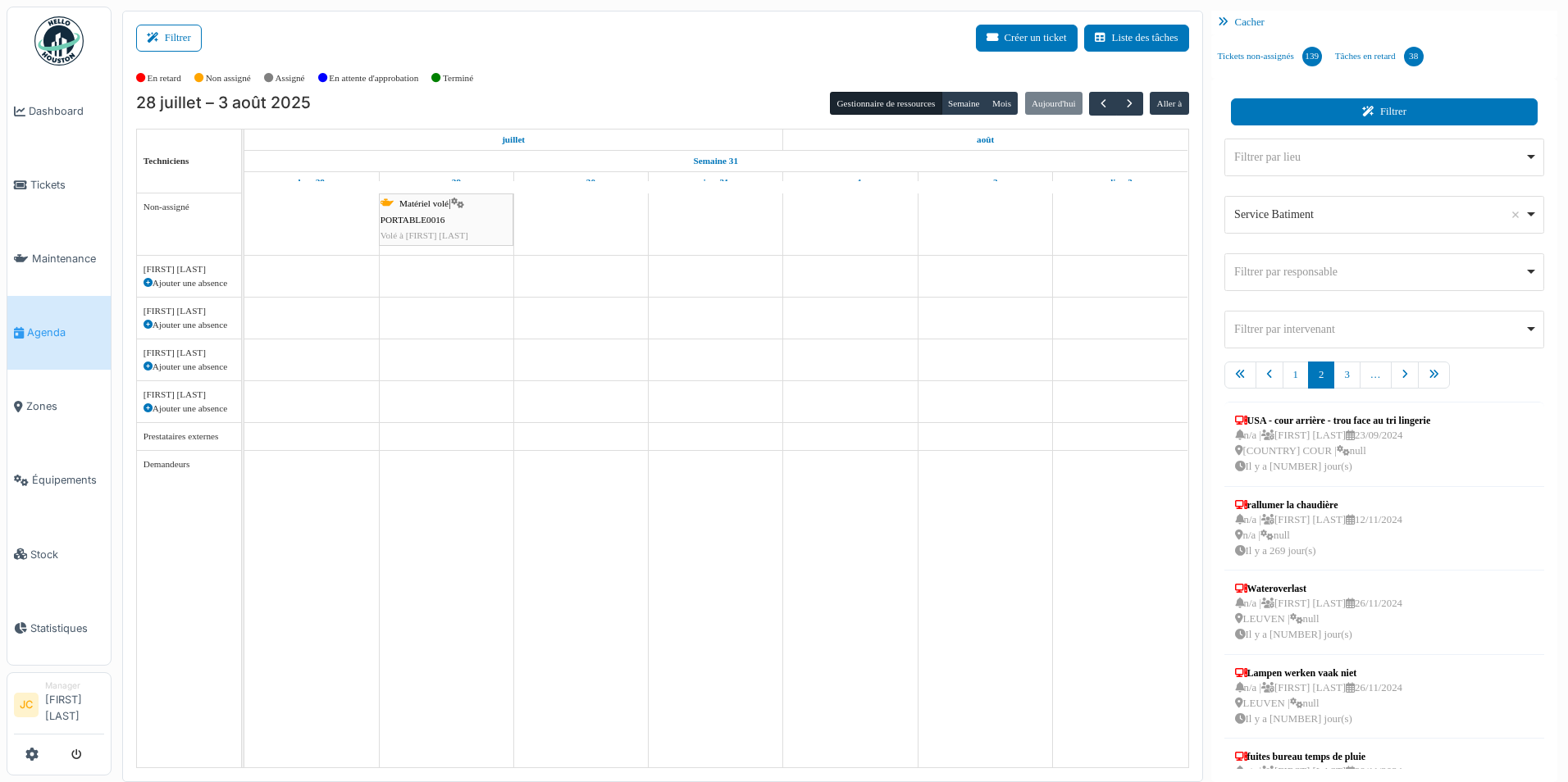 click on "Filtrer" at bounding box center [1384, 111] 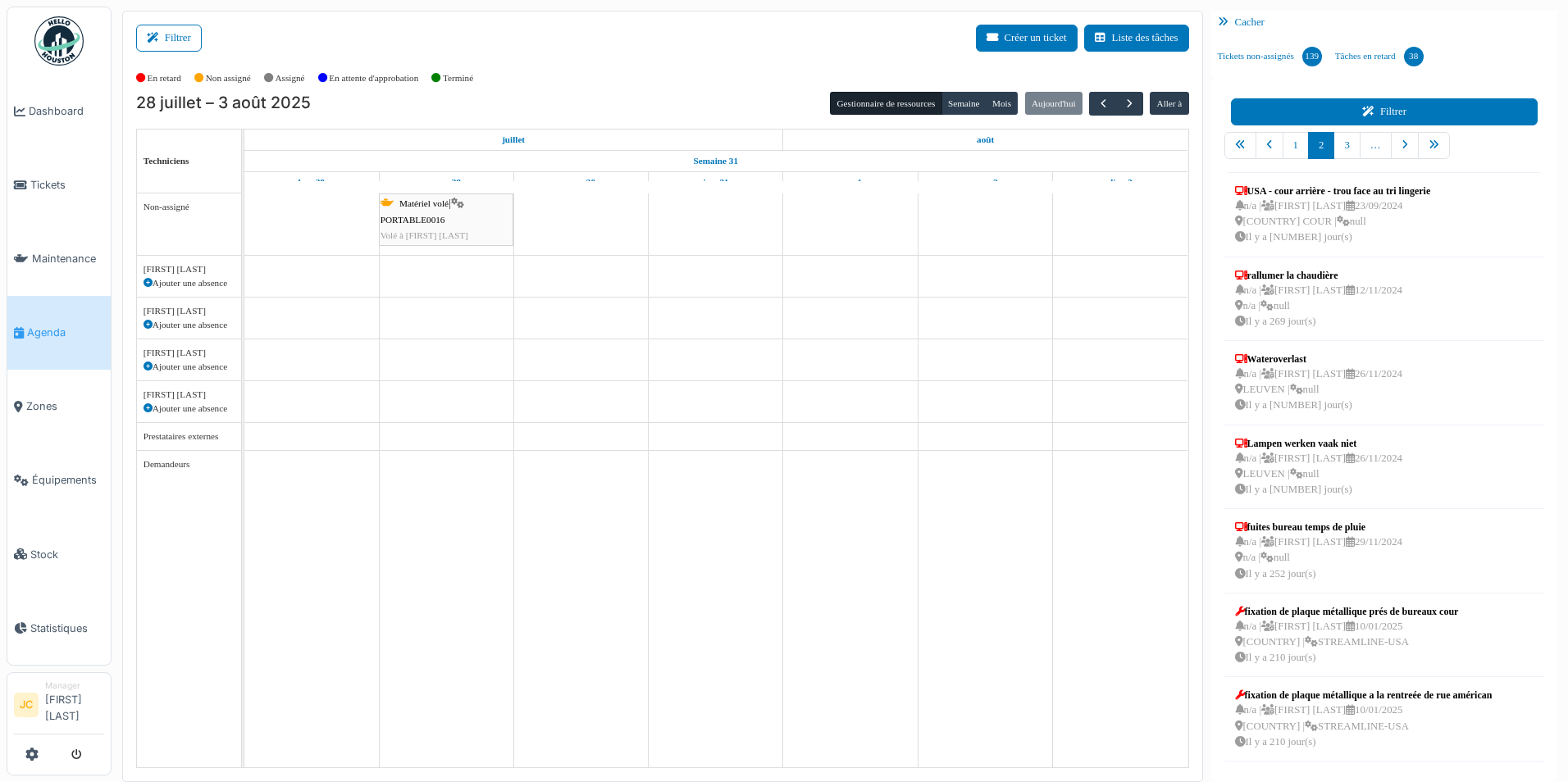 click on "Filtrer" at bounding box center [1384, 111] 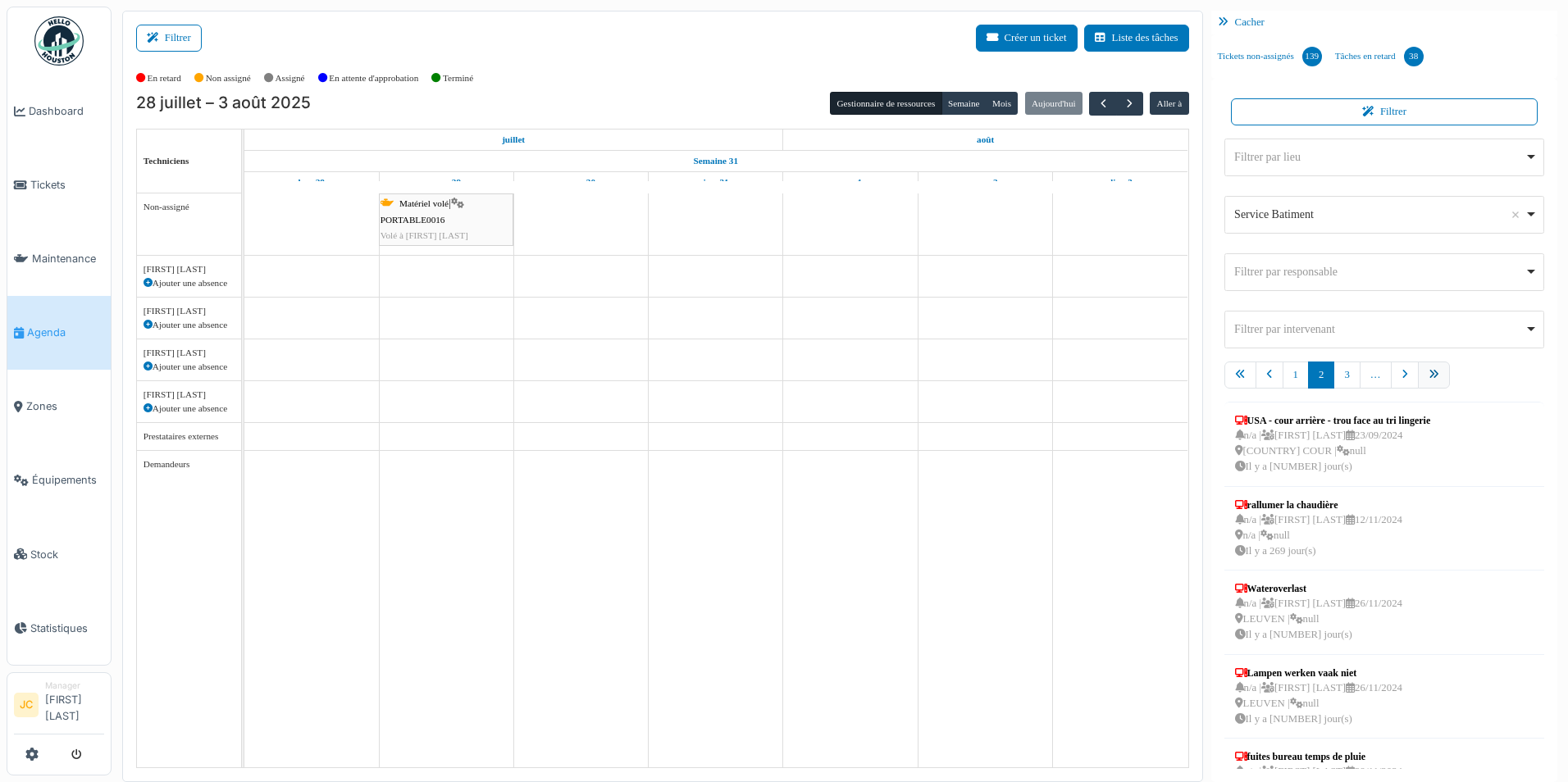 click at bounding box center (1434, 375) 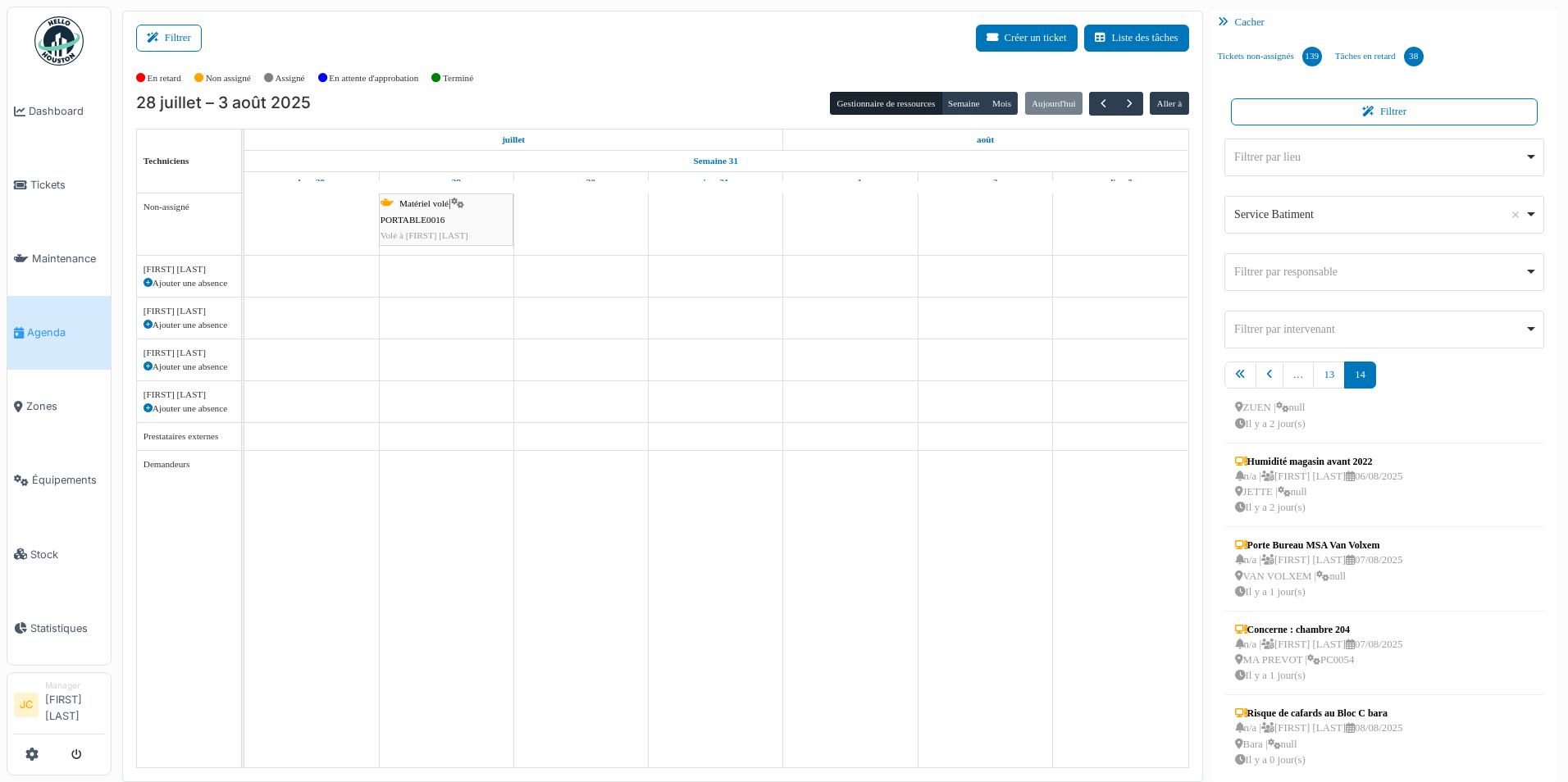 scroll, scrollTop: 390, scrollLeft: 0, axis: vertical 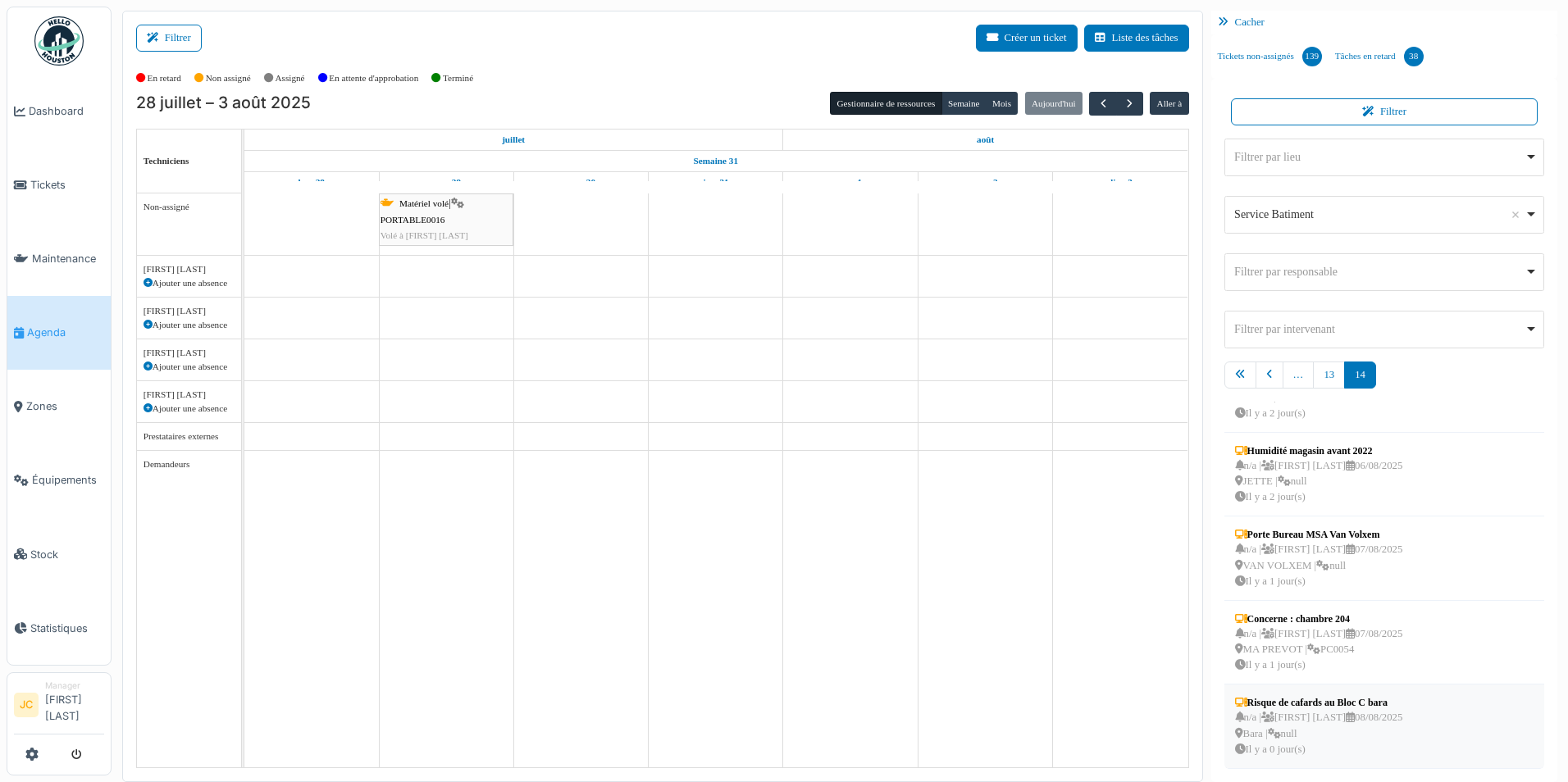 click on "Risque de cafards au Bloc C bara" at bounding box center (1319, 702) 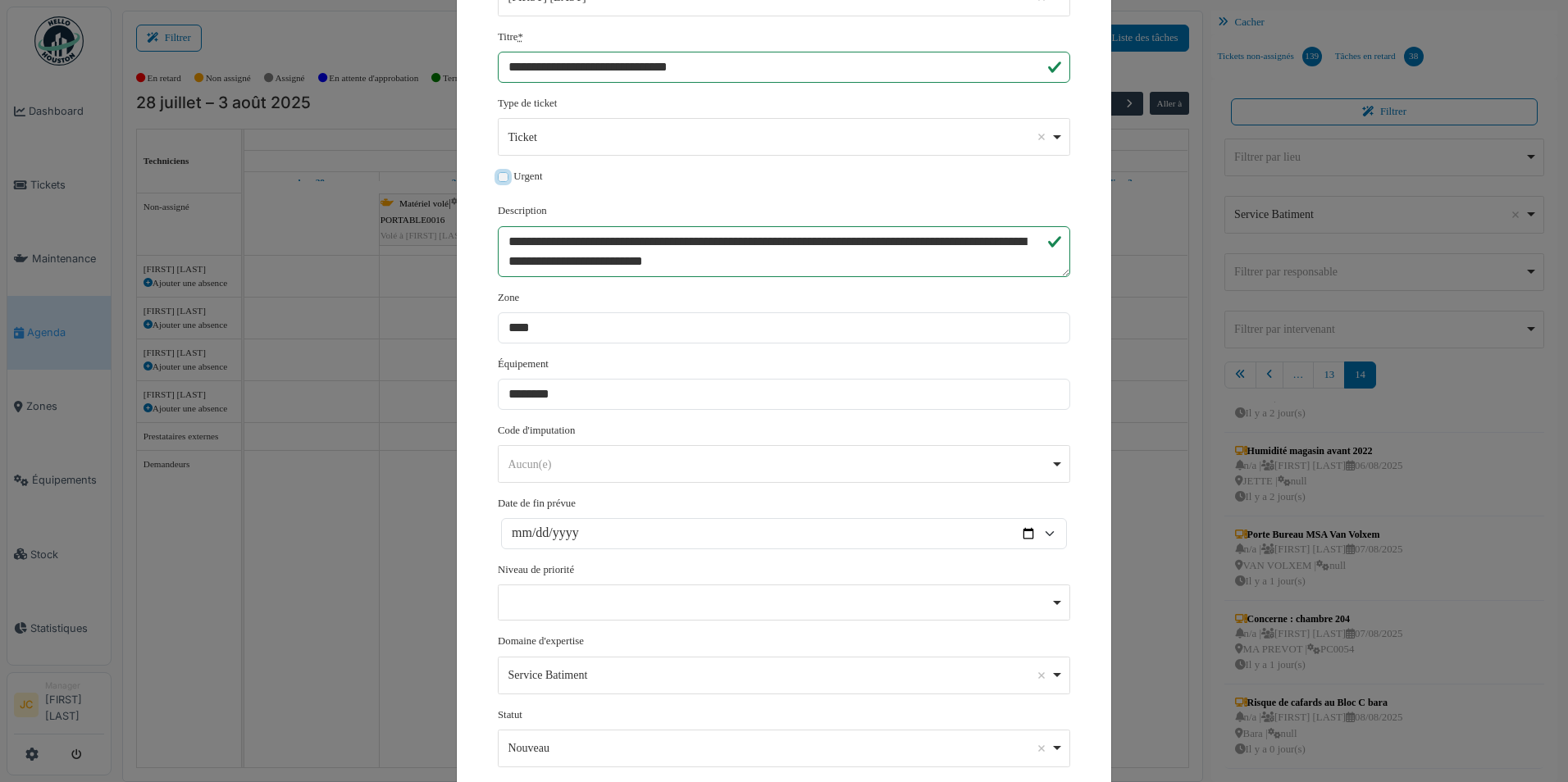 scroll, scrollTop: 164, scrollLeft: 0, axis: vertical 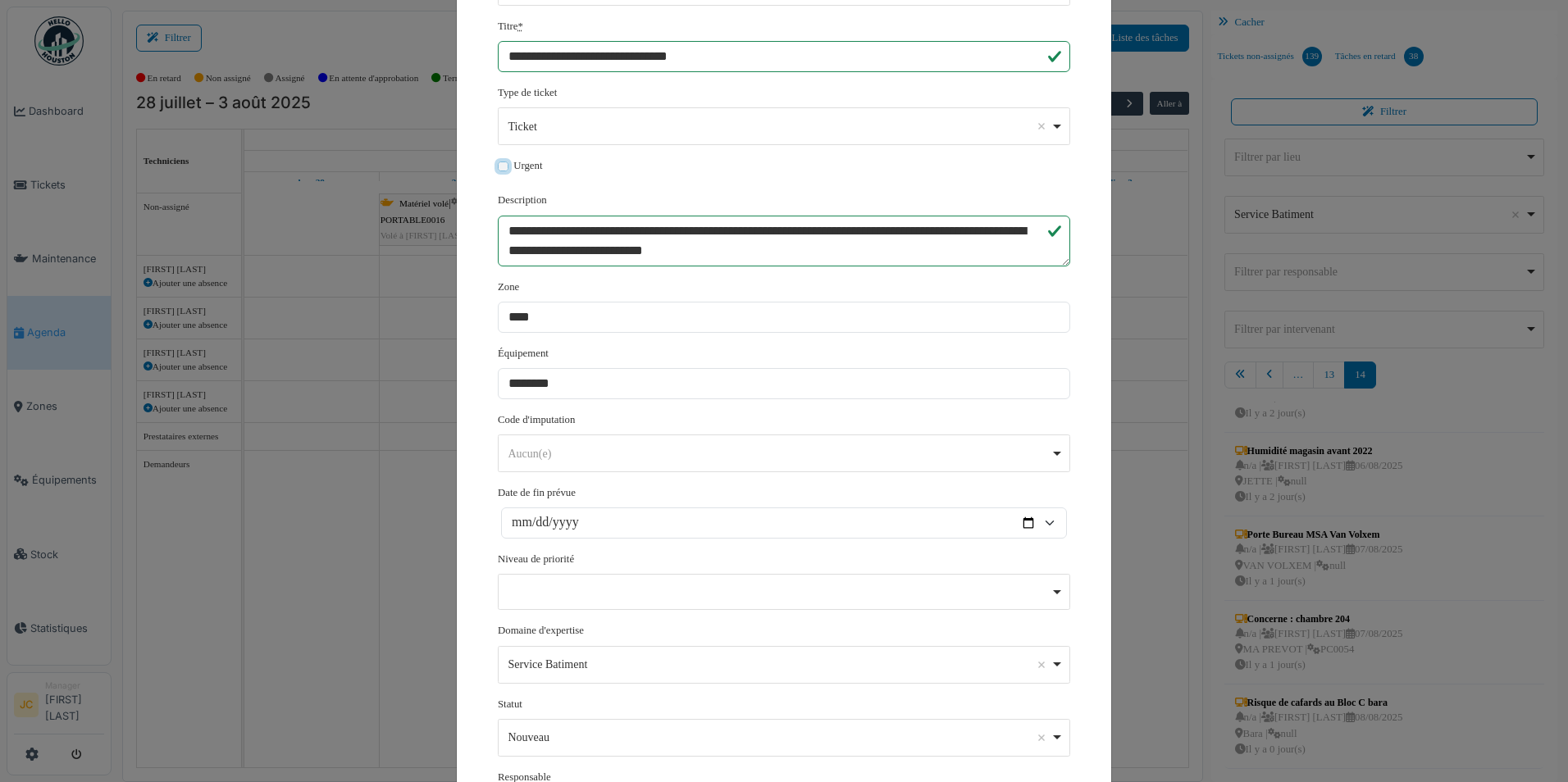 click on "Remove item" at bounding box center (784, 592) 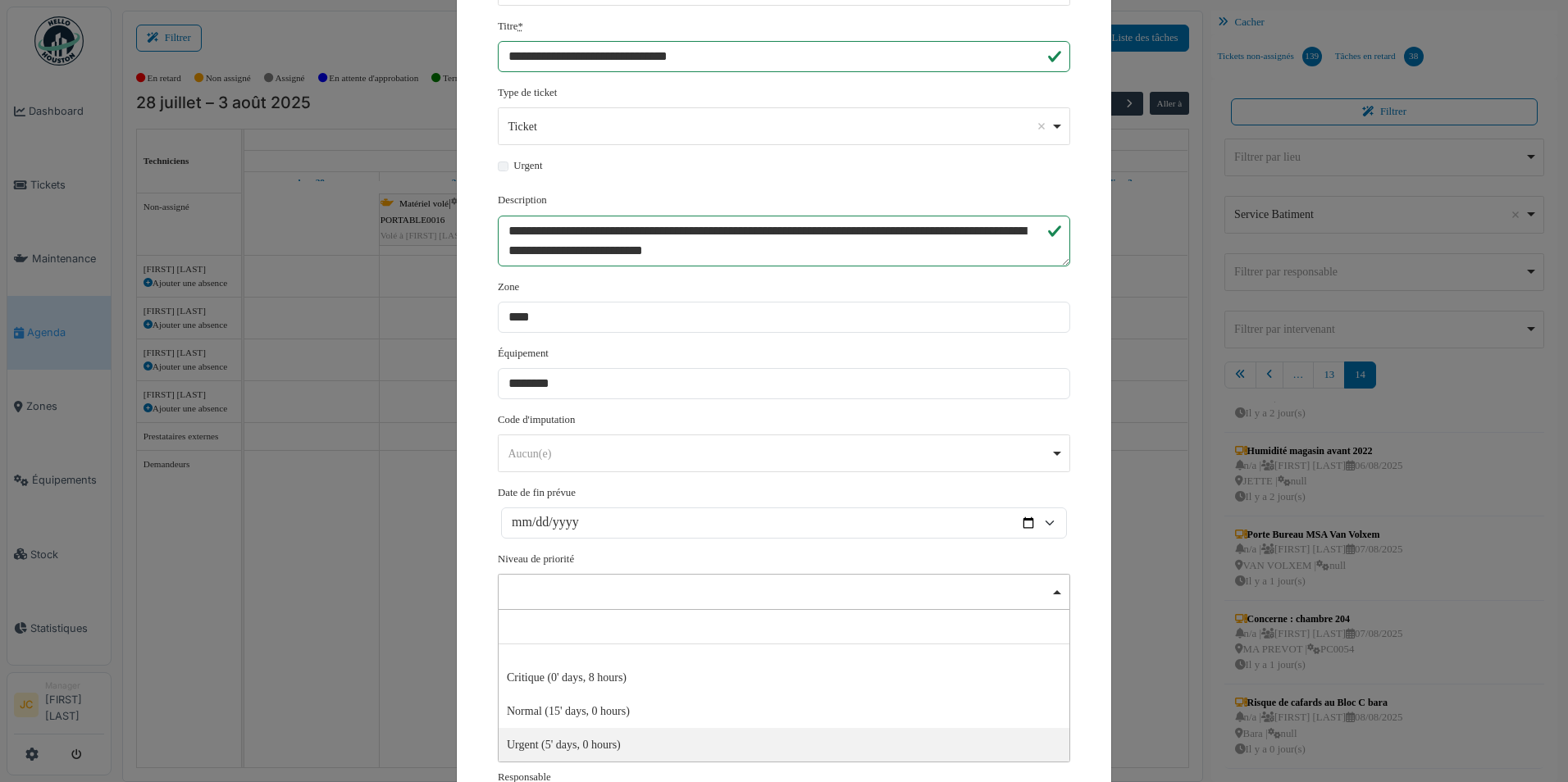 select on "***" 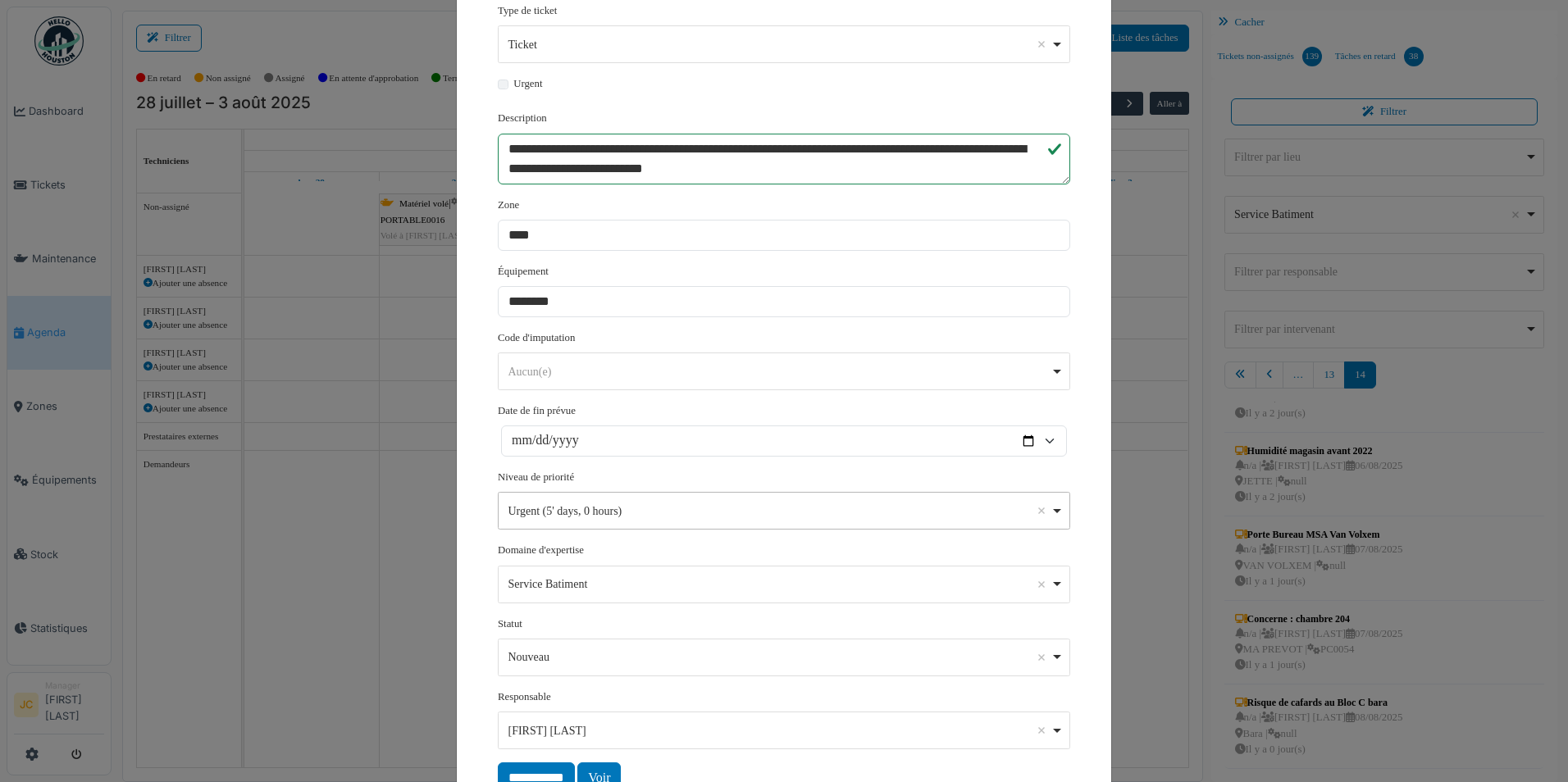 scroll, scrollTop: 309, scrollLeft: 0, axis: vertical 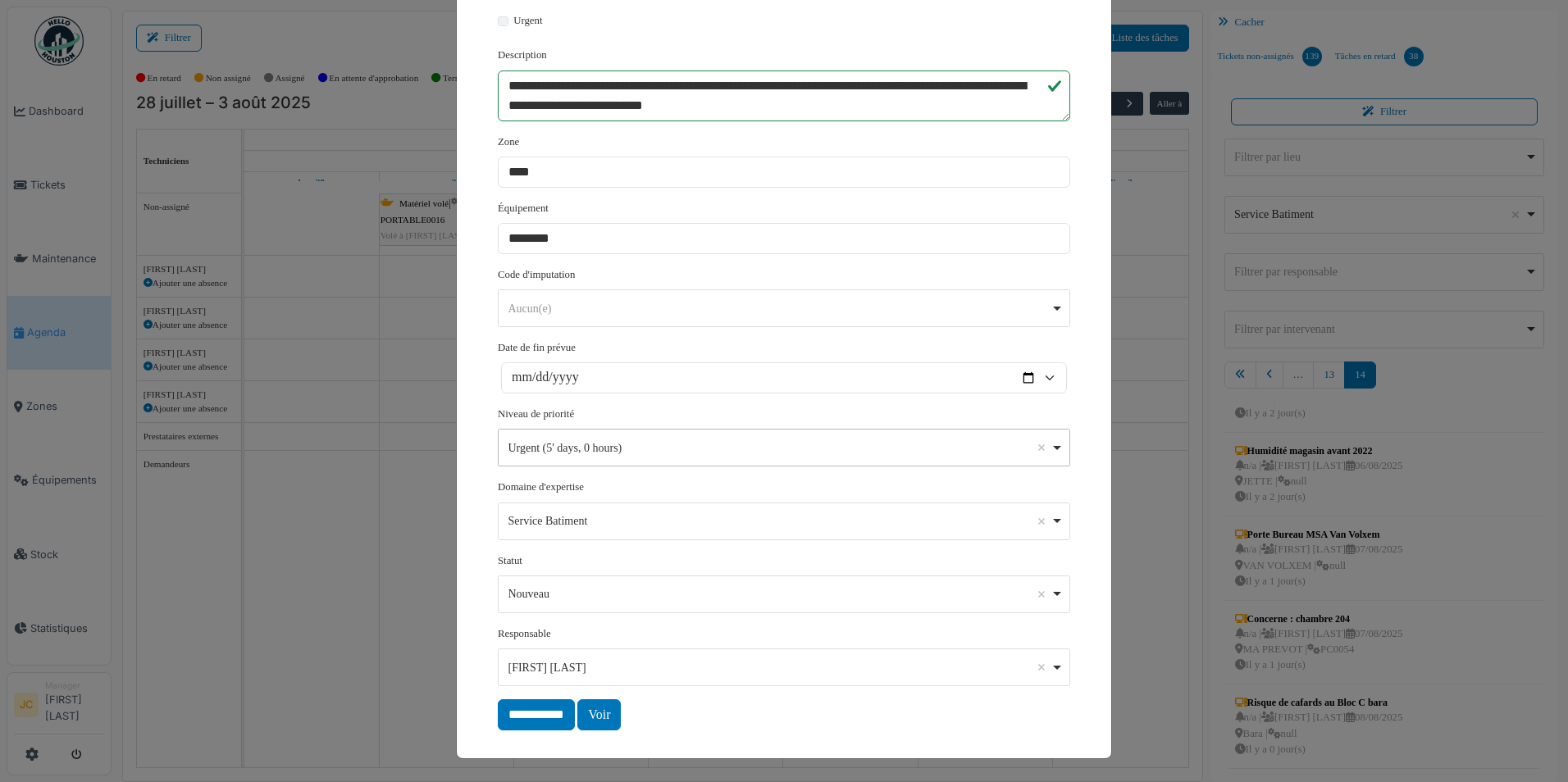 click on "Gael Petillion Remove item" at bounding box center (784, 667) 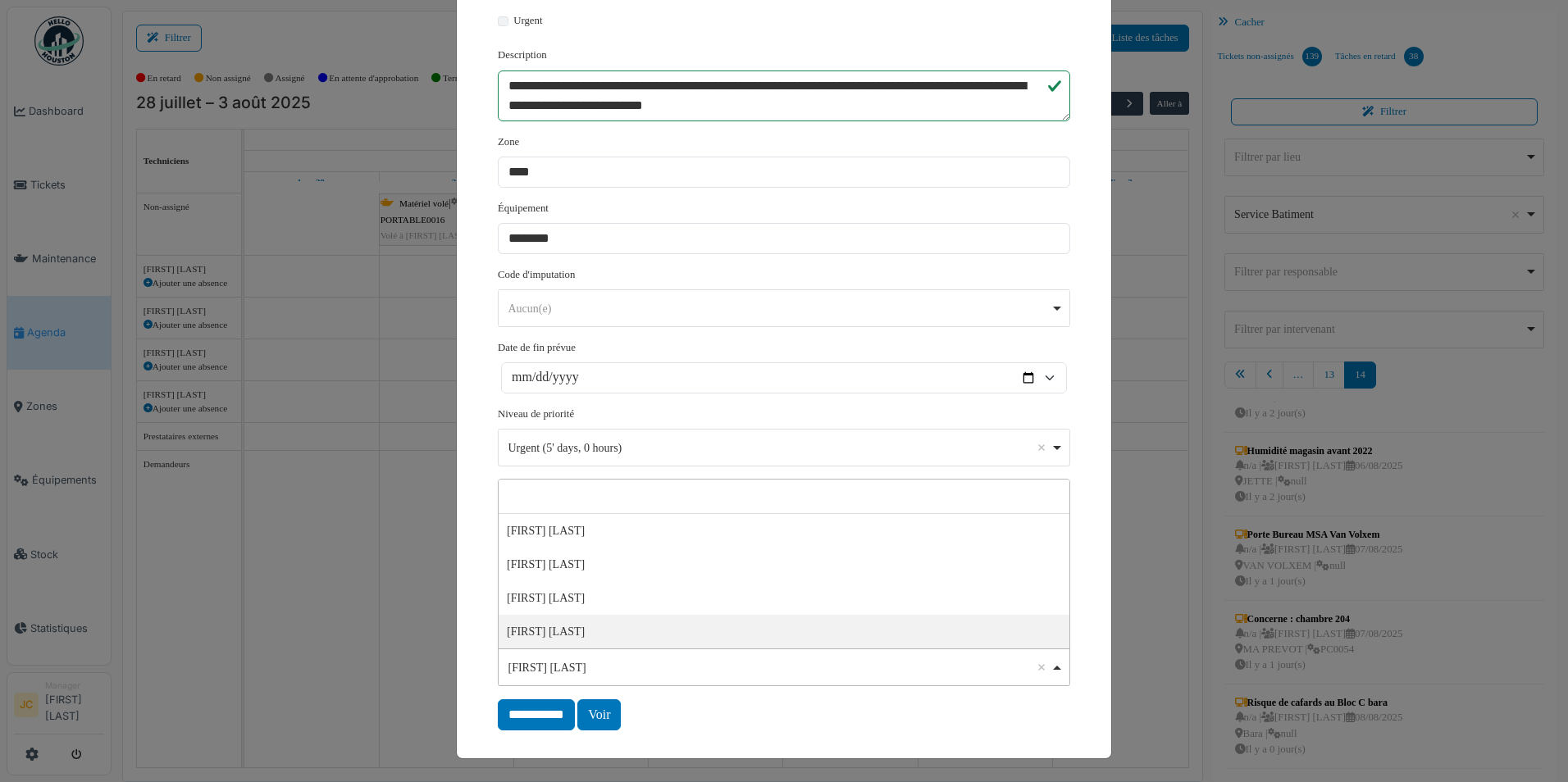 select on "*****" 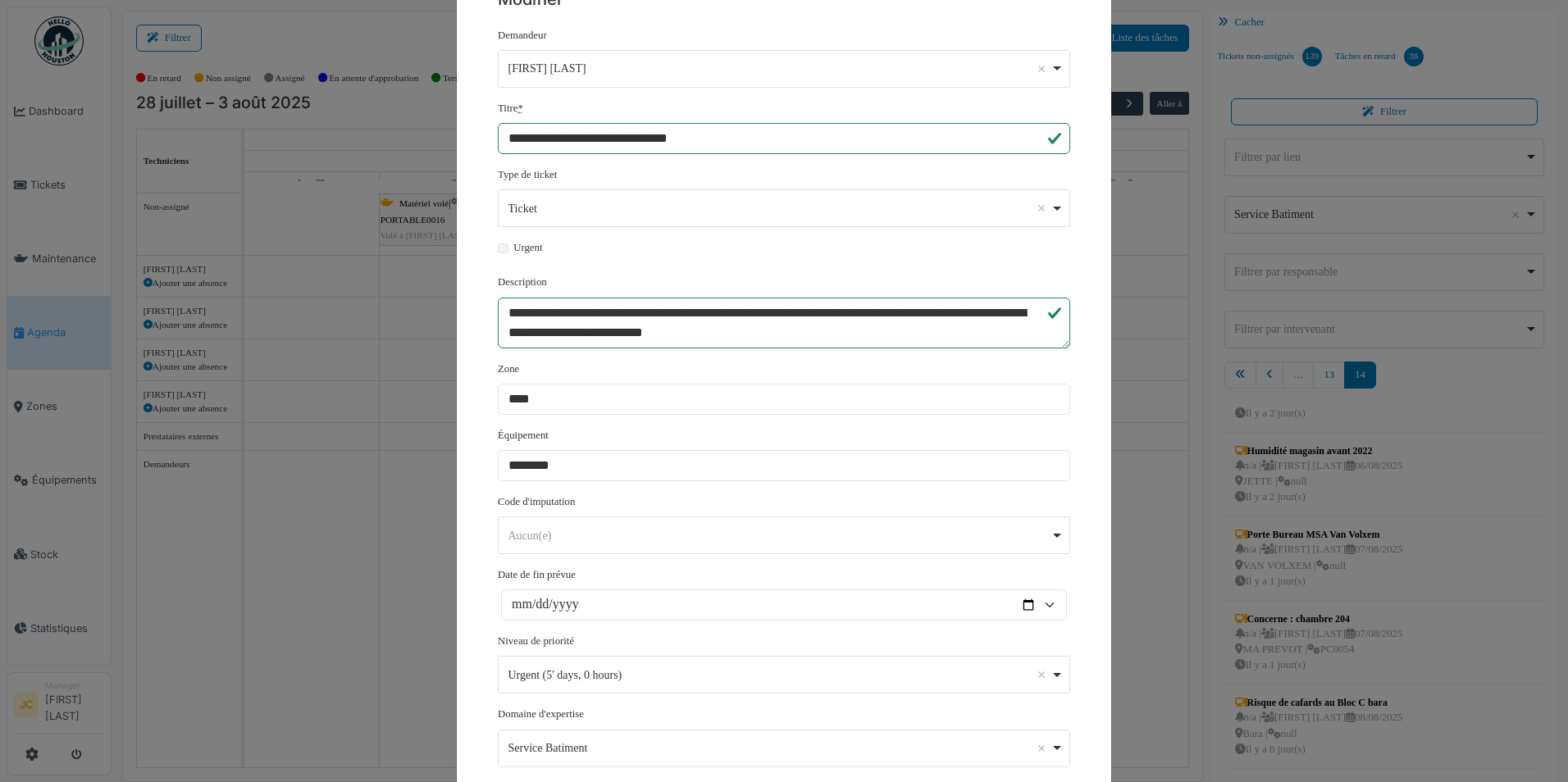 scroll, scrollTop: 164, scrollLeft: 0, axis: vertical 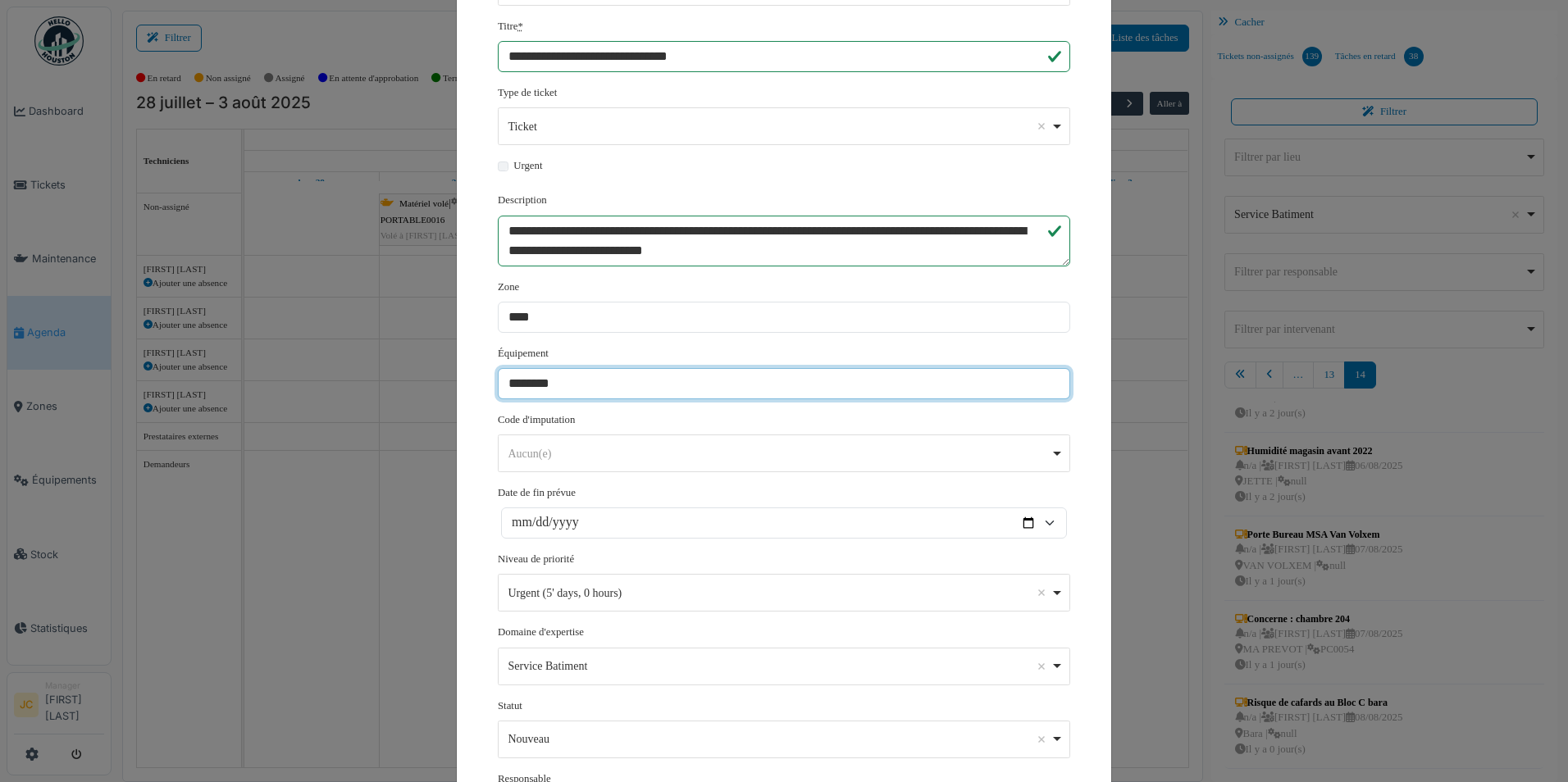 click on "********" at bounding box center (784, 384) 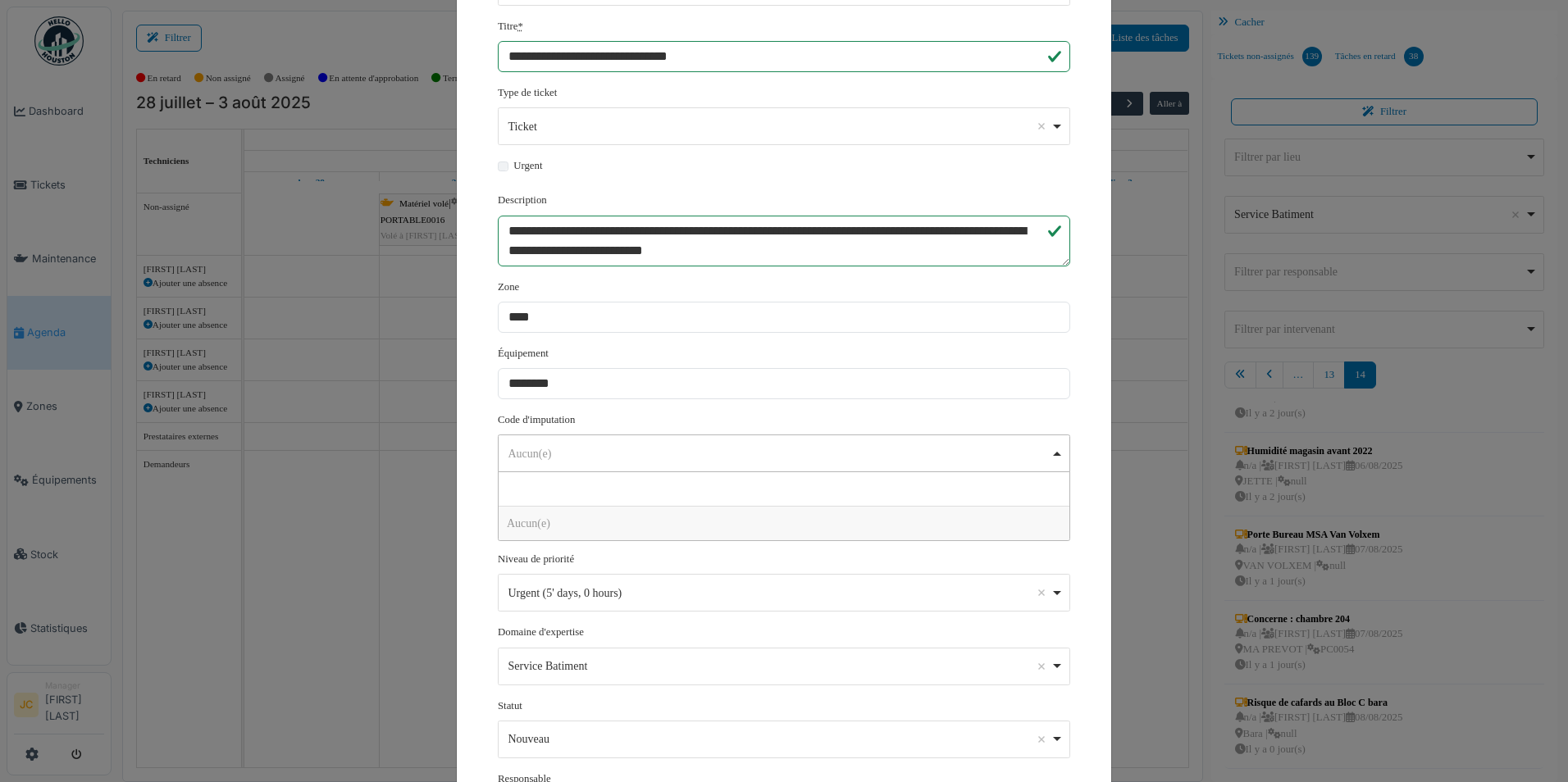 click on "Aucun(e) Remove item" at bounding box center [779, 453] 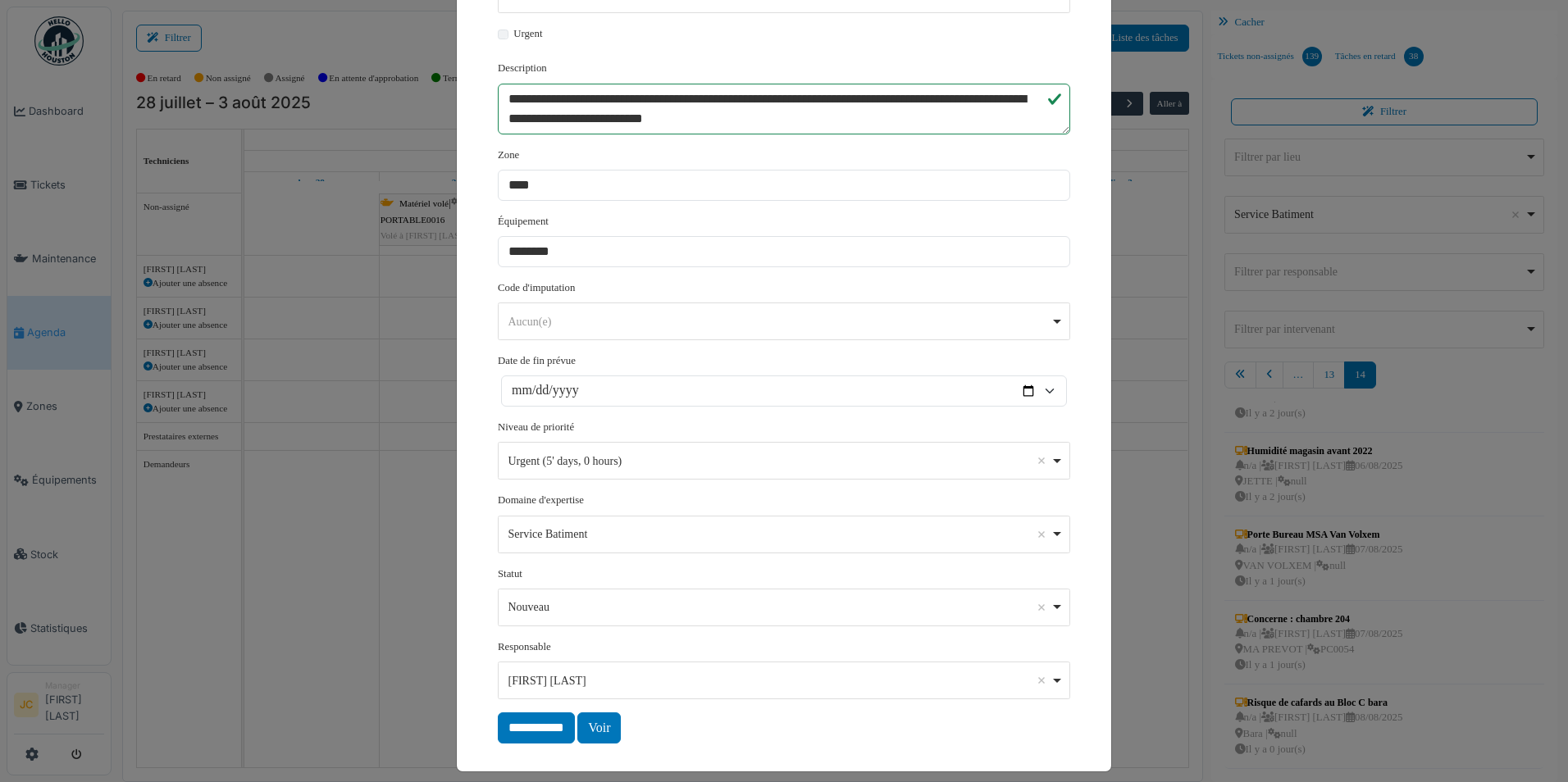 scroll, scrollTop: 309, scrollLeft: 0, axis: vertical 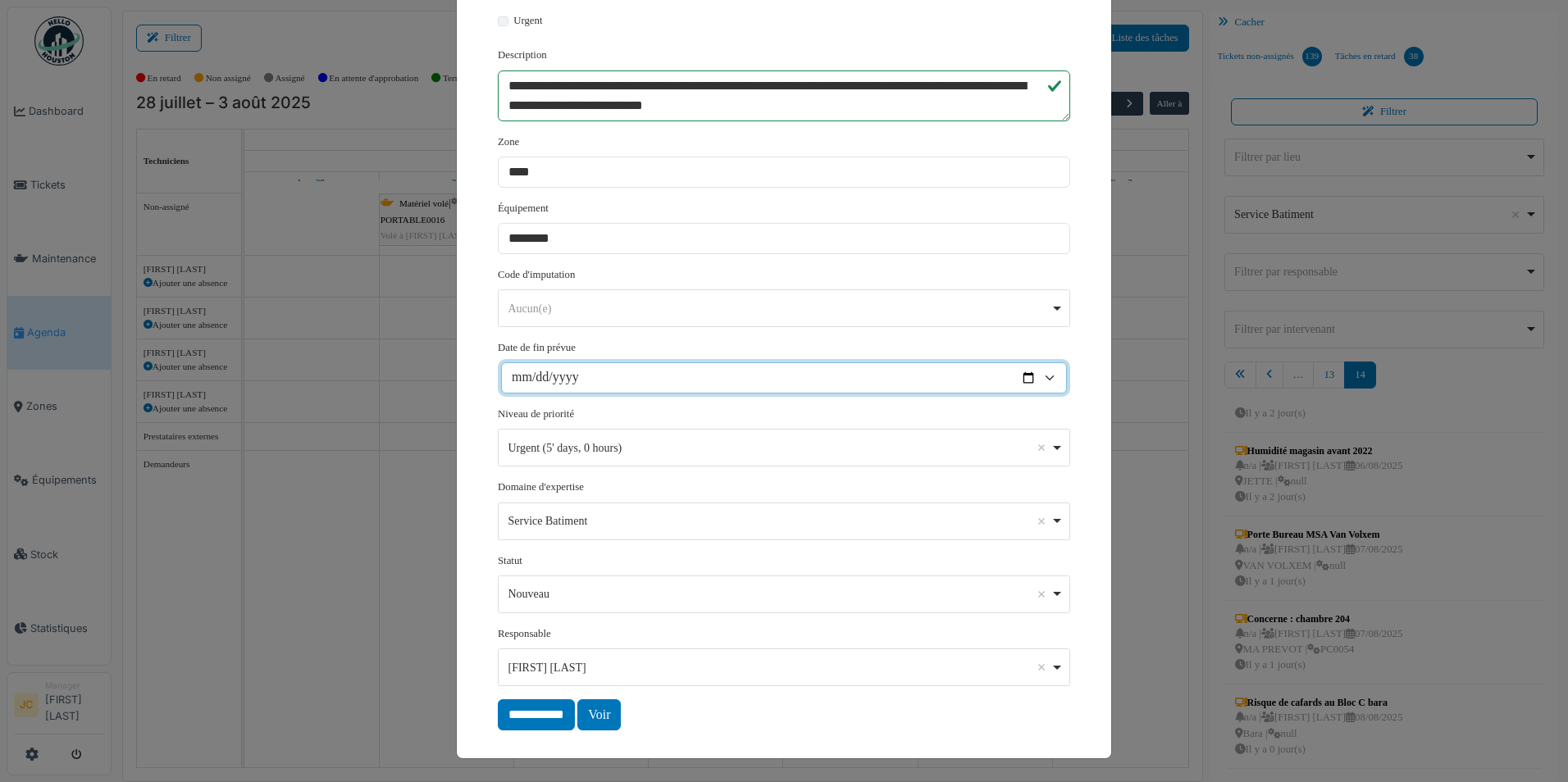 click on "Date de fin prévue" at bounding box center [784, 378] 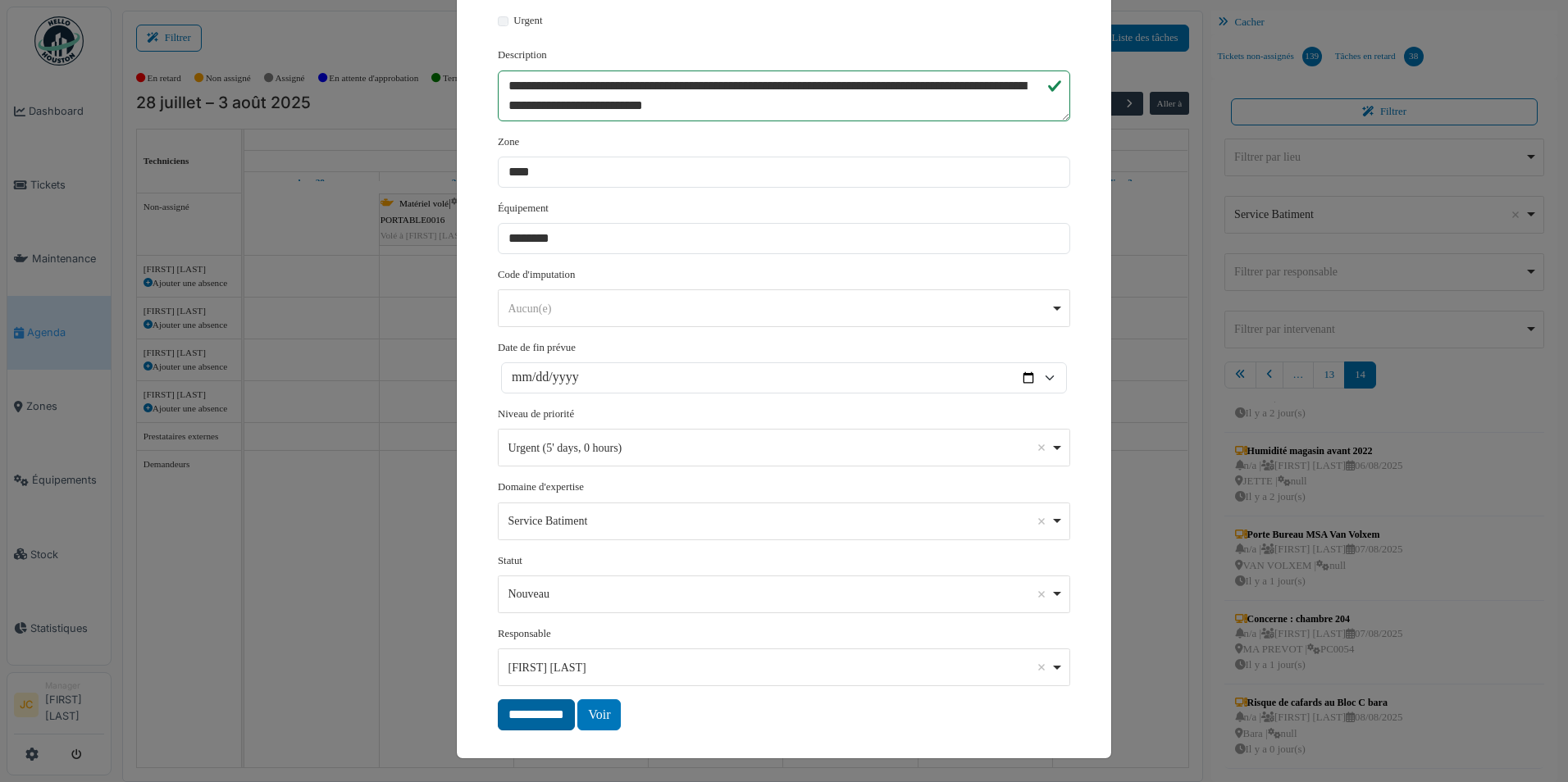 click on "**********" at bounding box center [536, 715] 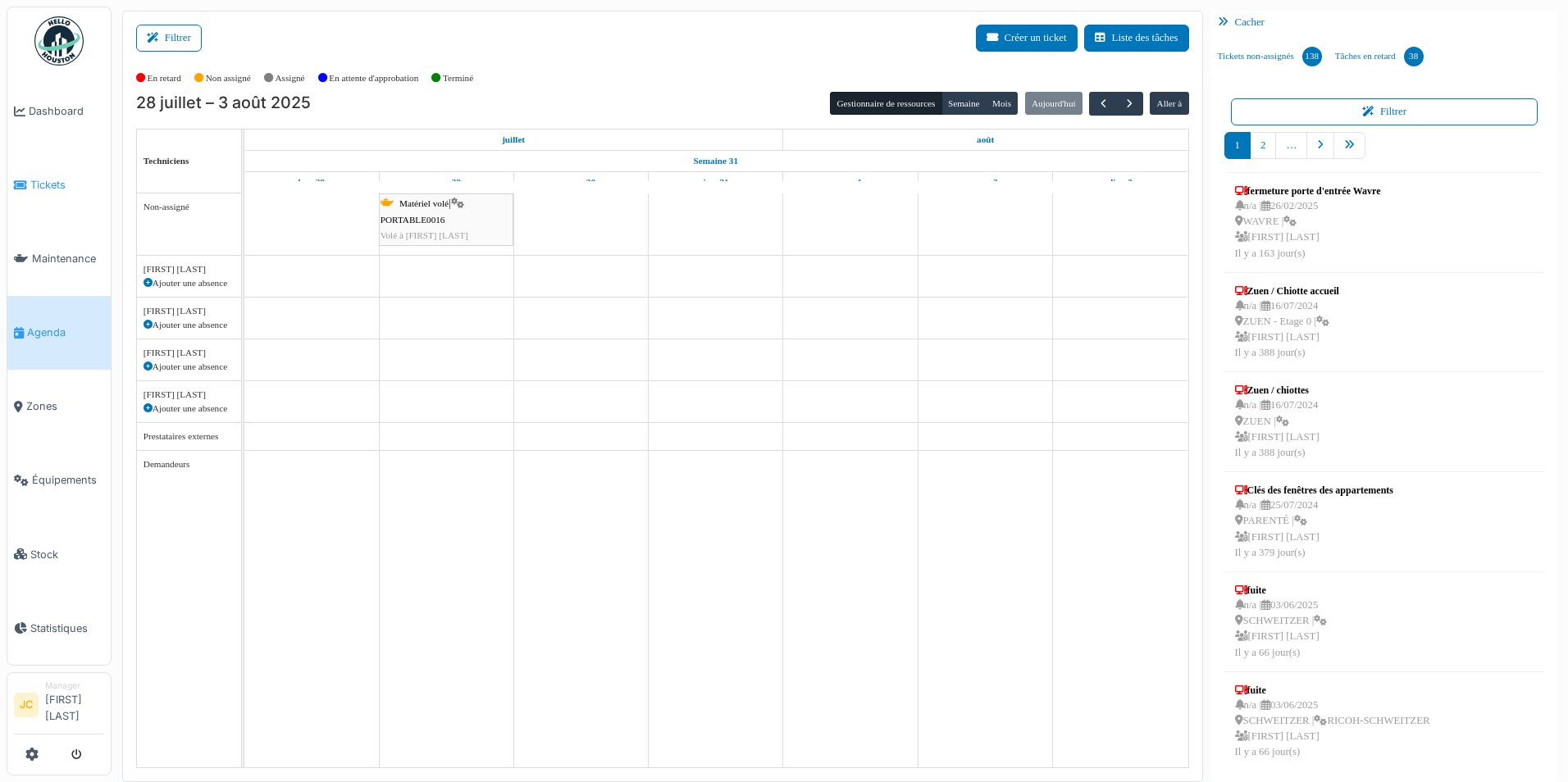 click on "Tickets" at bounding box center (67, 184) 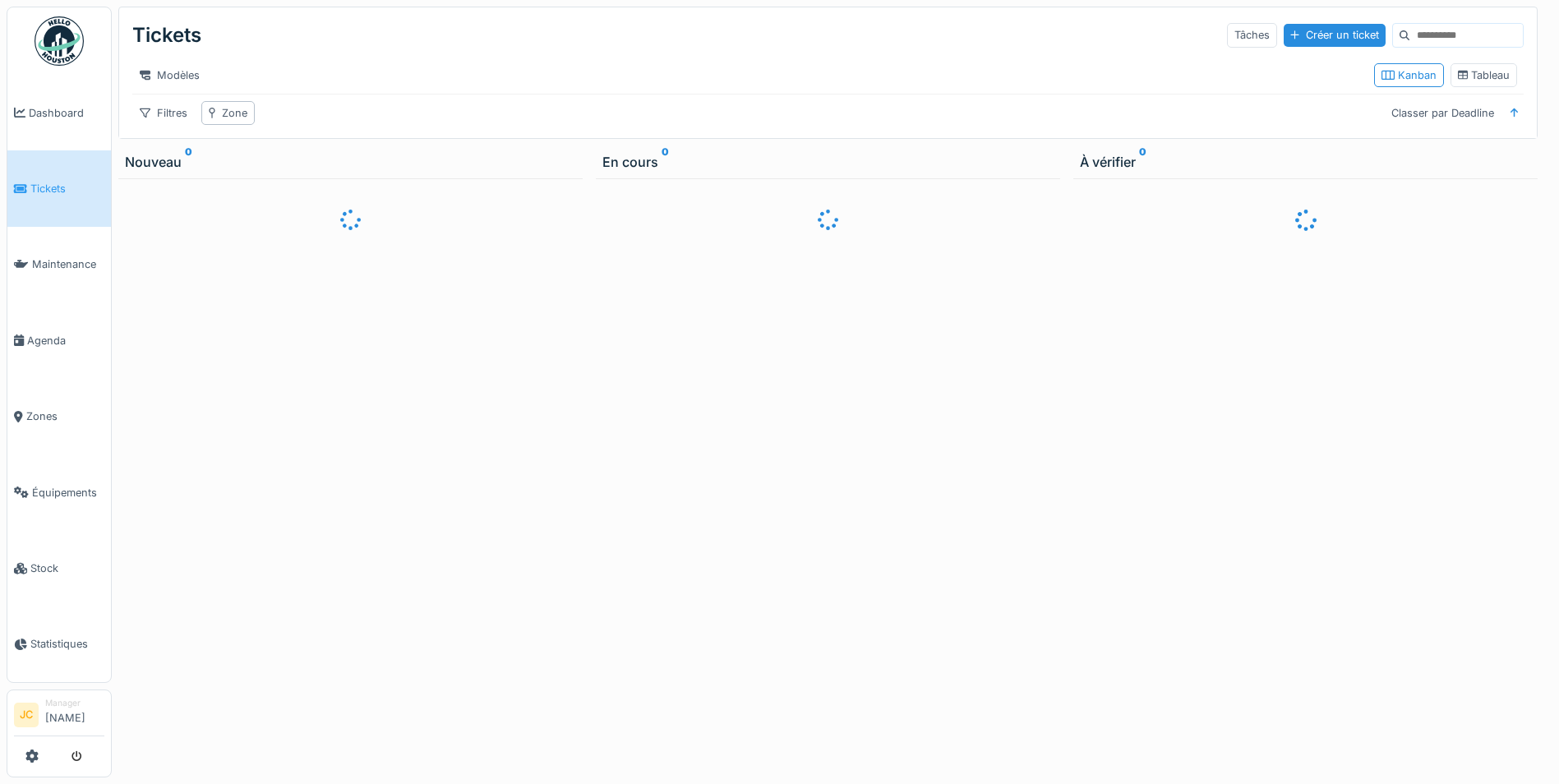 scroll, scrollTop: 0, scrollLeft: 0, axis: both 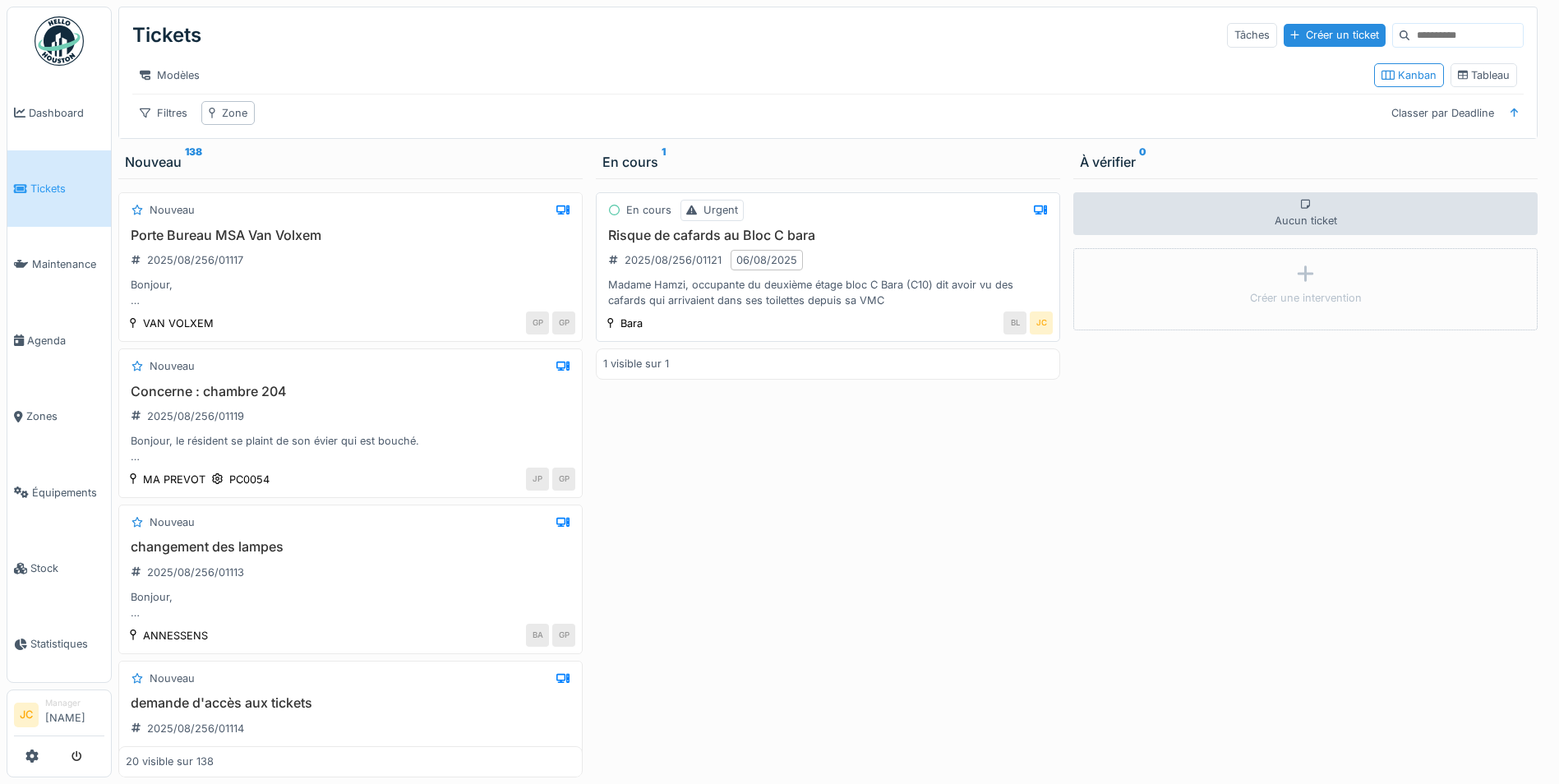 click on "Risque de cafards au Bloc C bara 2025/08/256/01121 06/08/2025 Madame [LAST], occupante du deuxième étage bloc C Bara (C10) dit avoir vu des cafards qui arrivaient dans ses toilettes depuis sa VMC" at bounding box center [828, 268] 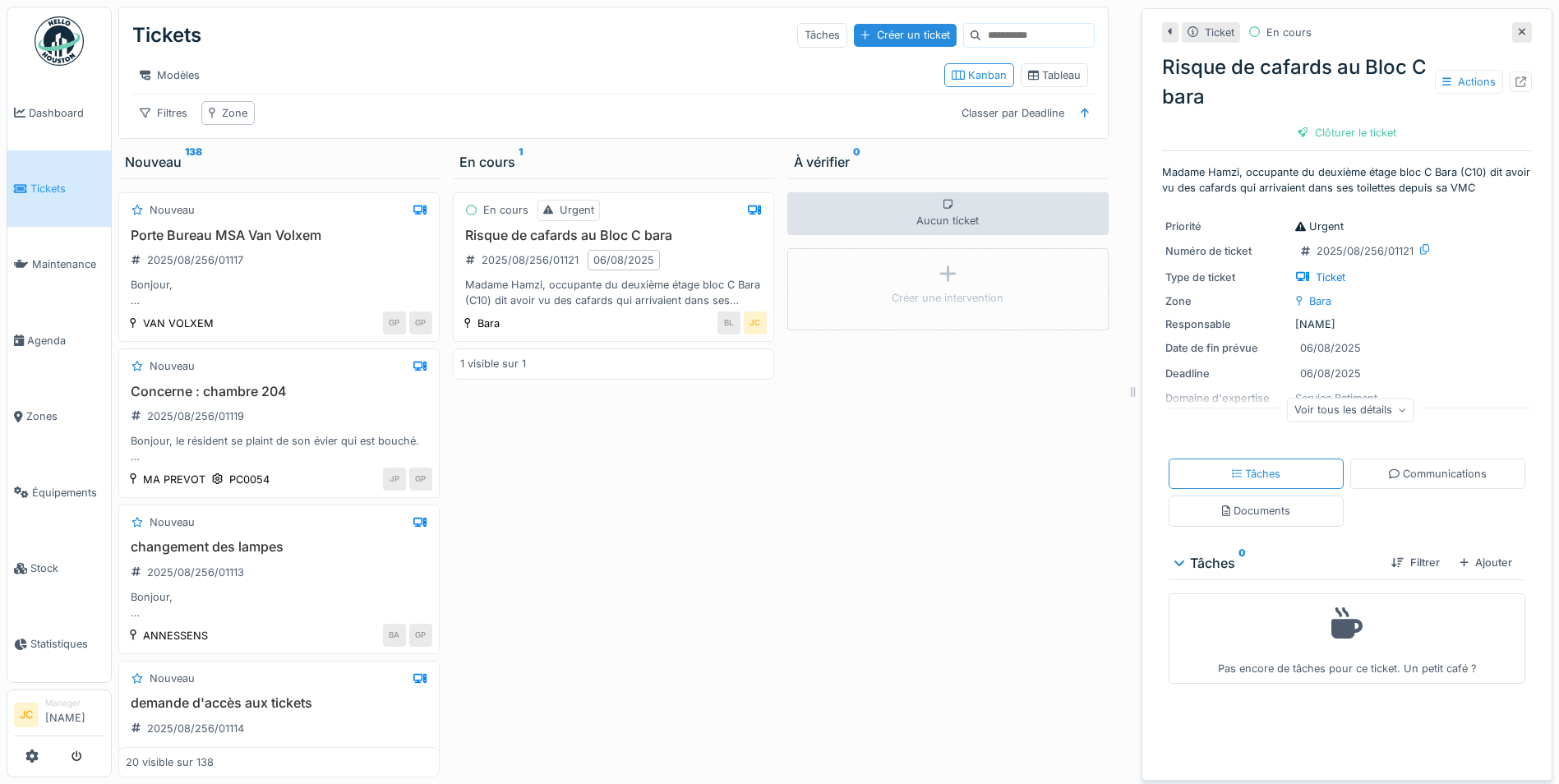 scroll, scrollTop: 0, scrollLeft: 0, axis: both 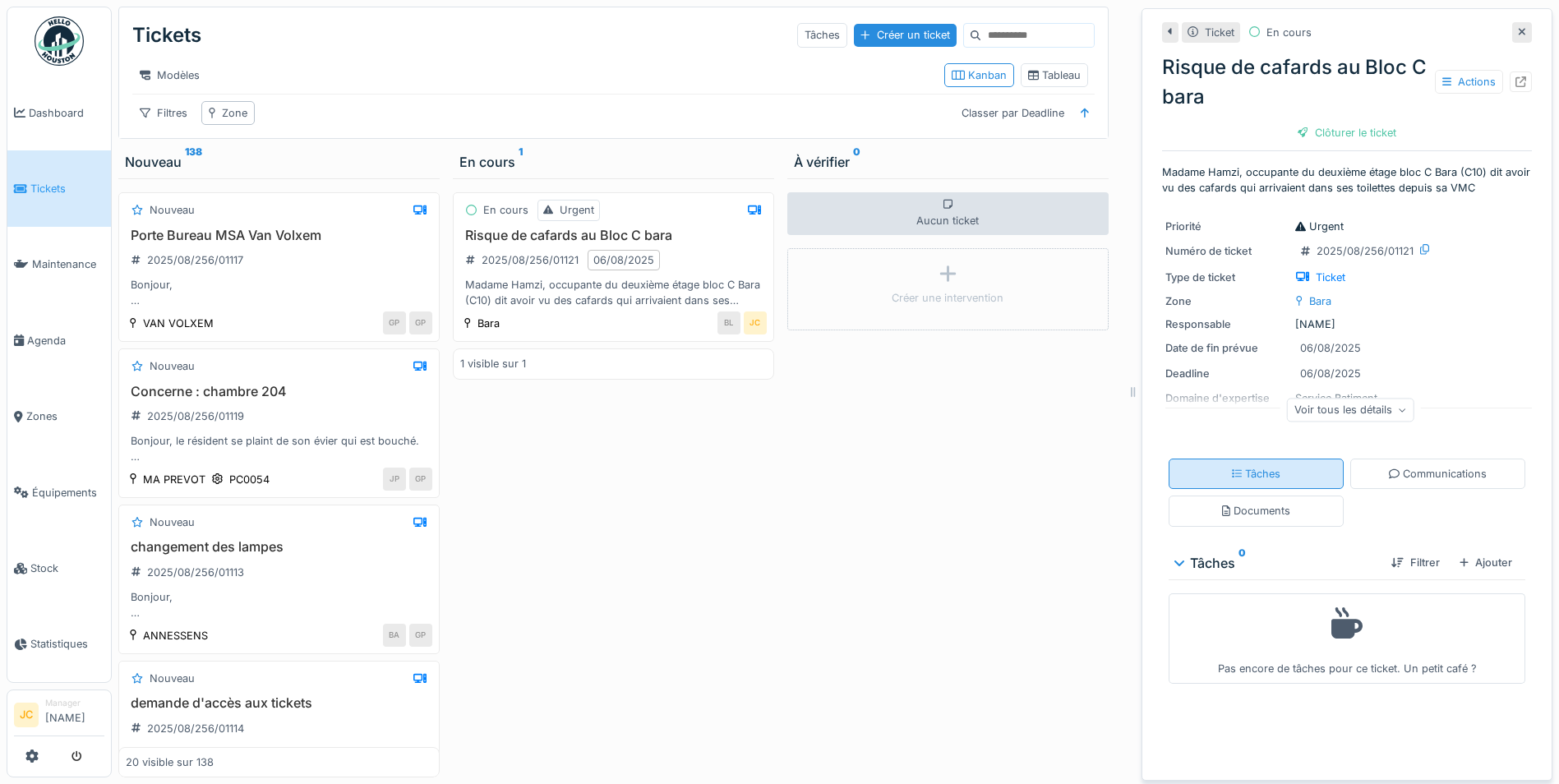 click on "Tâches" at bounding box center (1257, 473) 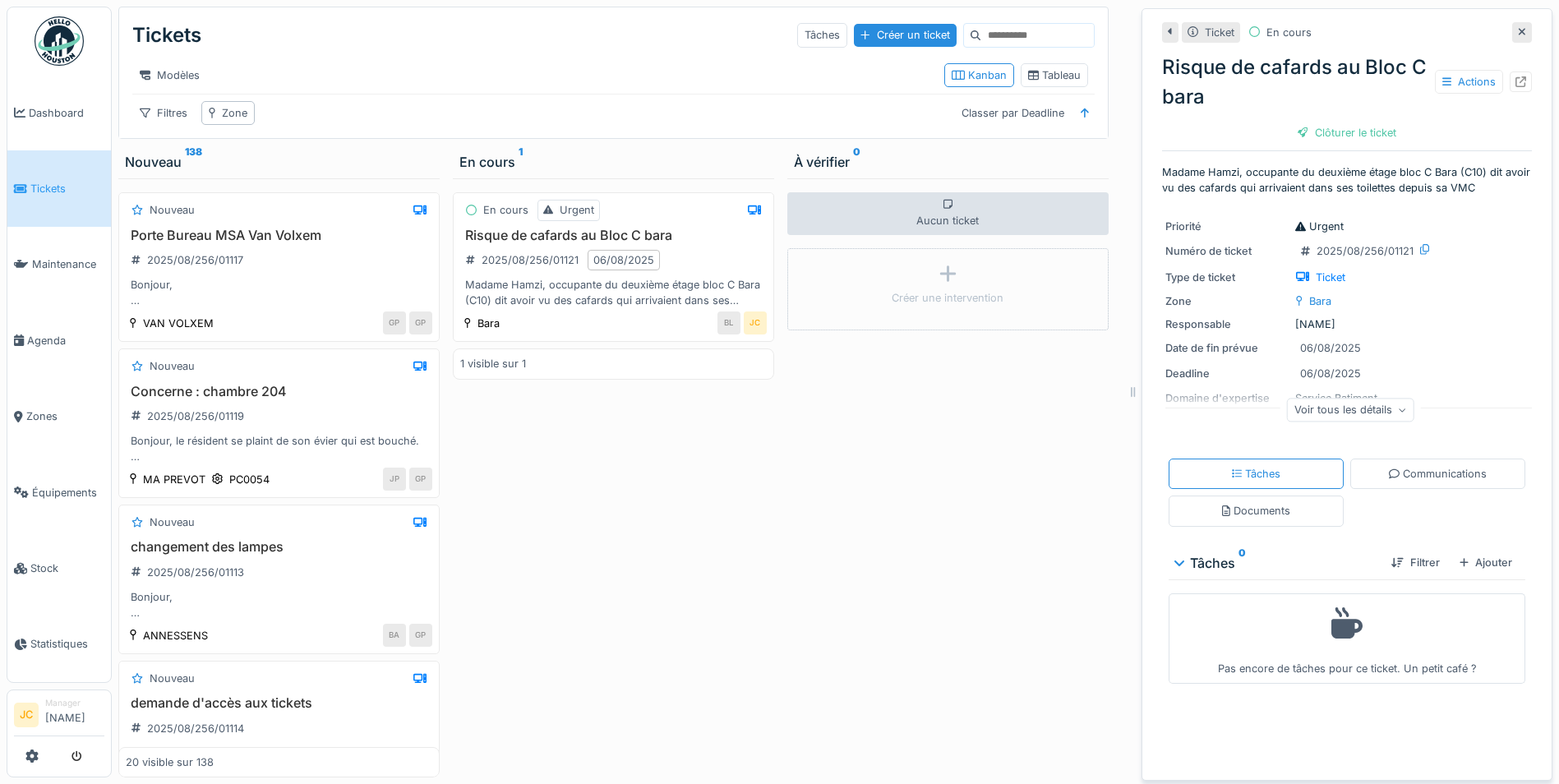 click on "Pas encore de tâches pour ce ticket. Un petit café ?" at bounding box center (1347, 639) 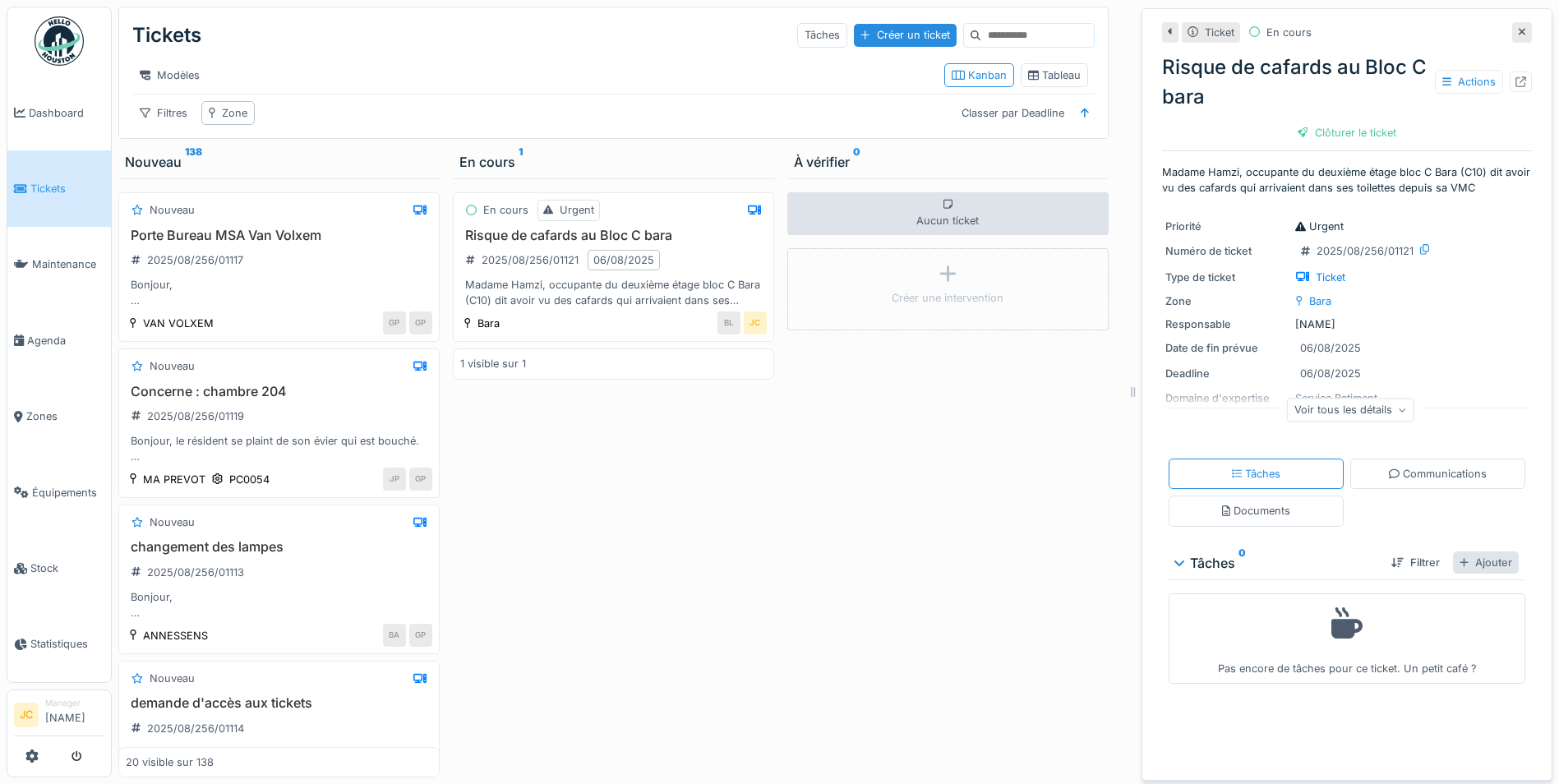 click on "Ajouter" at bounding box center [1486, 562] 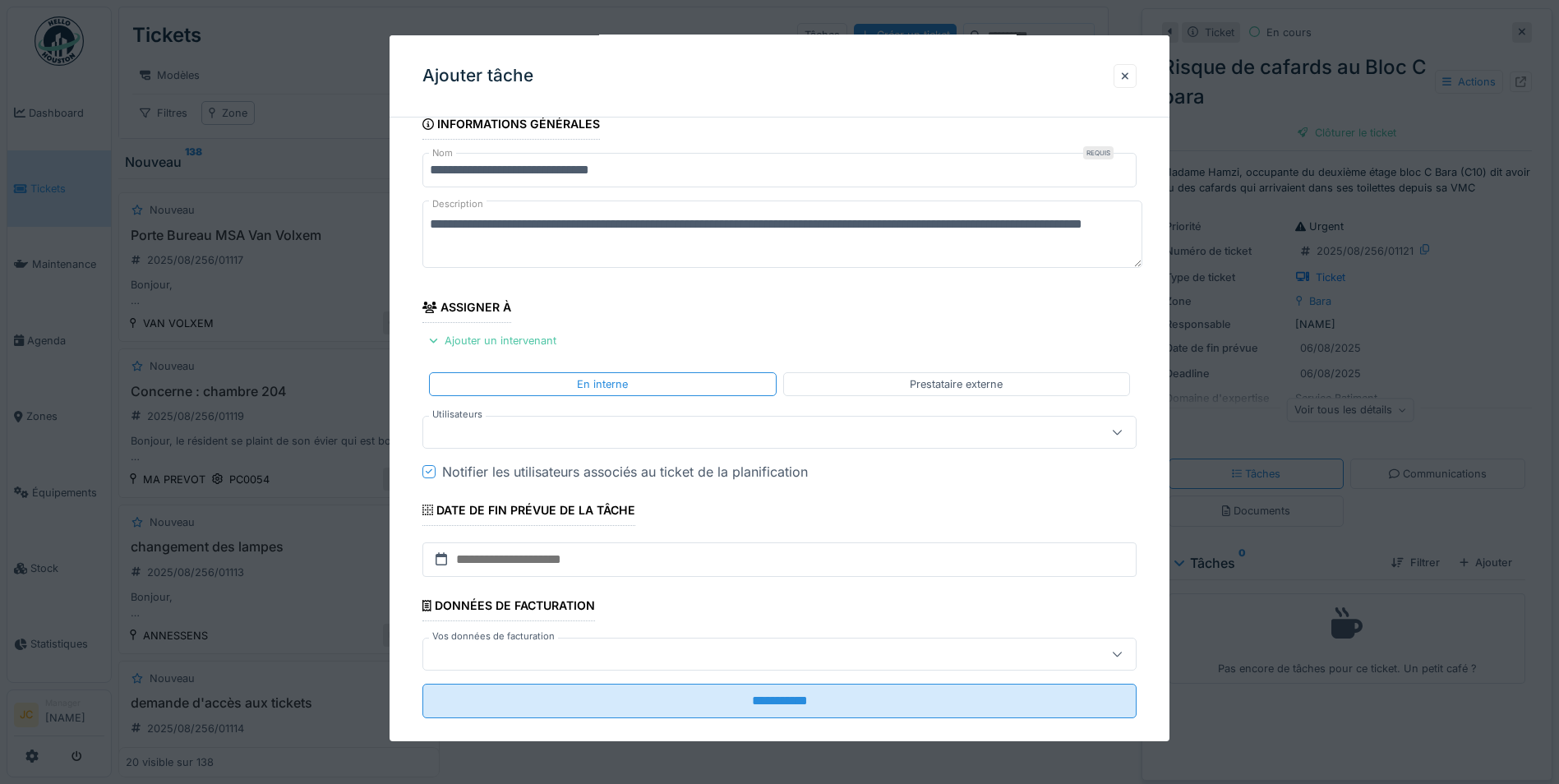 scroll, scrollTop: 0, scrollLeft: 0, axis: both 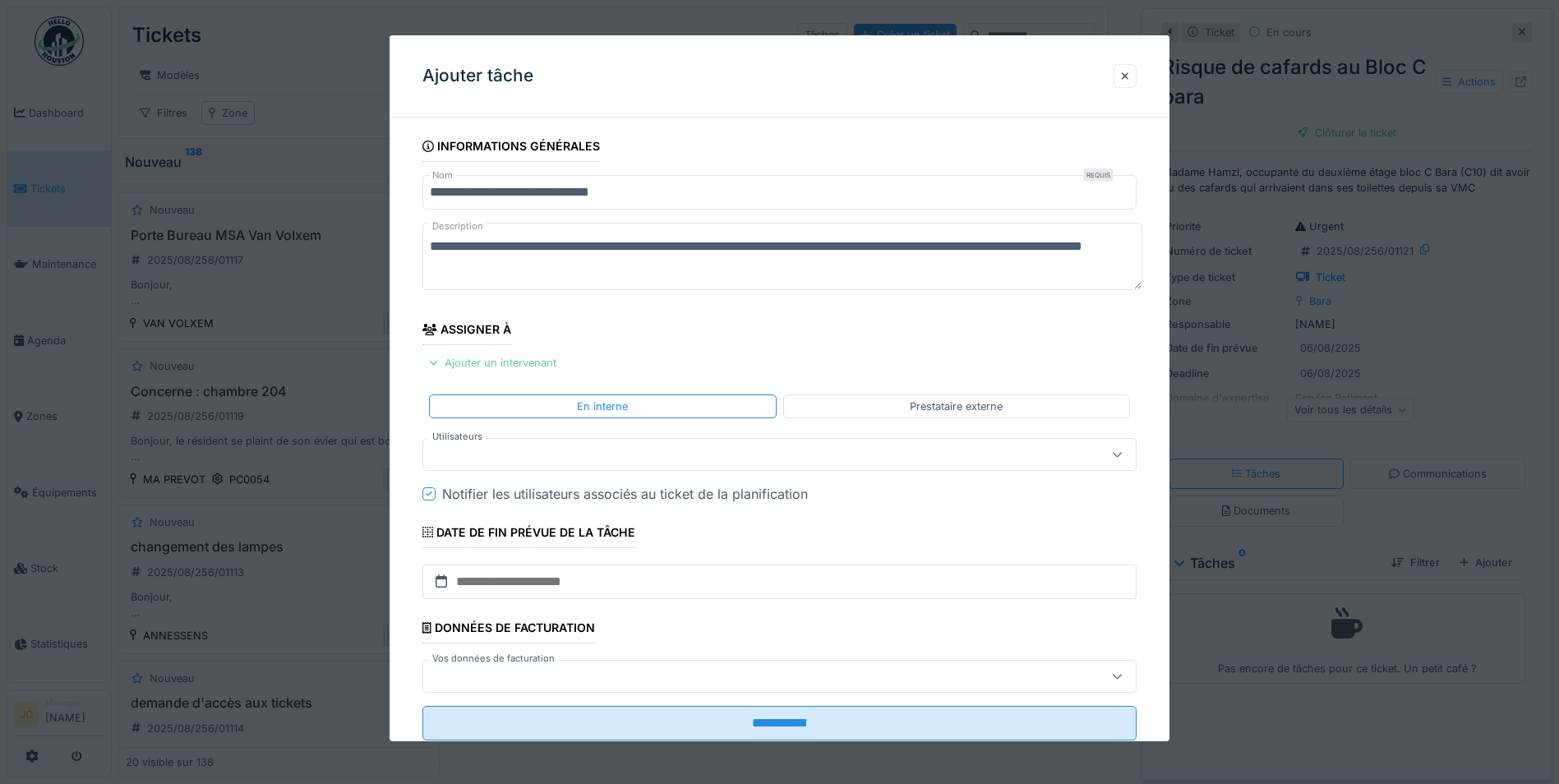 click on "Ajouter un intervenant" at bounding box center (492, 362) 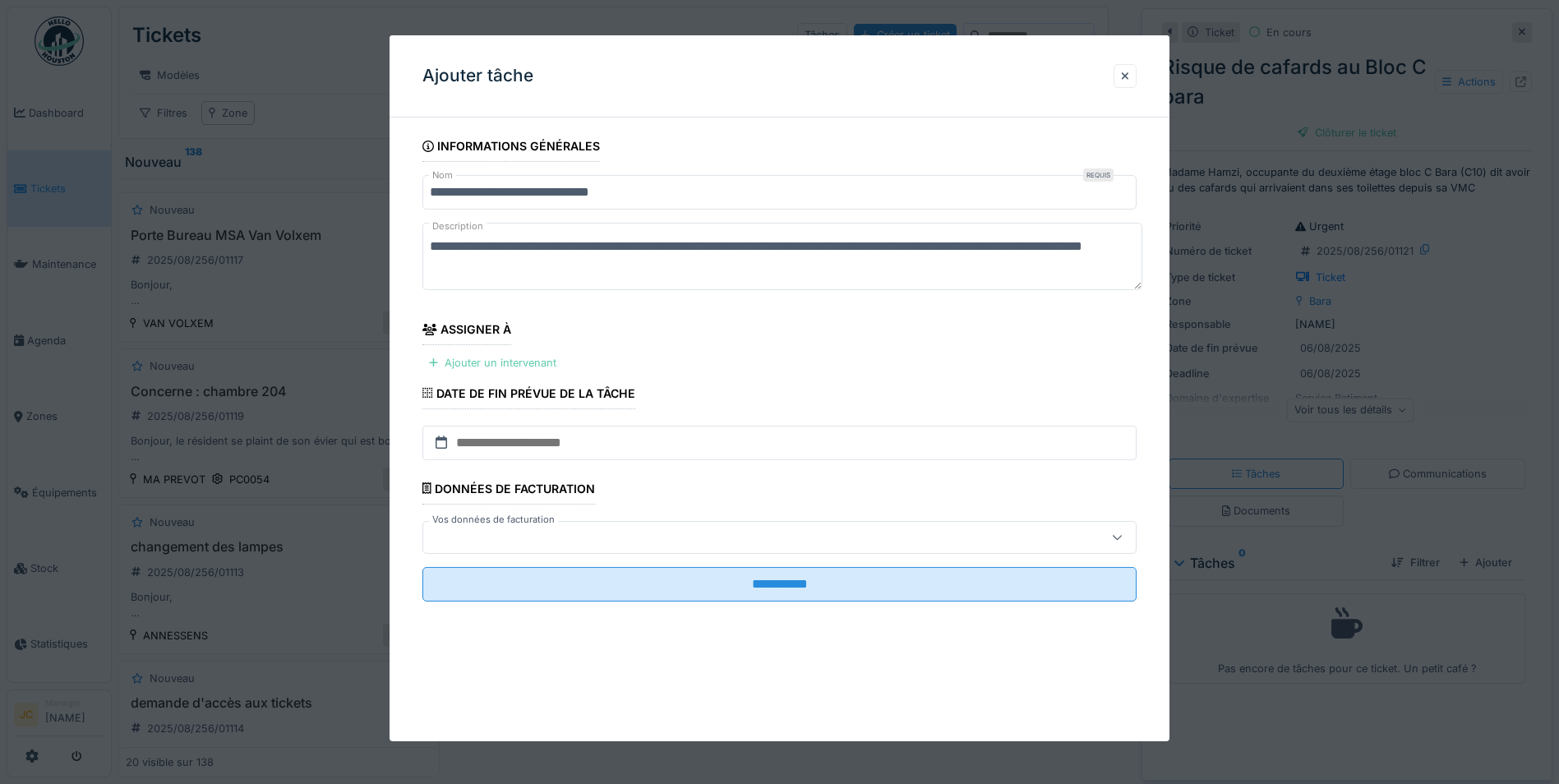 click on "Ajouter un intervenant" at bounding box center (492, 362) 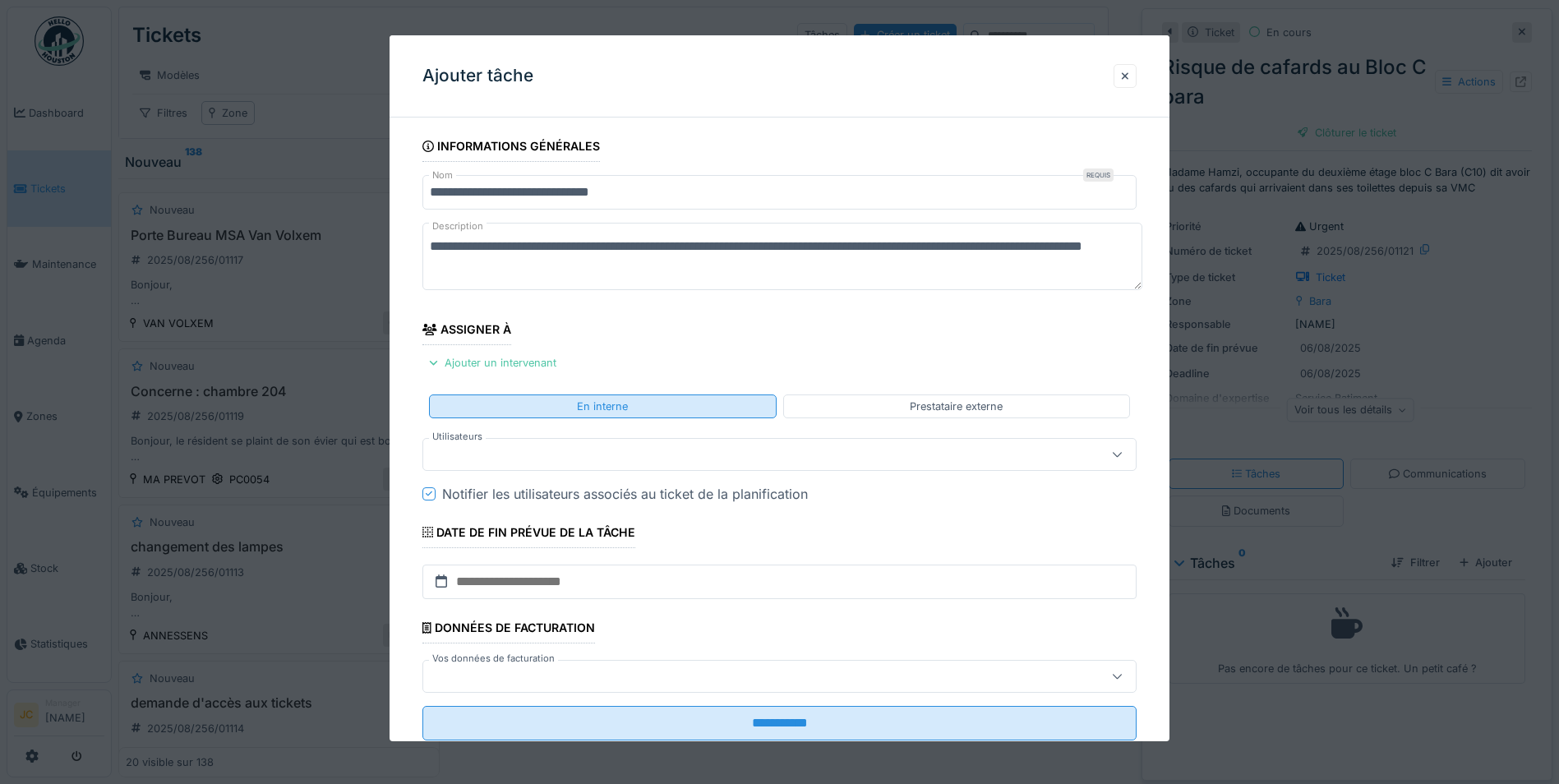 click on "En interne" at bounding box center (602, 406) 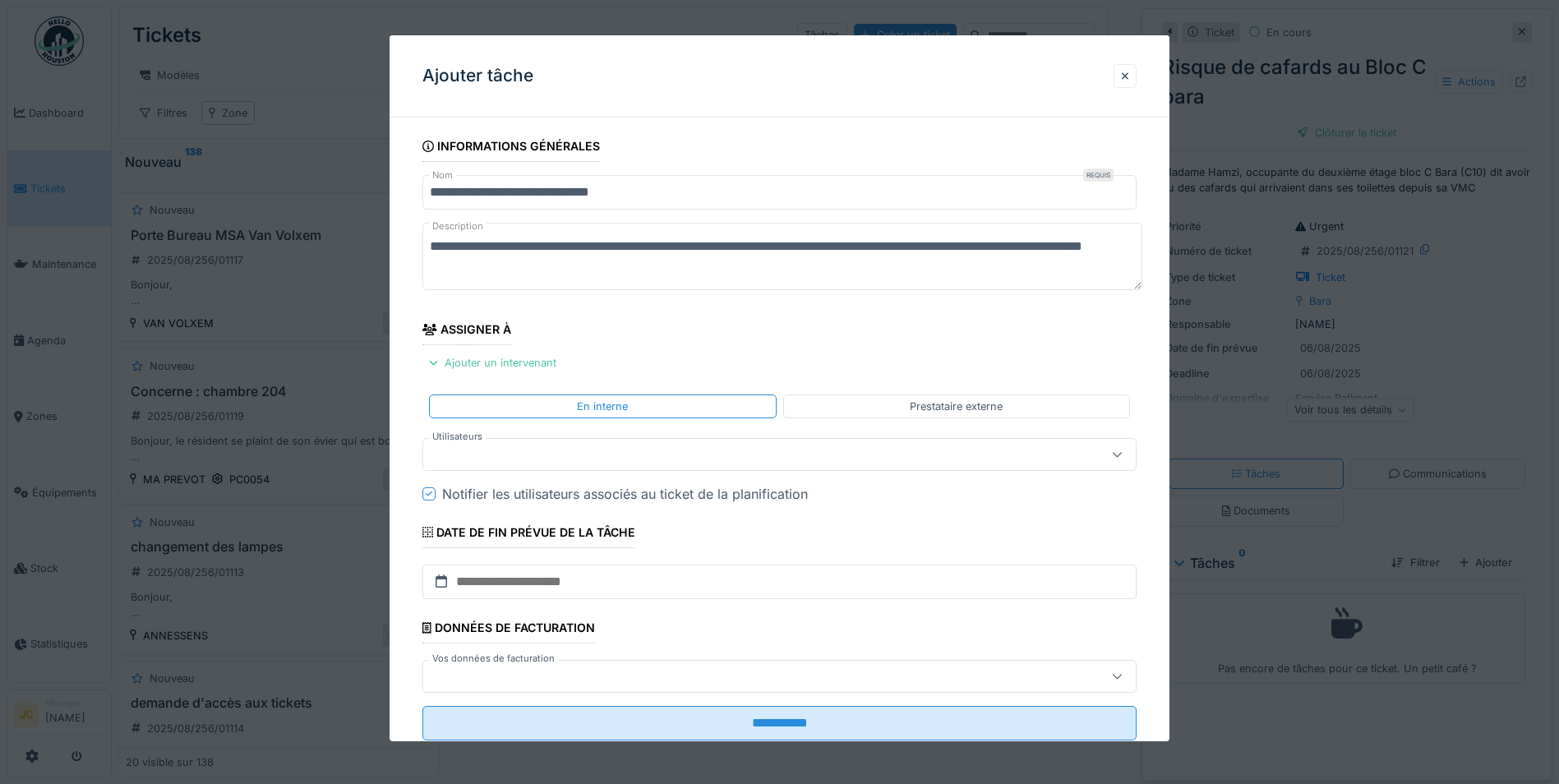 click at bounding box center [744, 454] 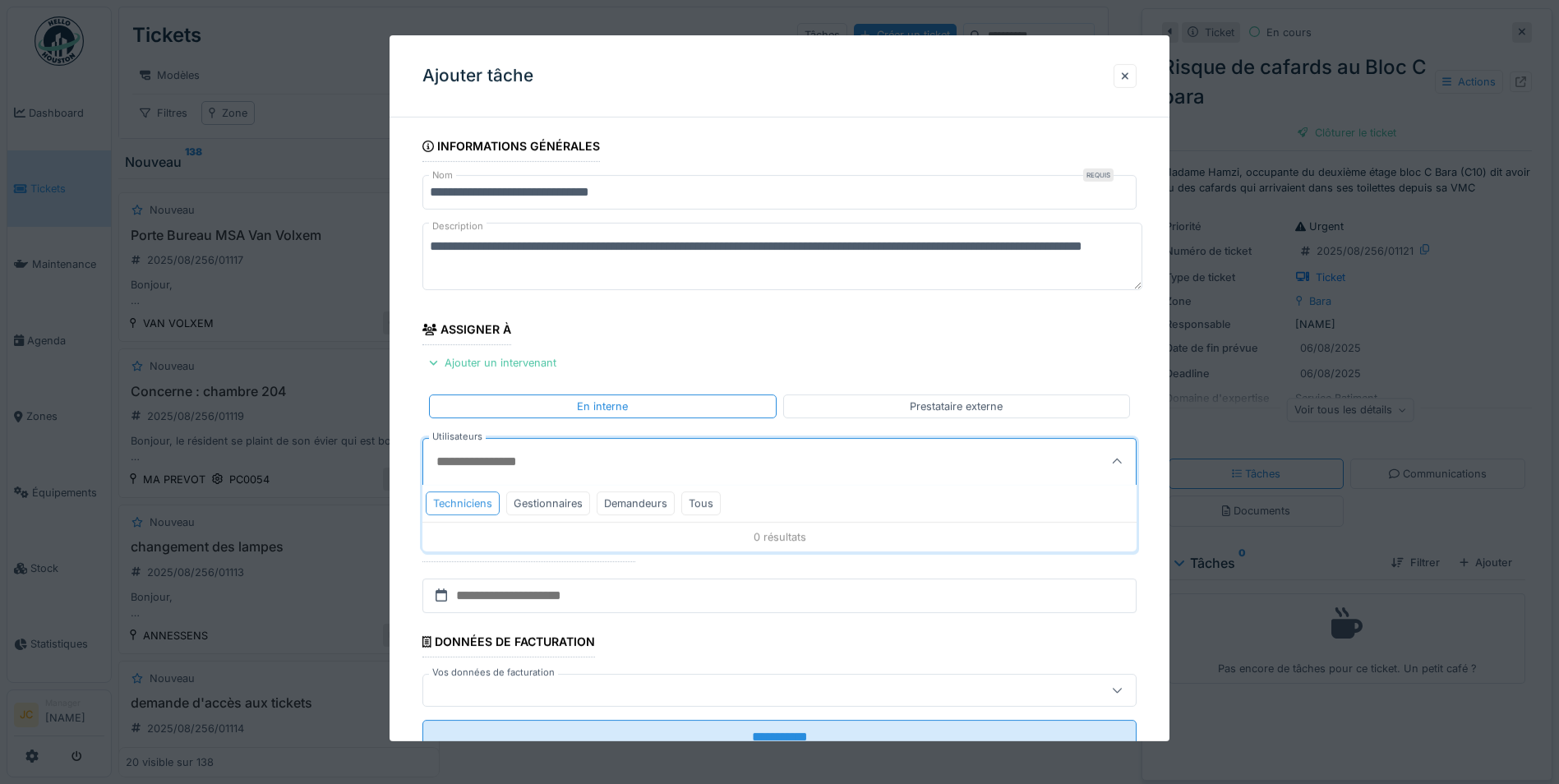 click on "Techniciens" at bounding box center (463, 503) 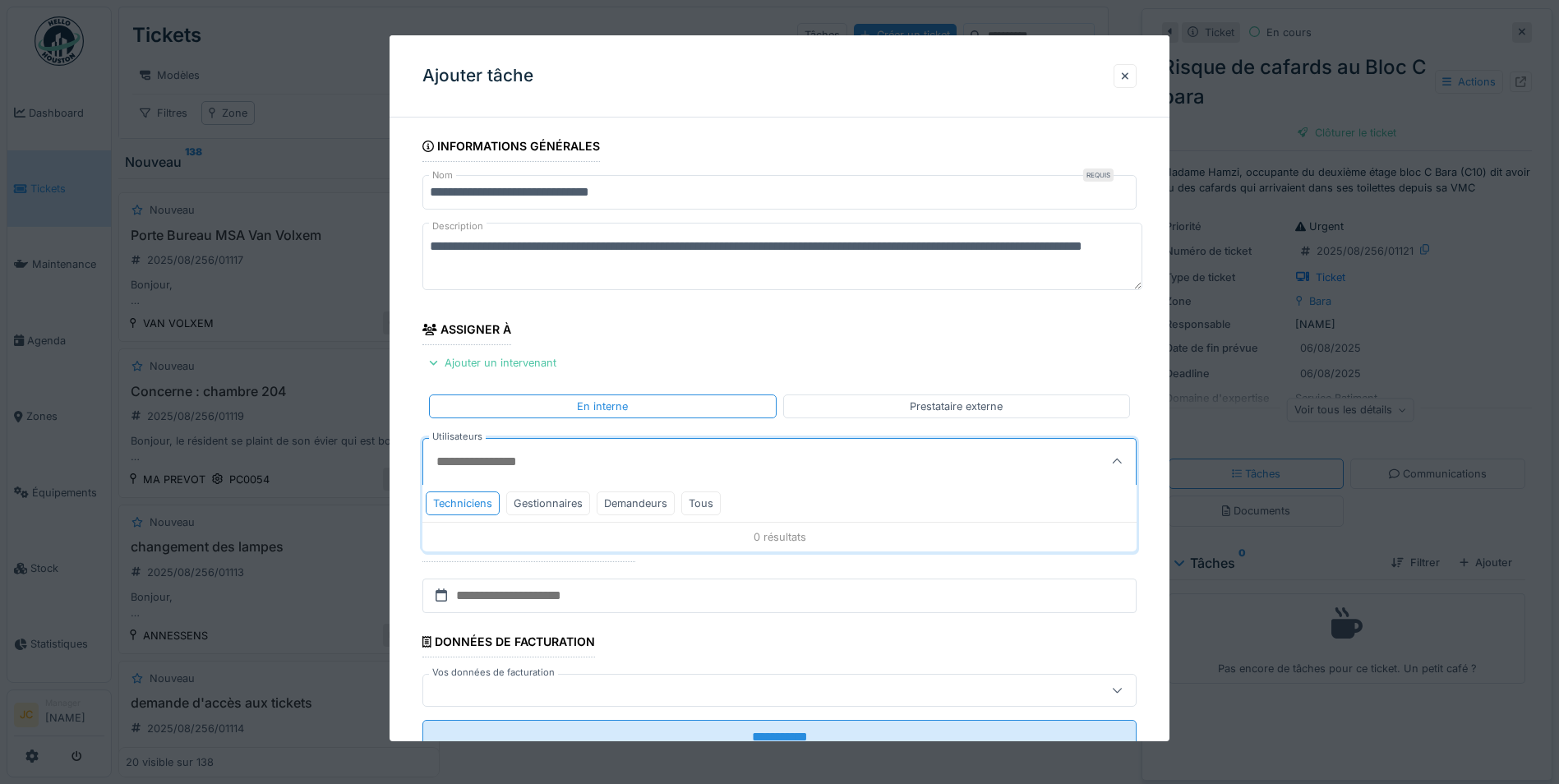 click on "**********" at bounding box center [779, 449] 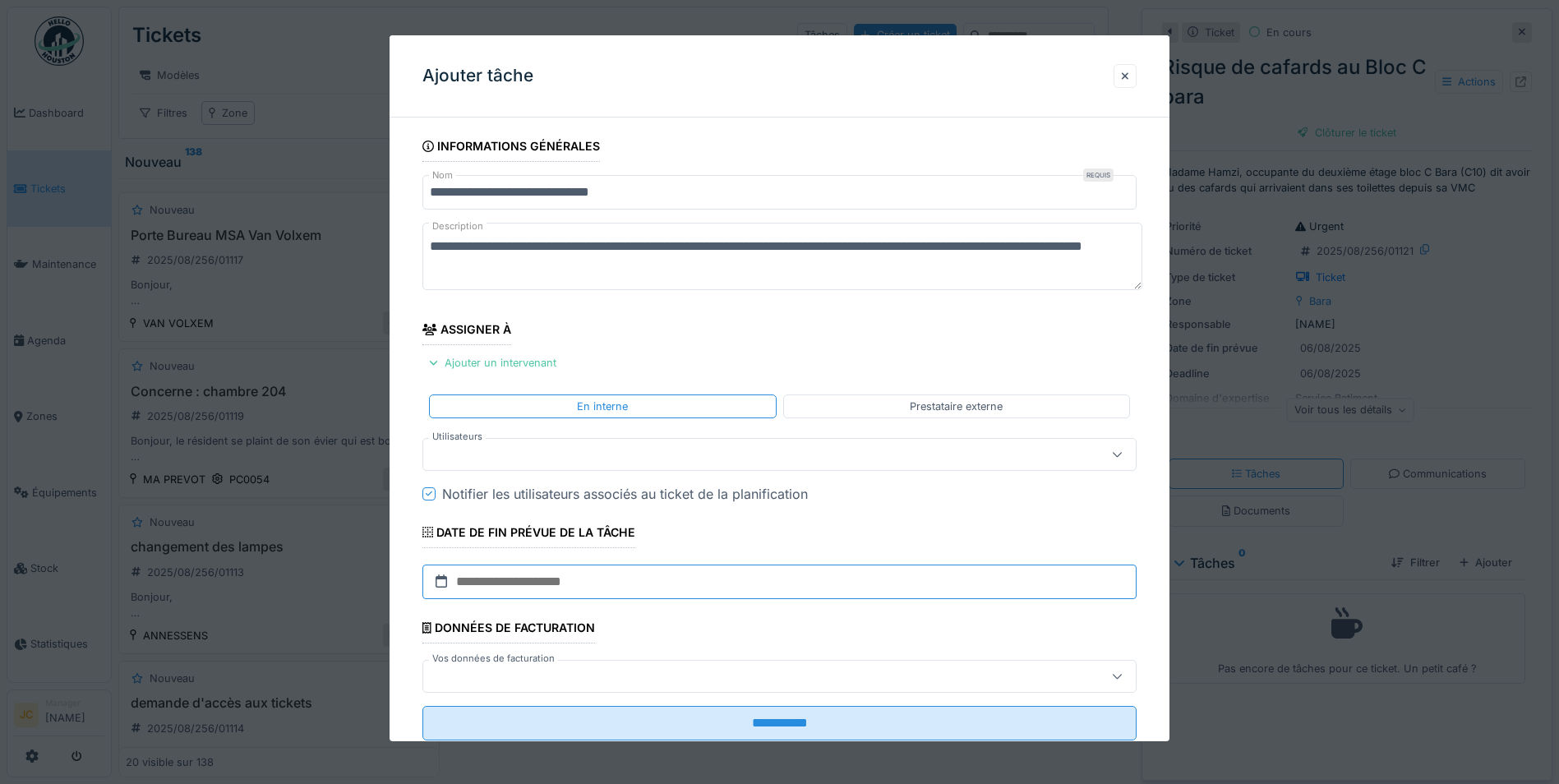 click at bounding box center (779, 582) 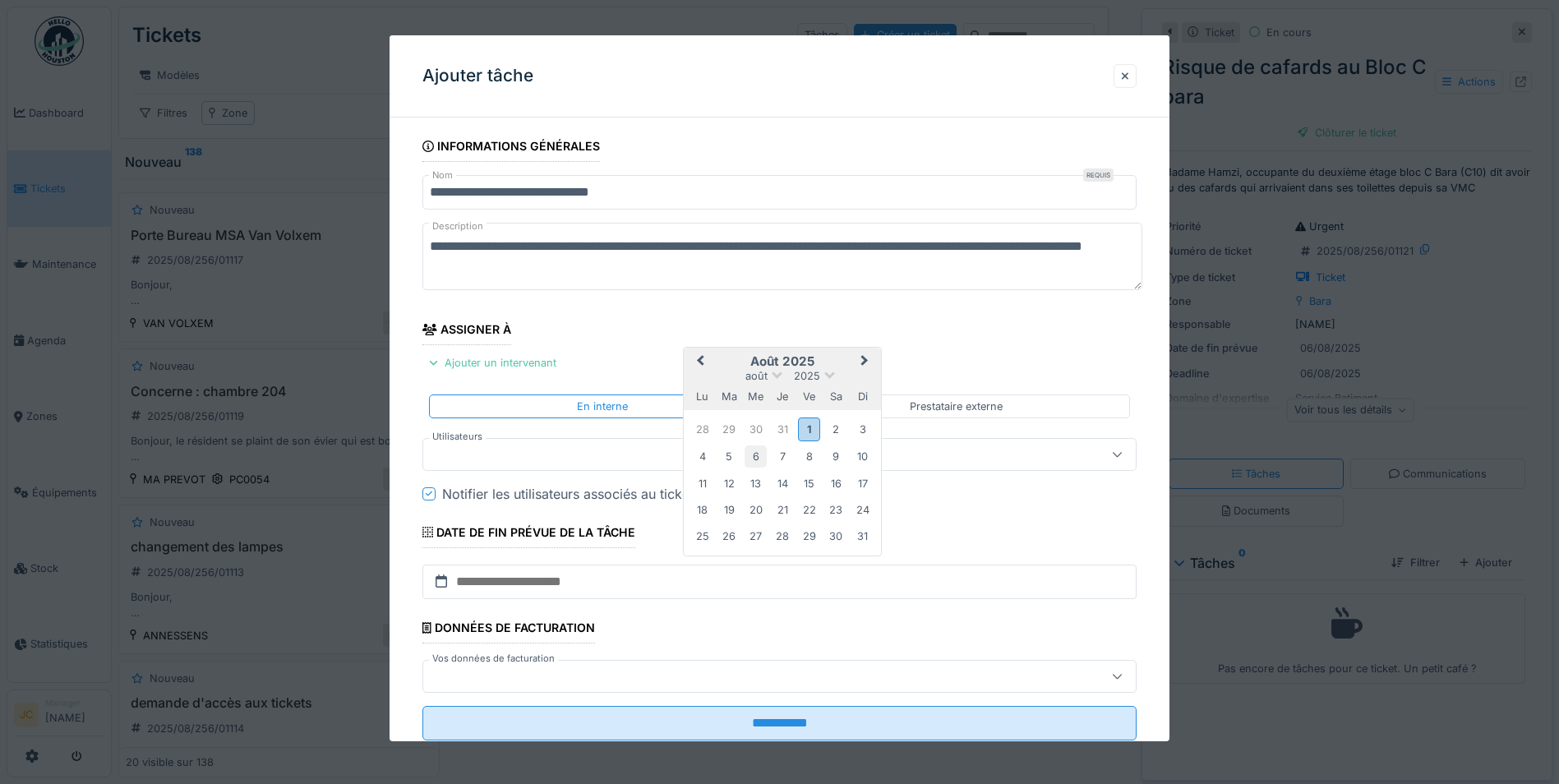 click on "6" at bounding box center [755, 456] 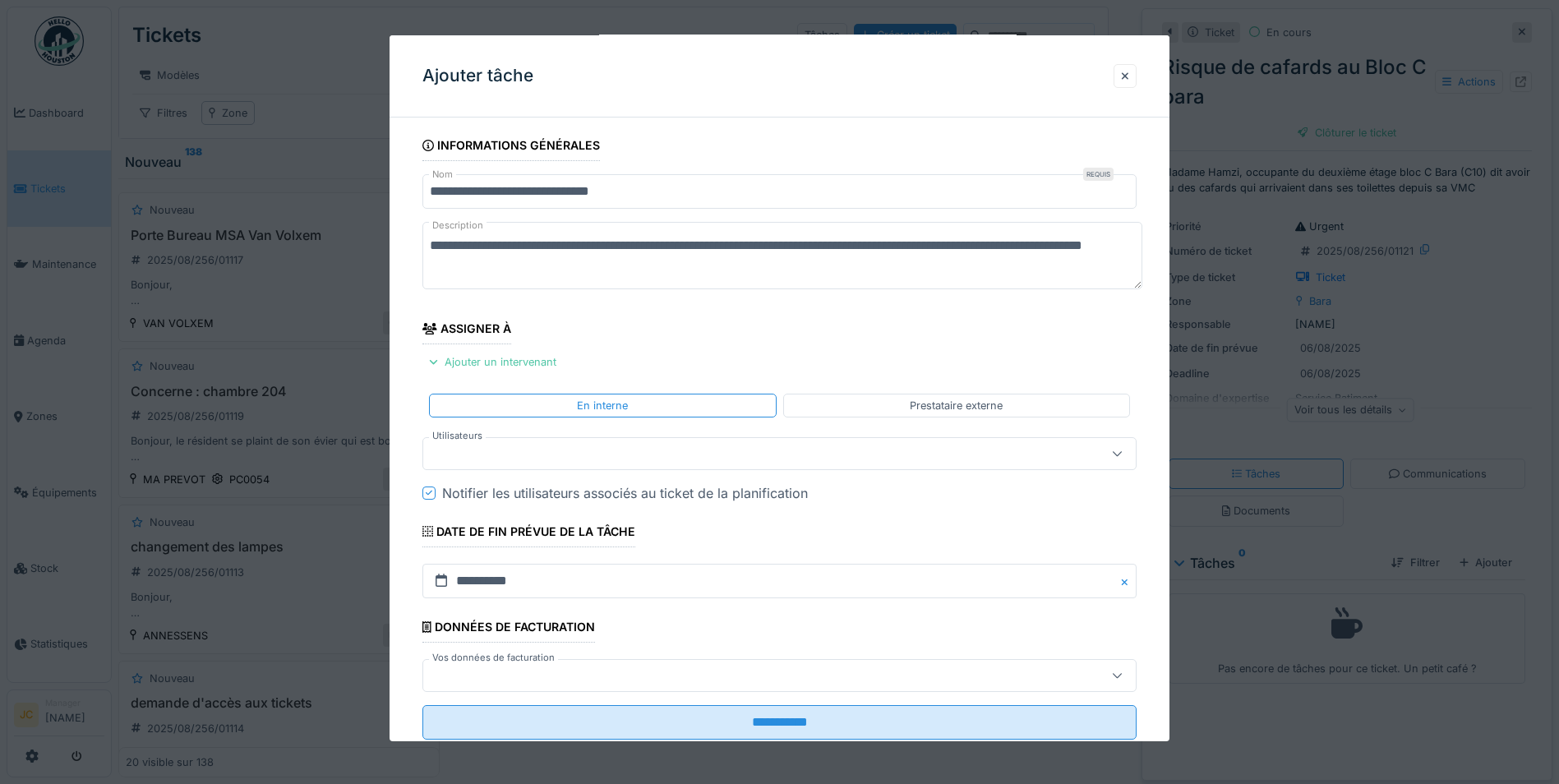 scroll, scrollTop: 0, scrollLeft: 0, axis: both 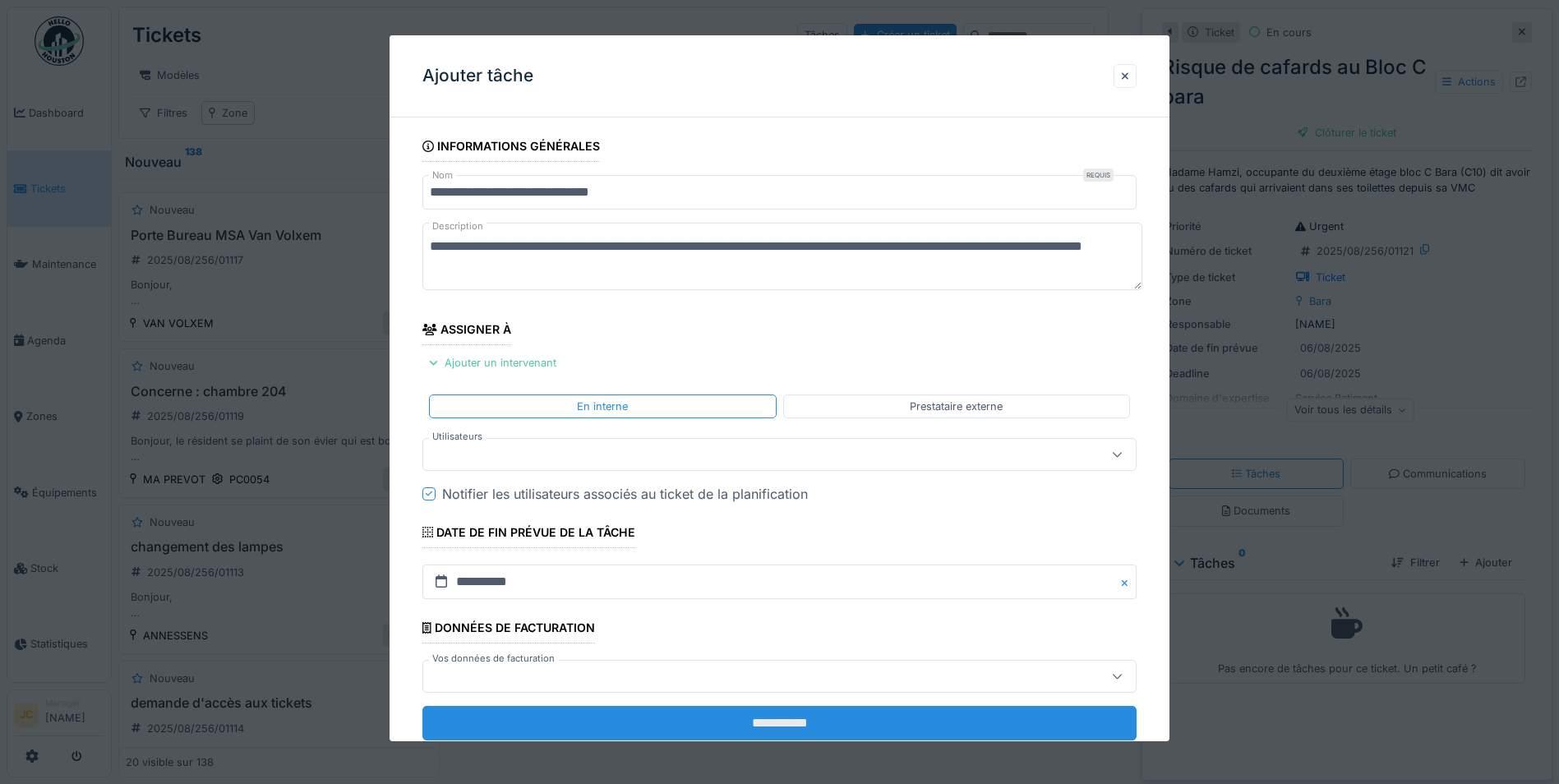 click on "**********" at bounding box center (779, 723) 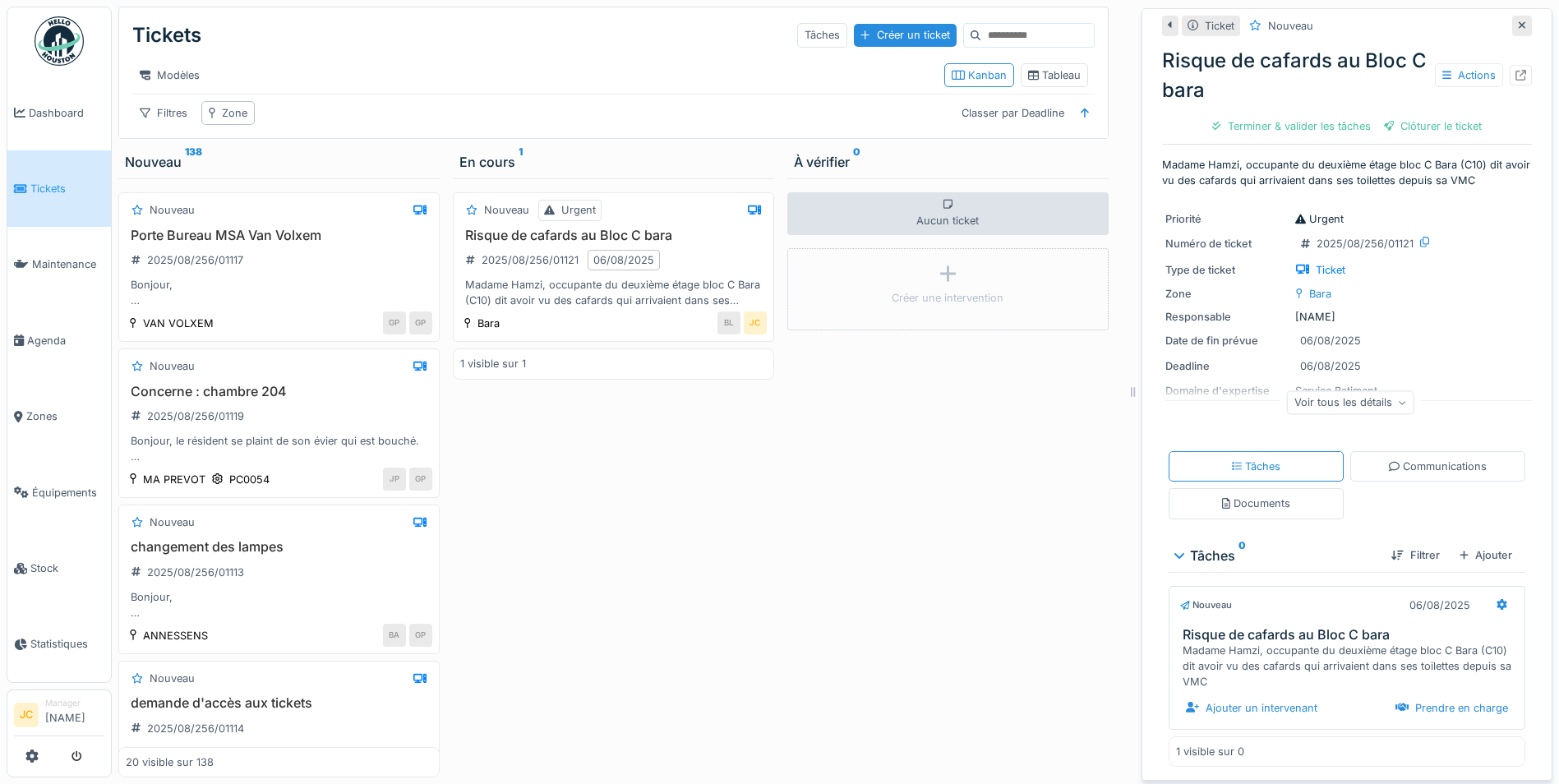 scroll, scrollTop: 10, scrollLeft: 0, axis: vertical 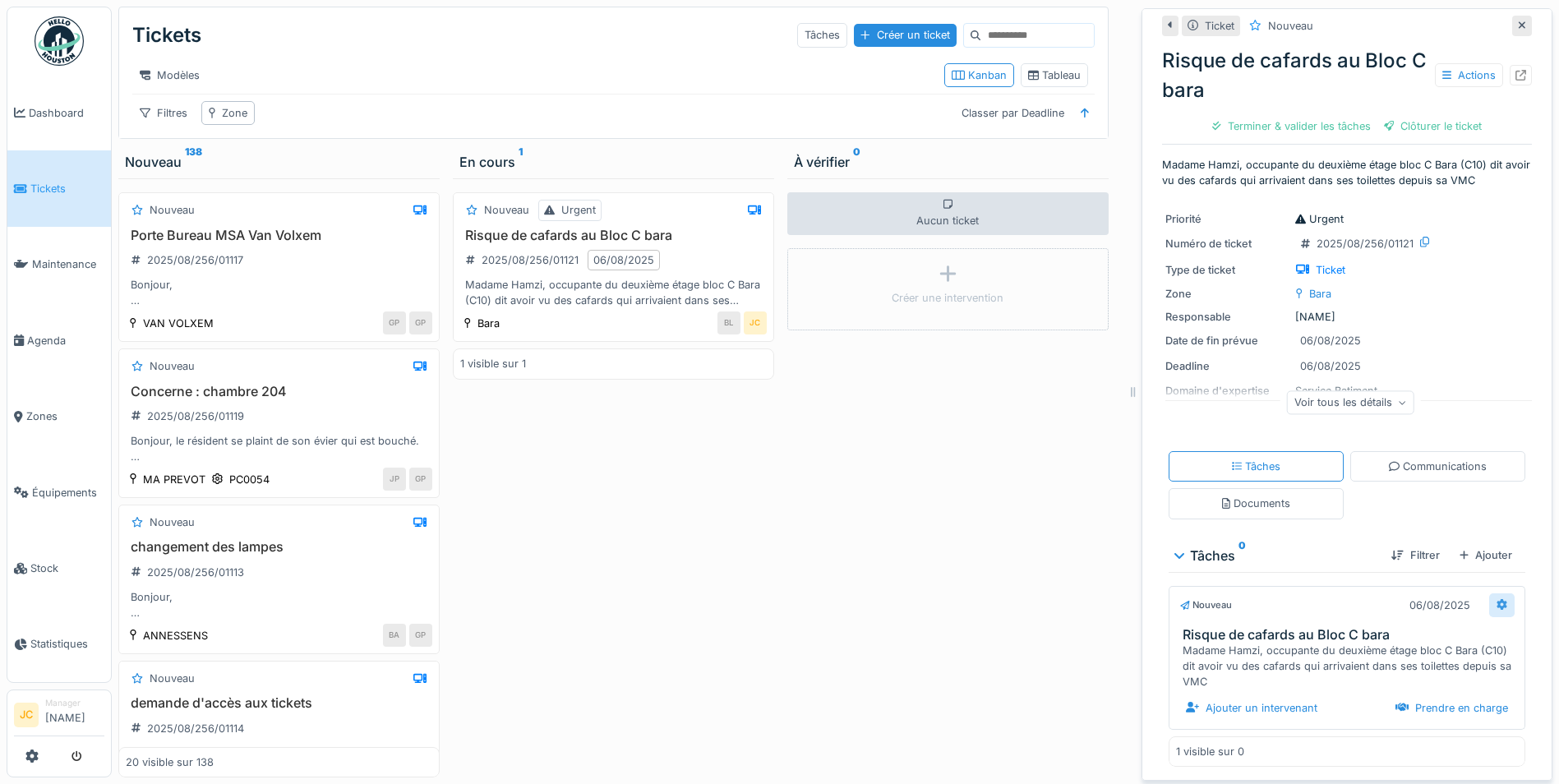 click 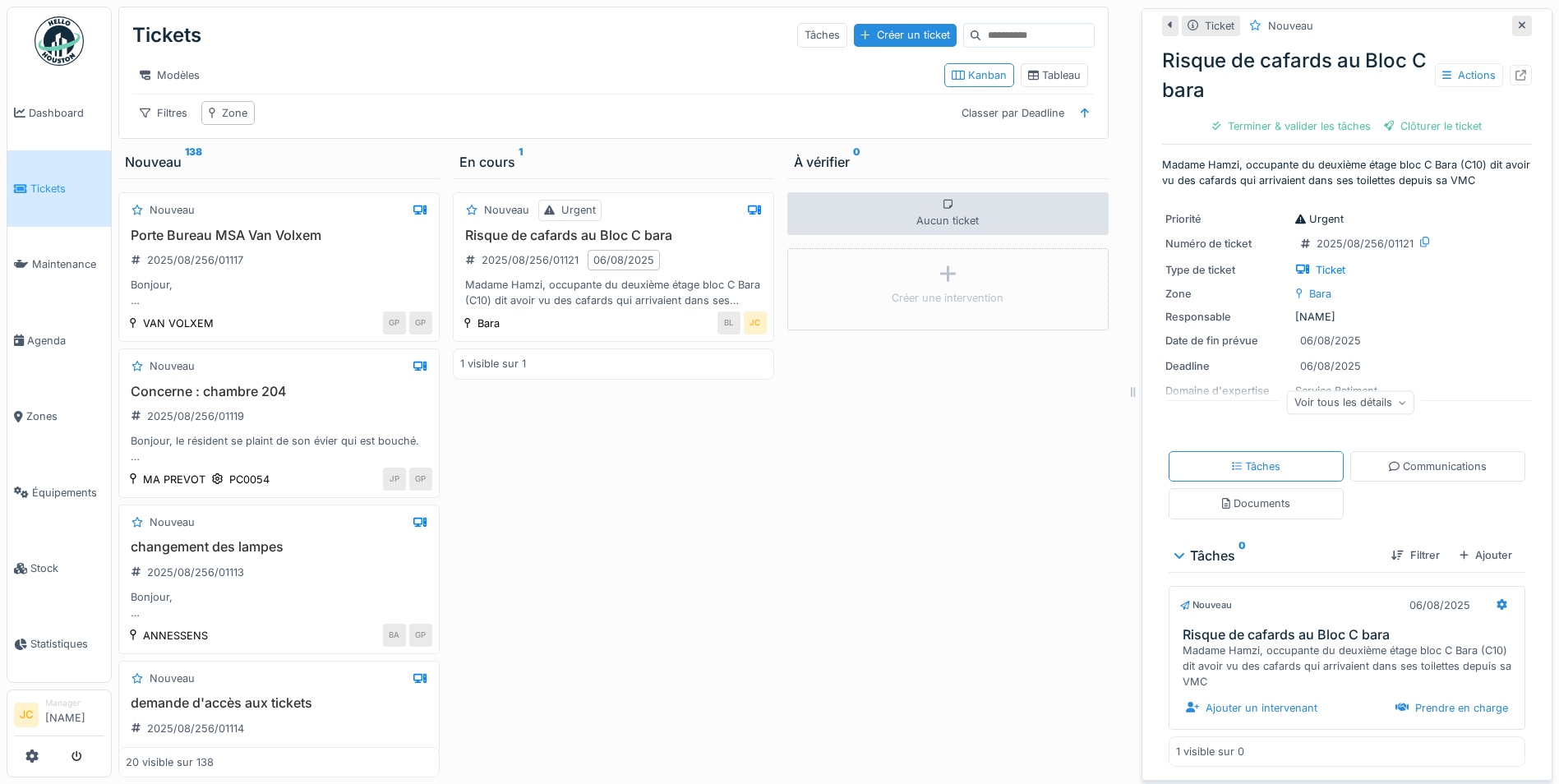 click on "Aucun ticket Créer une intervention" at bounding box center (948, 477) 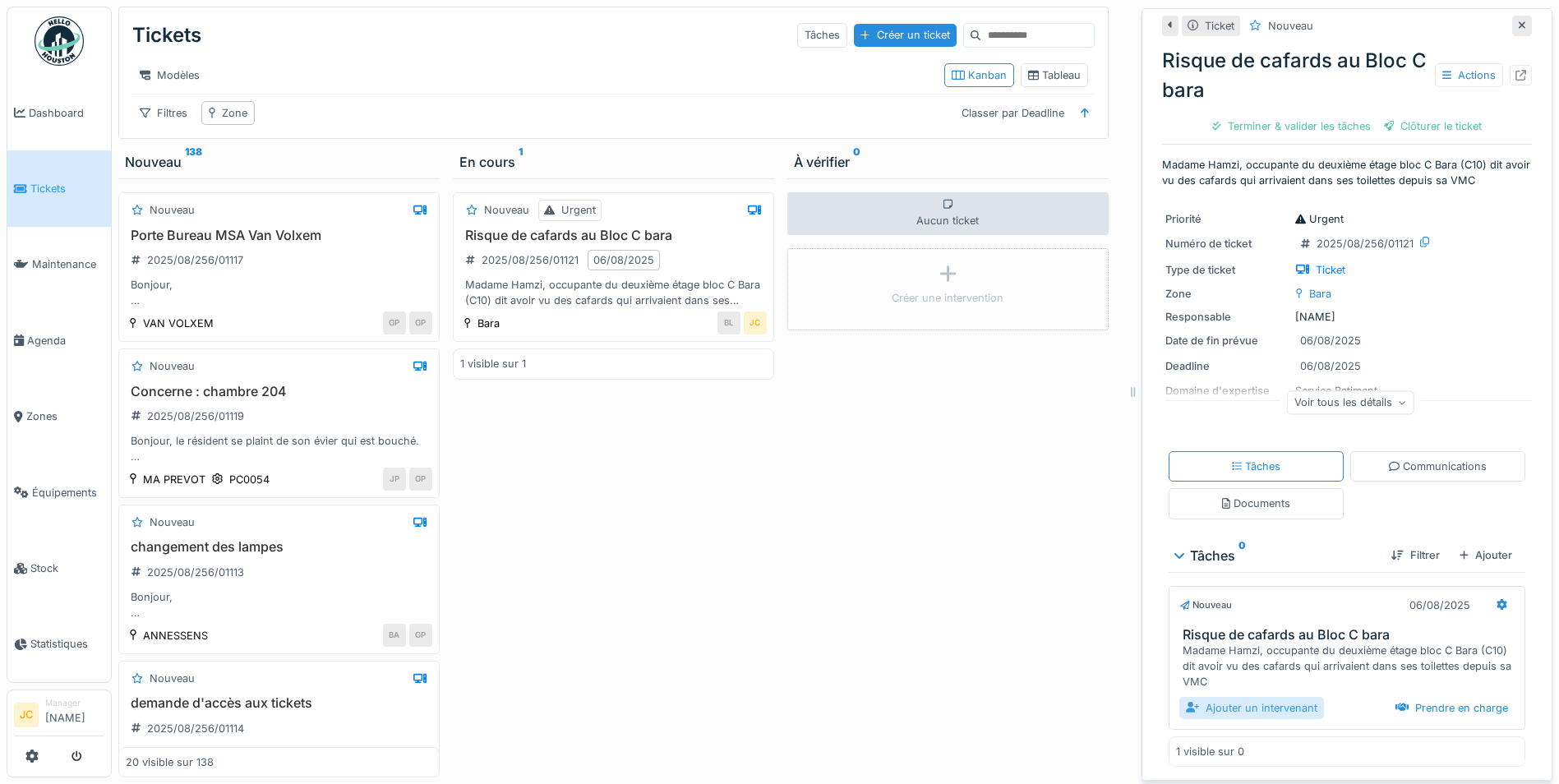 click on "Ajouter un intervenant" at bounding box center (1252, 708) 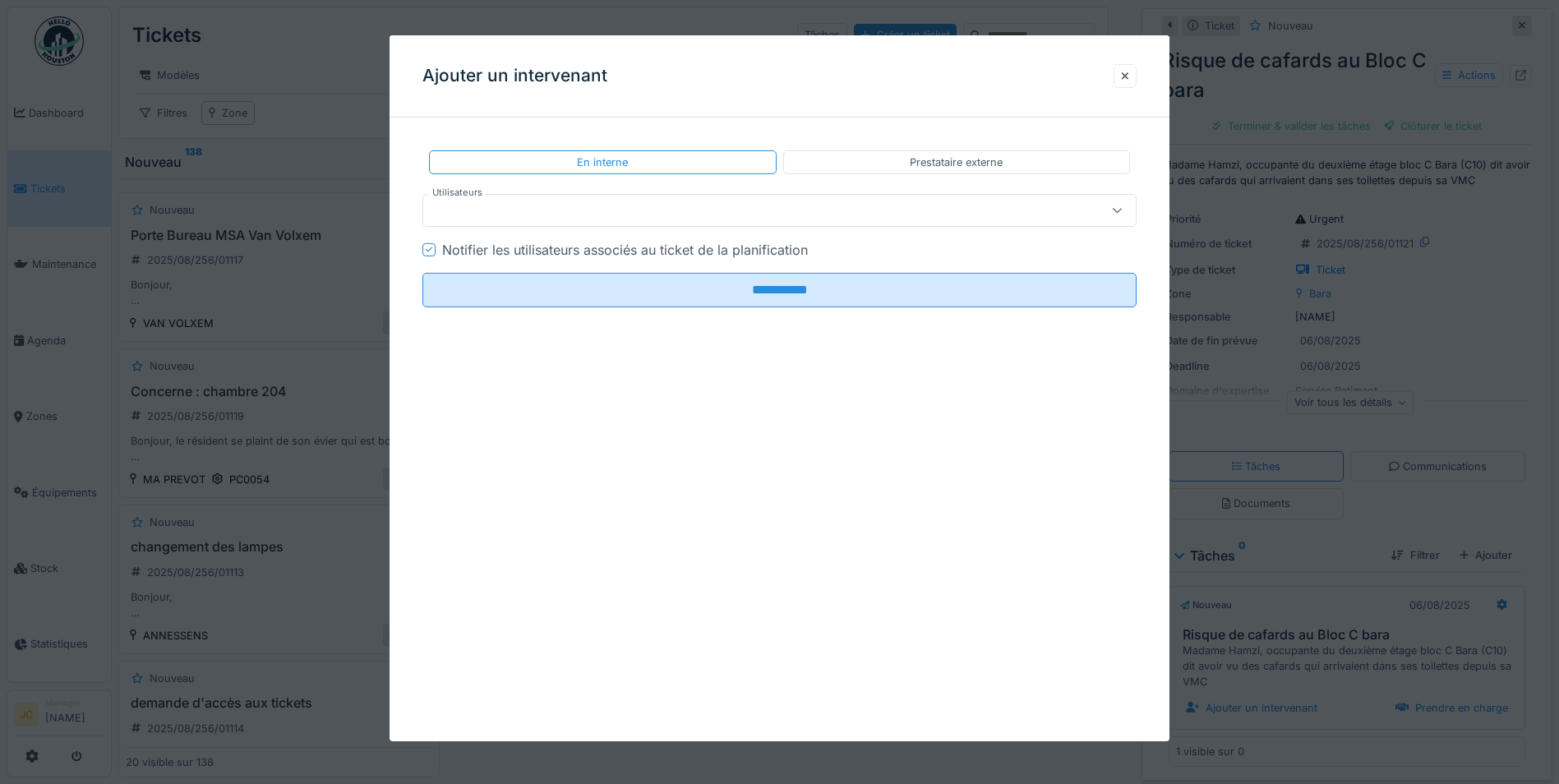 click at bounding box center (744, 210) 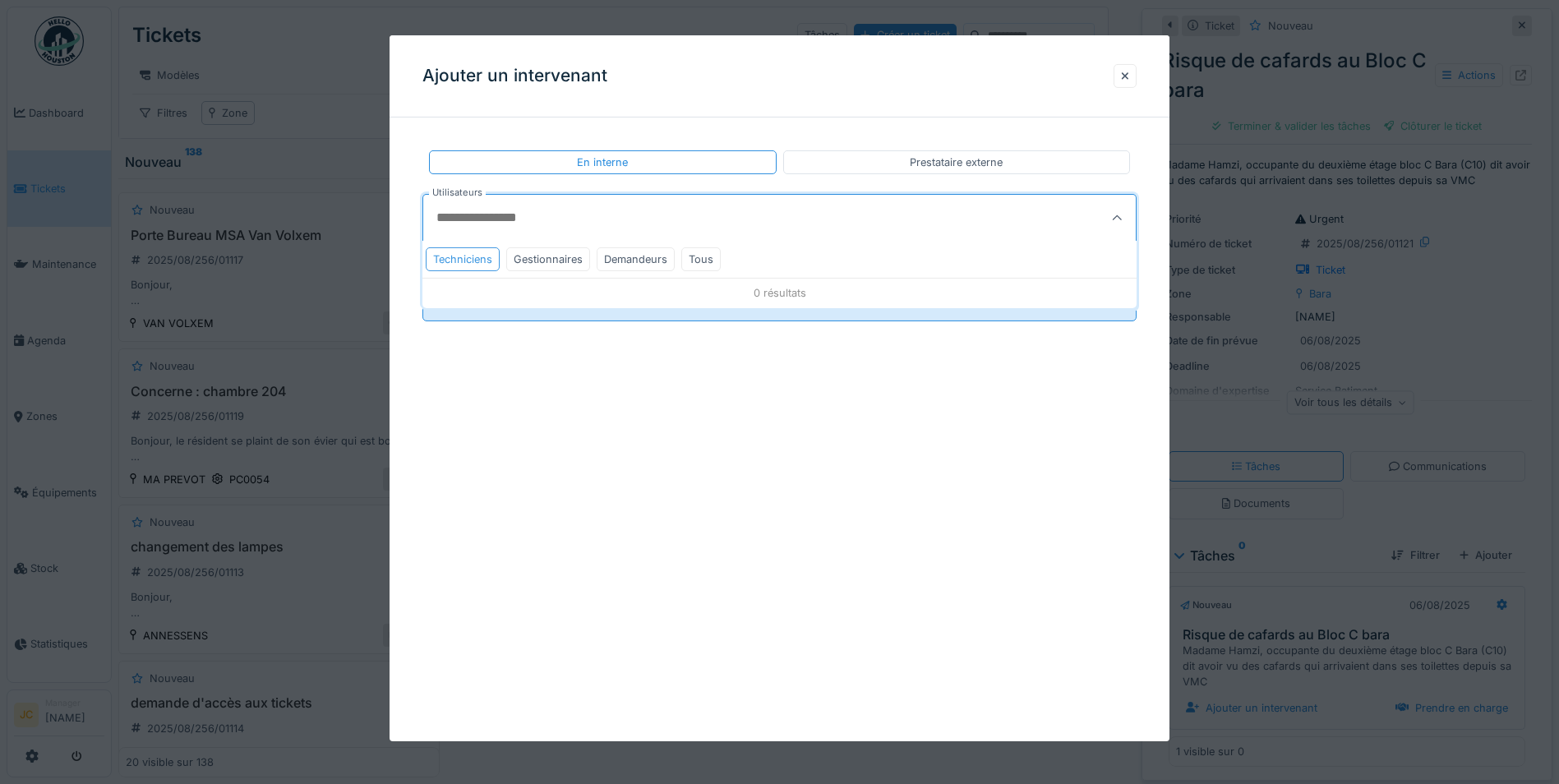 click on "Techniciens" at bounding box center [463, 259] 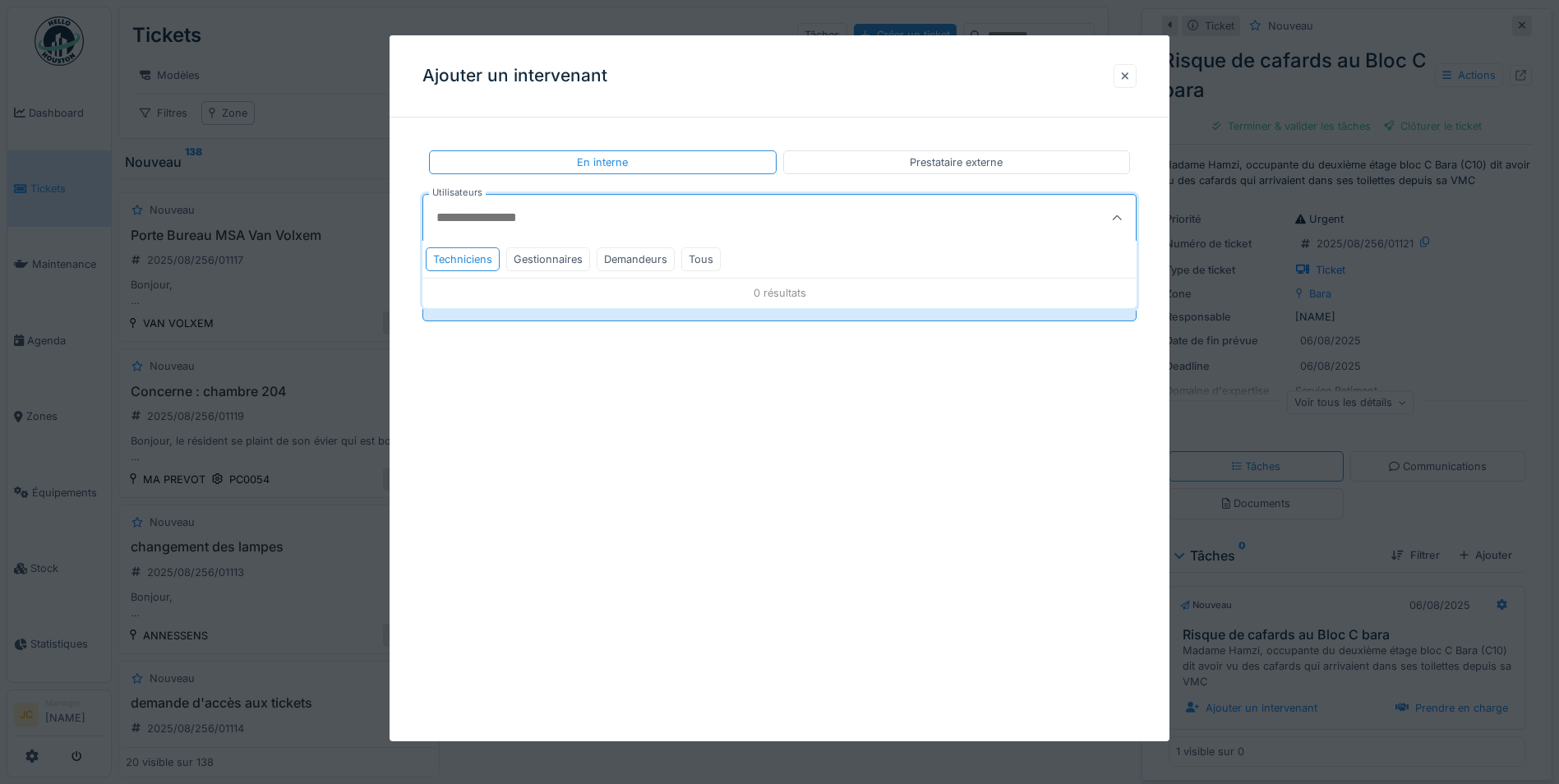 click at bounding box center [1125, 76] 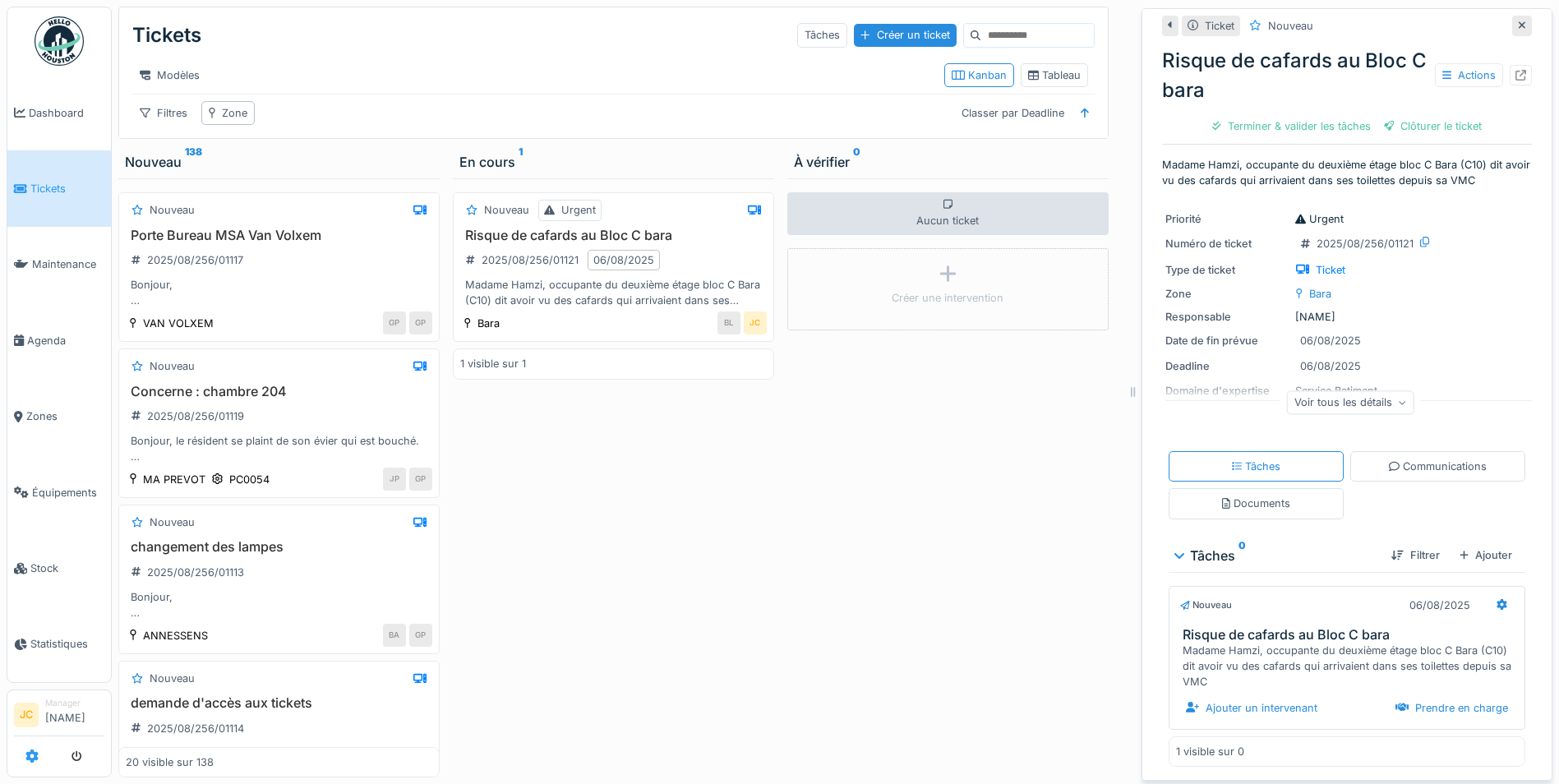 click at bounding box center [32, 756] 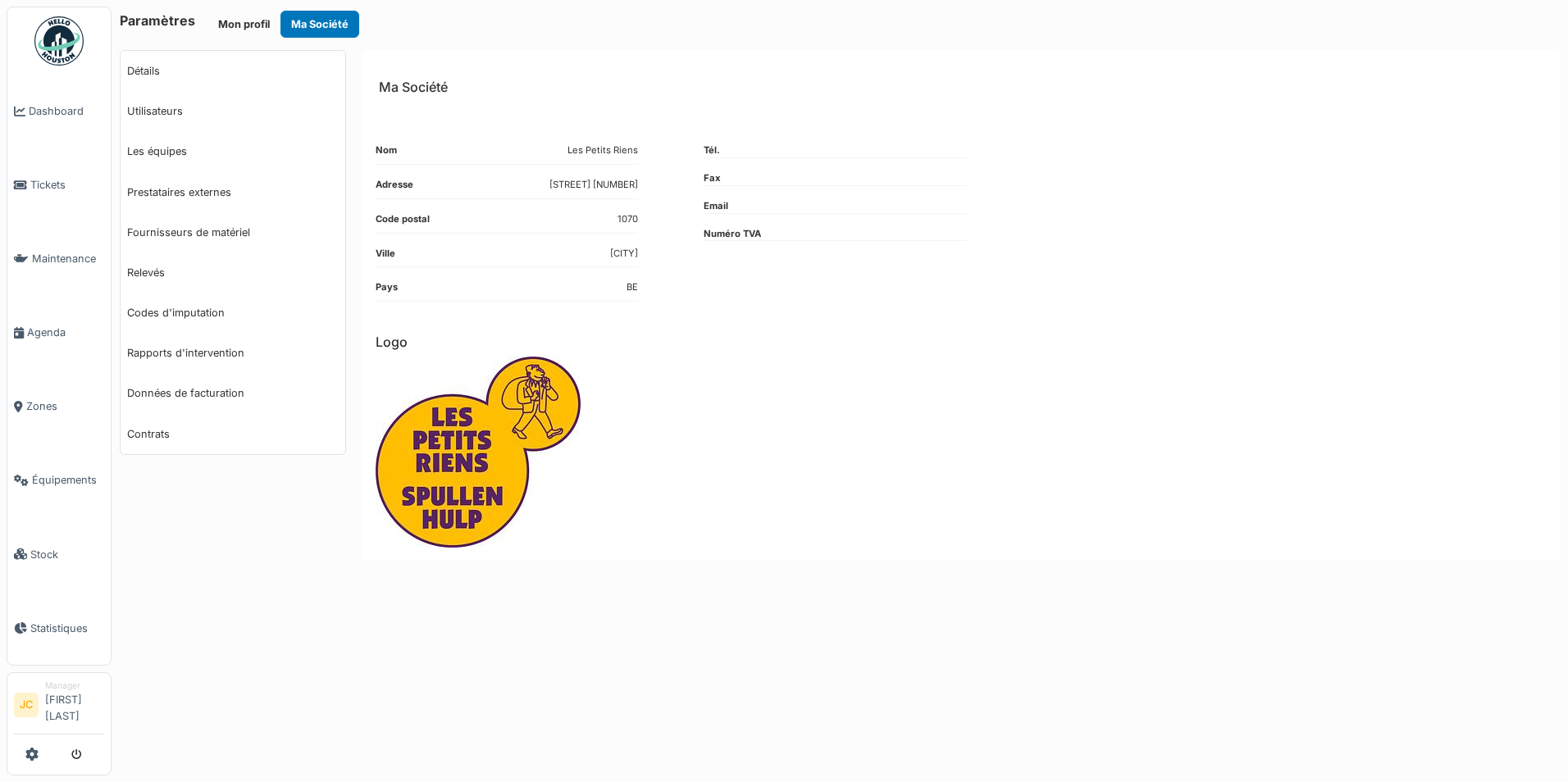 scroll, scrollTop: 0, scrollLeft: 0, axis: both 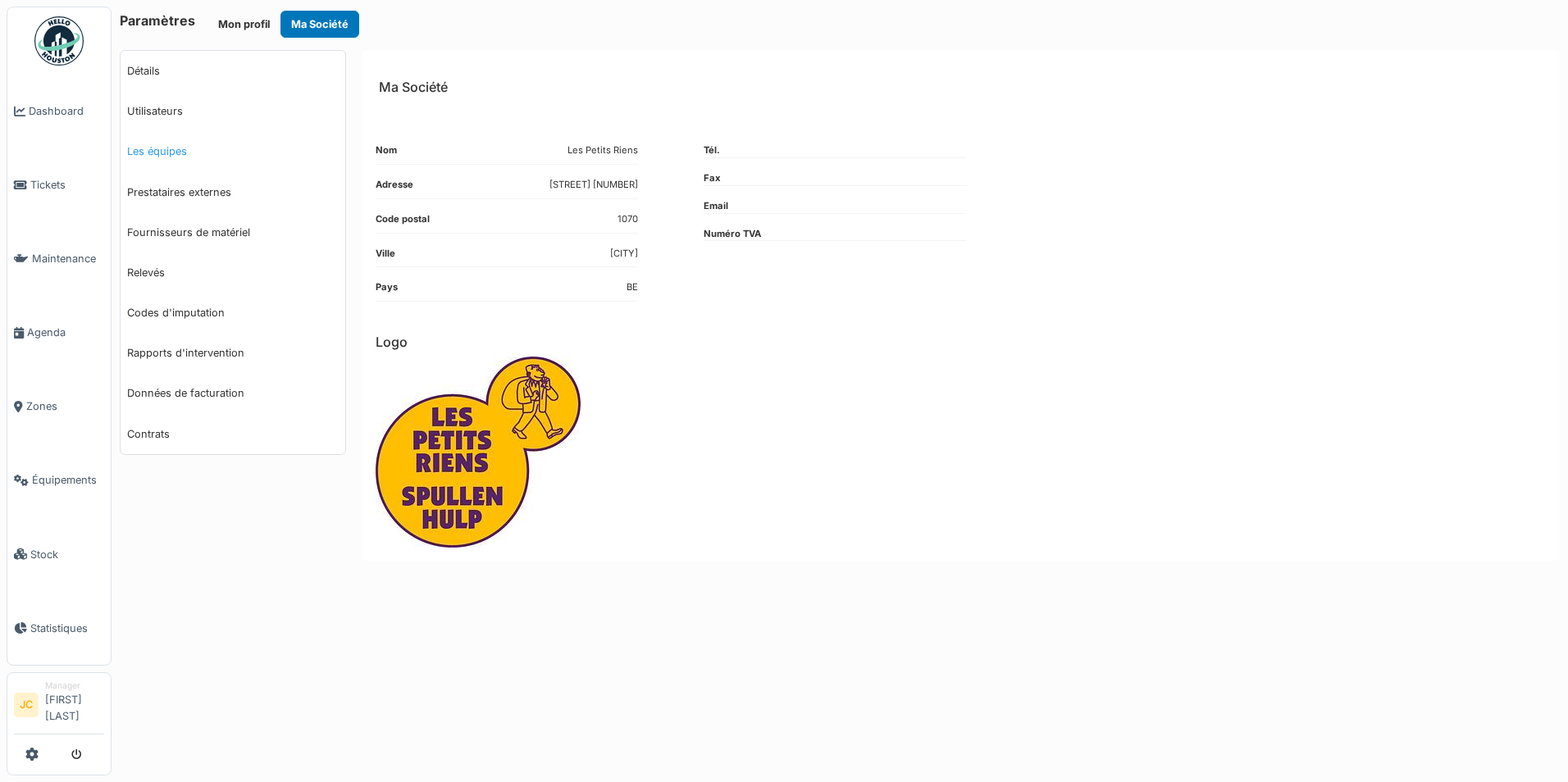 click on "Les équipes" at bounding box center [233, 151] 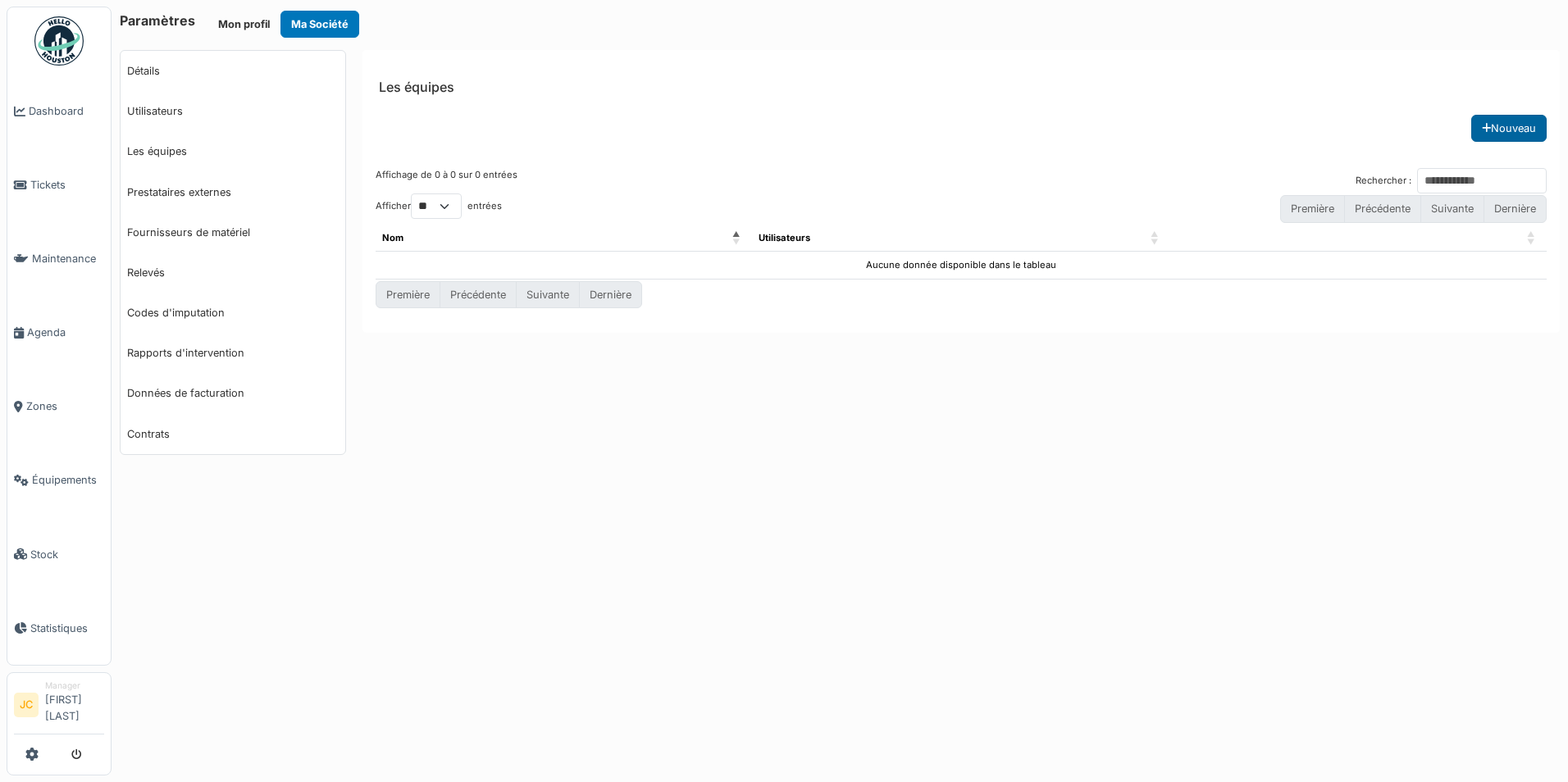 click on "Nouveau" at bounding box center (1509, 128) 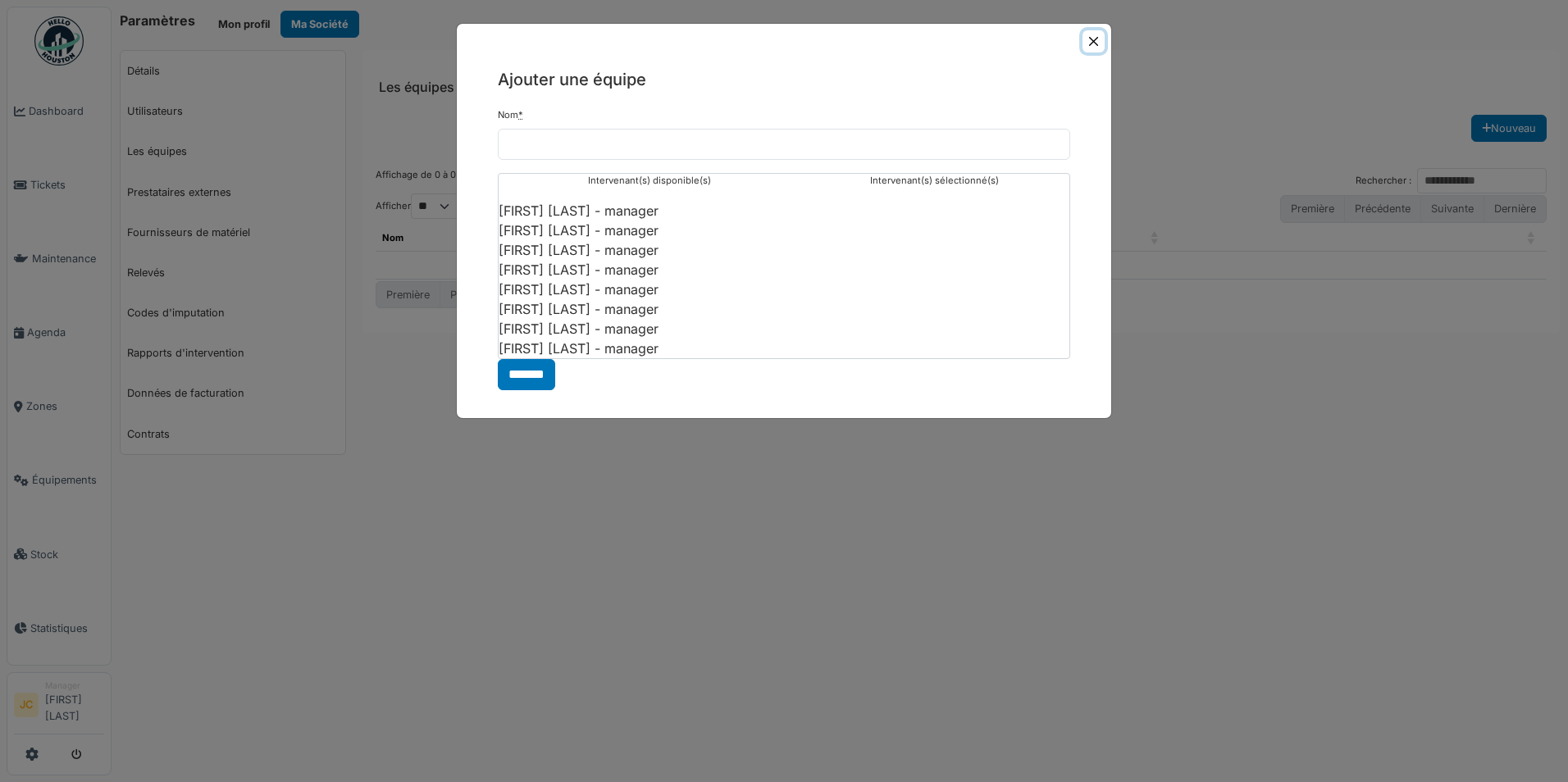 click at bounding box center [1093, 41] 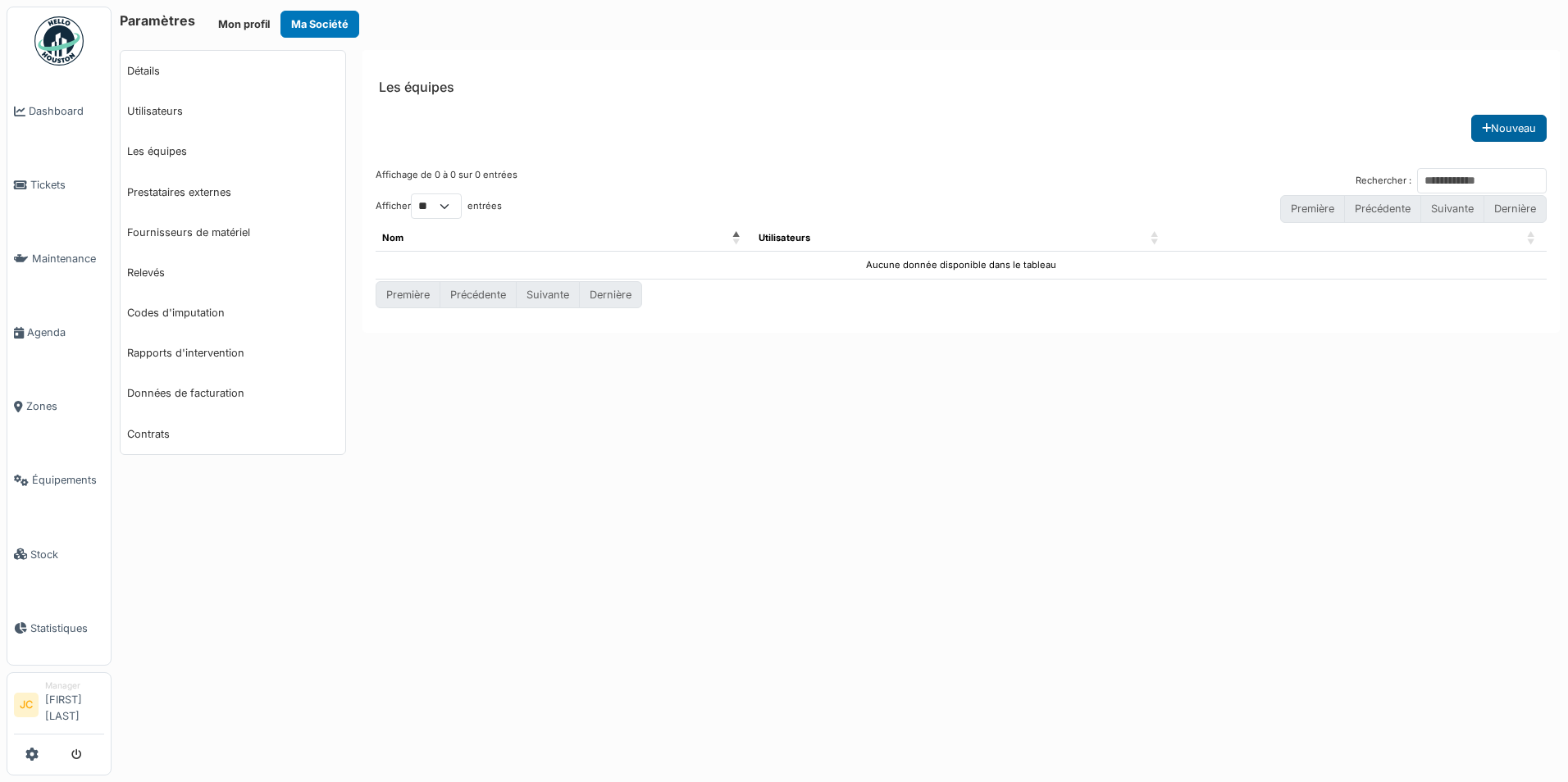 click on "Nouveau" at bounding box center (1509, 128) 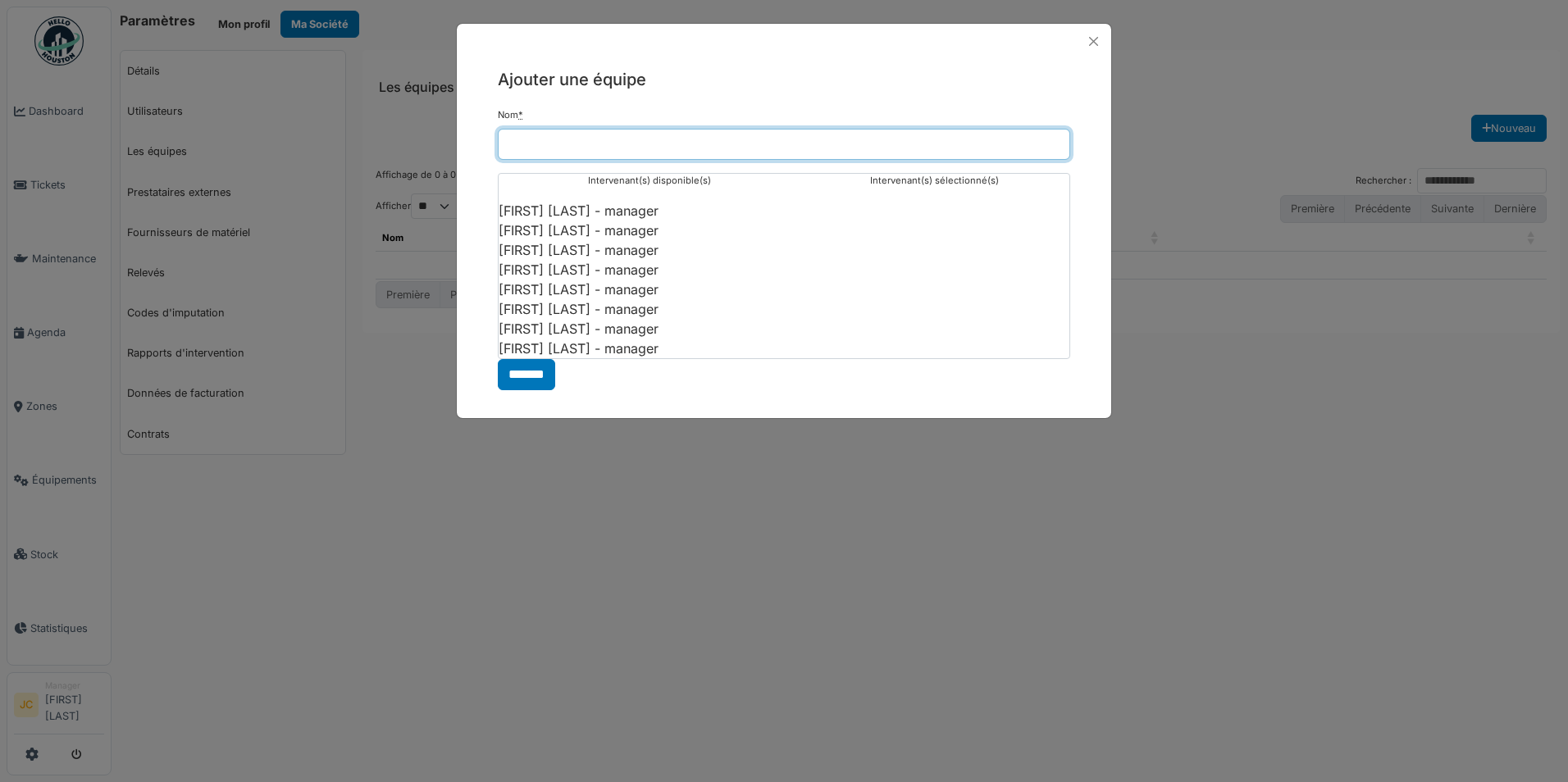 click on "Nom  *" at bounding box center (784, 144) 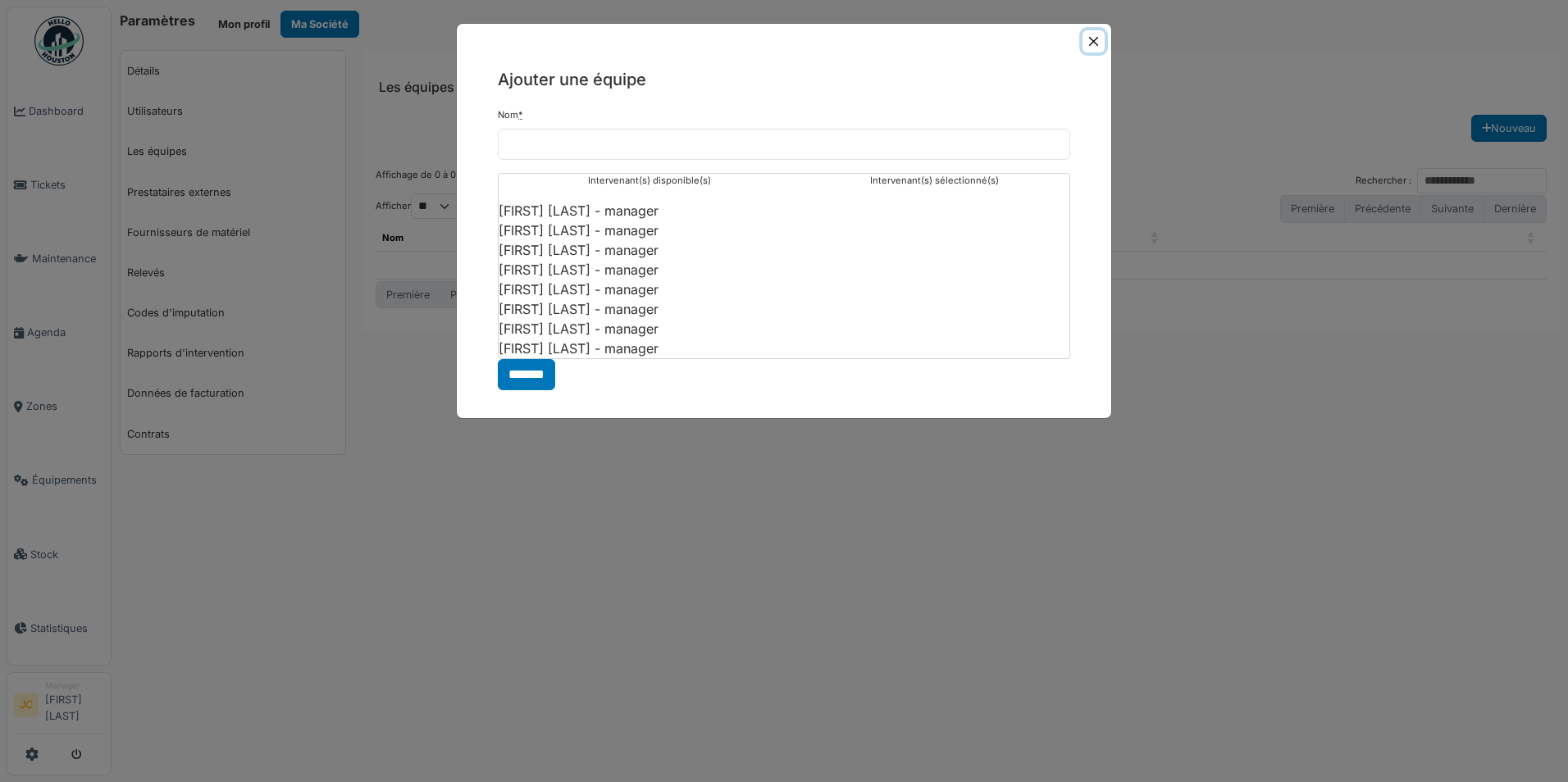 click at bounding box center [1093, 41] 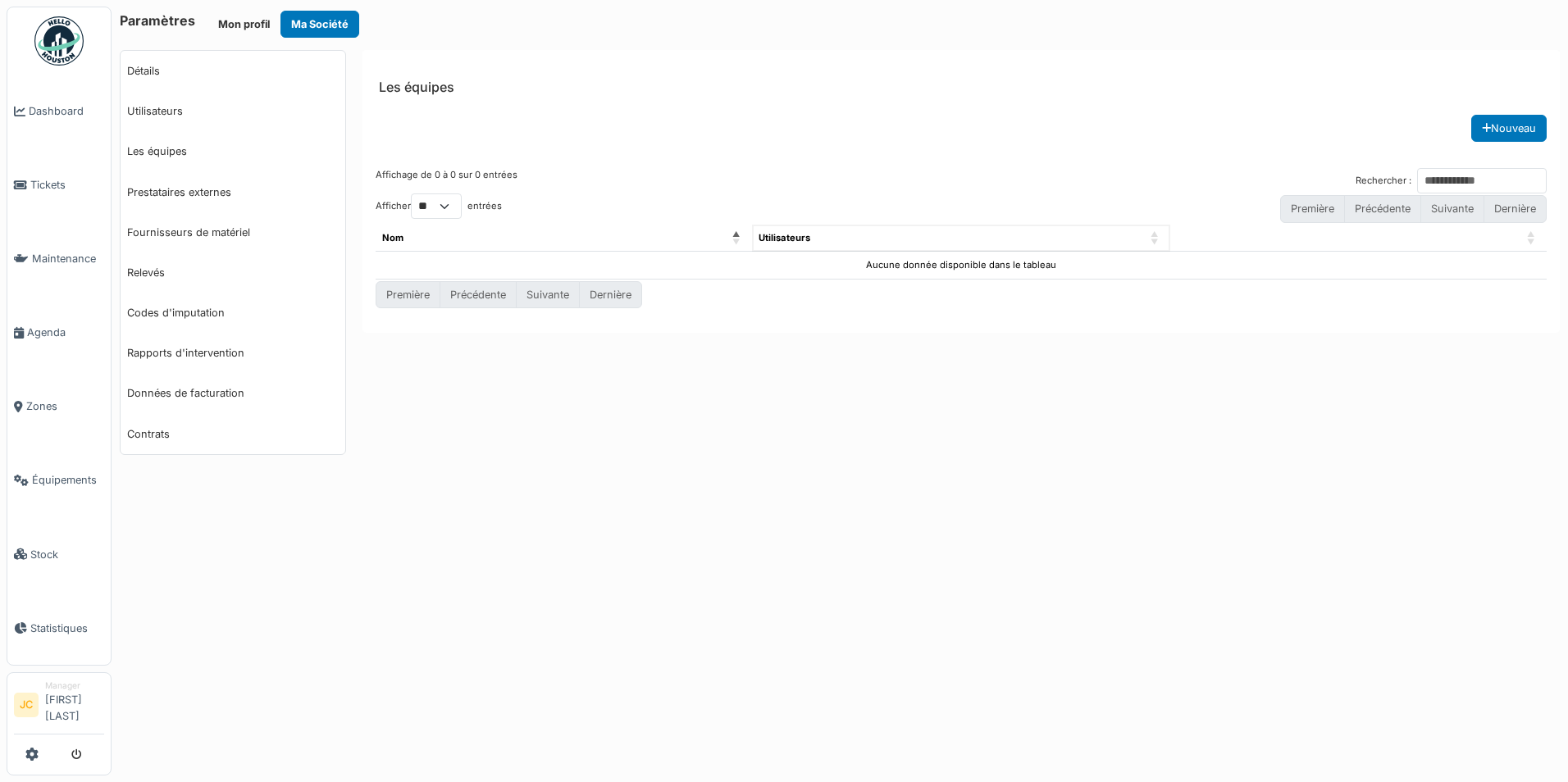 click on "Utilisateurs" at bounding box center (784, 238) 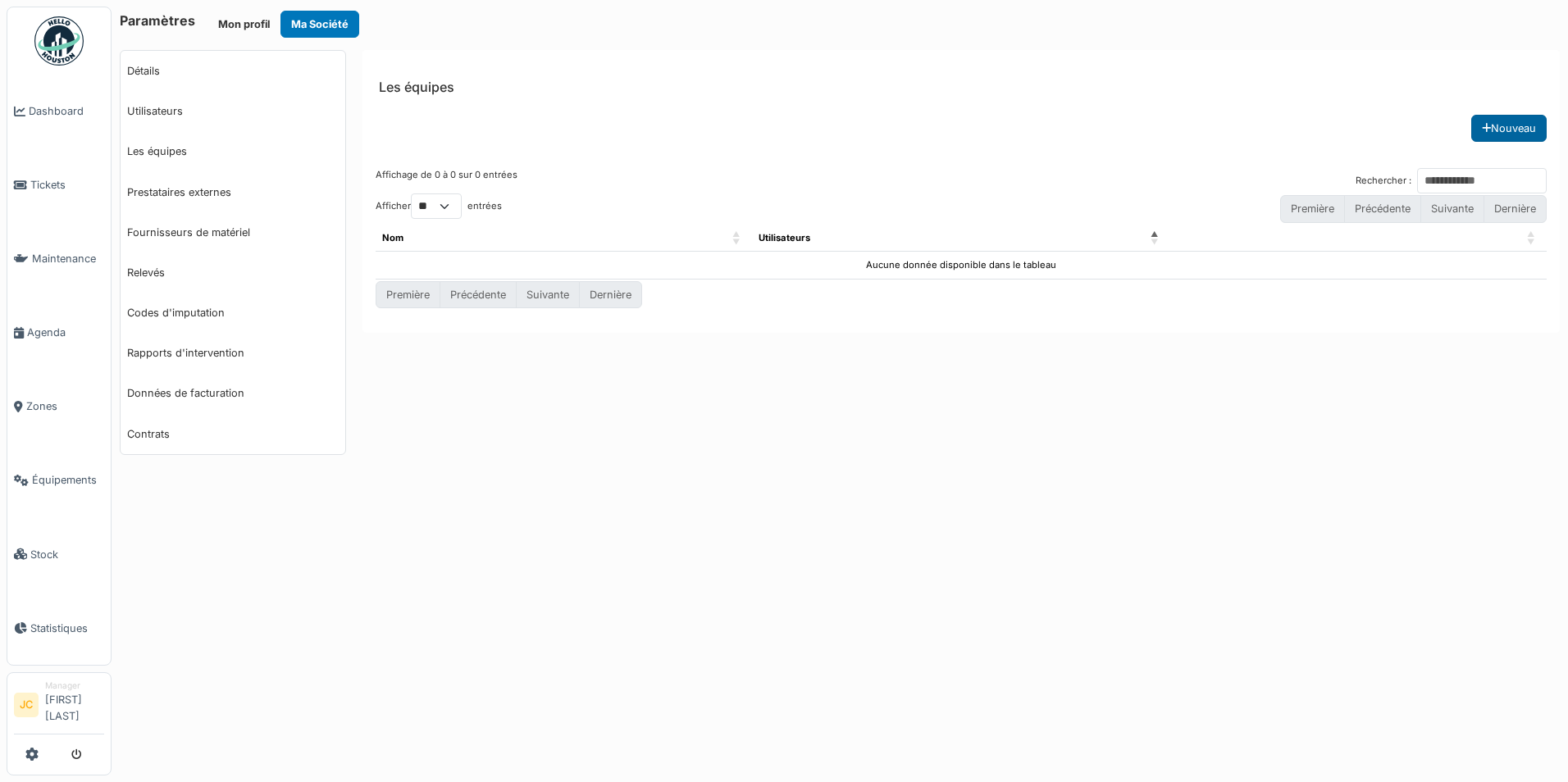 click on "Nouveau" at bounding box center [1509, 128] 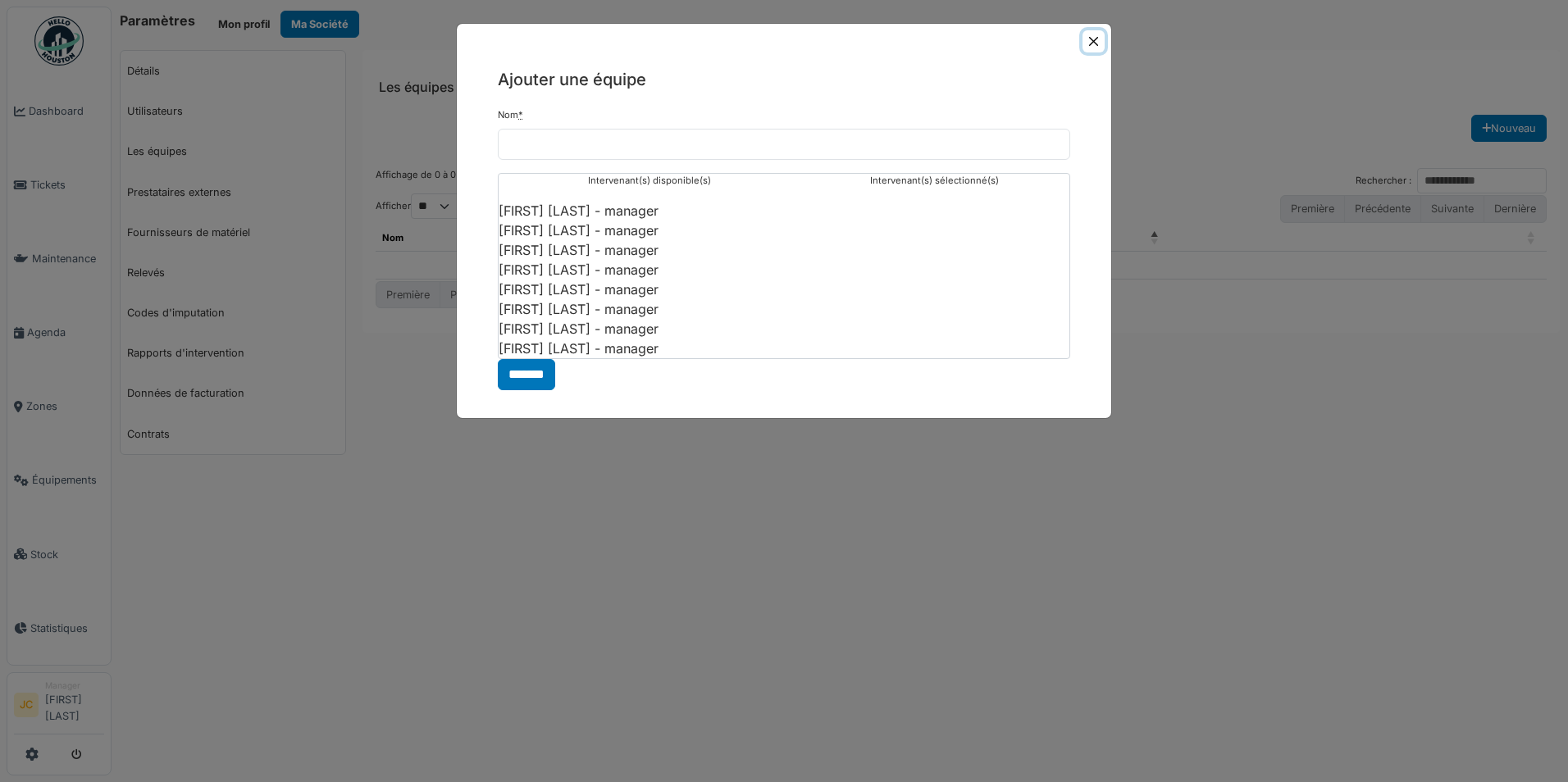 click at bounding box center [1093, 41] 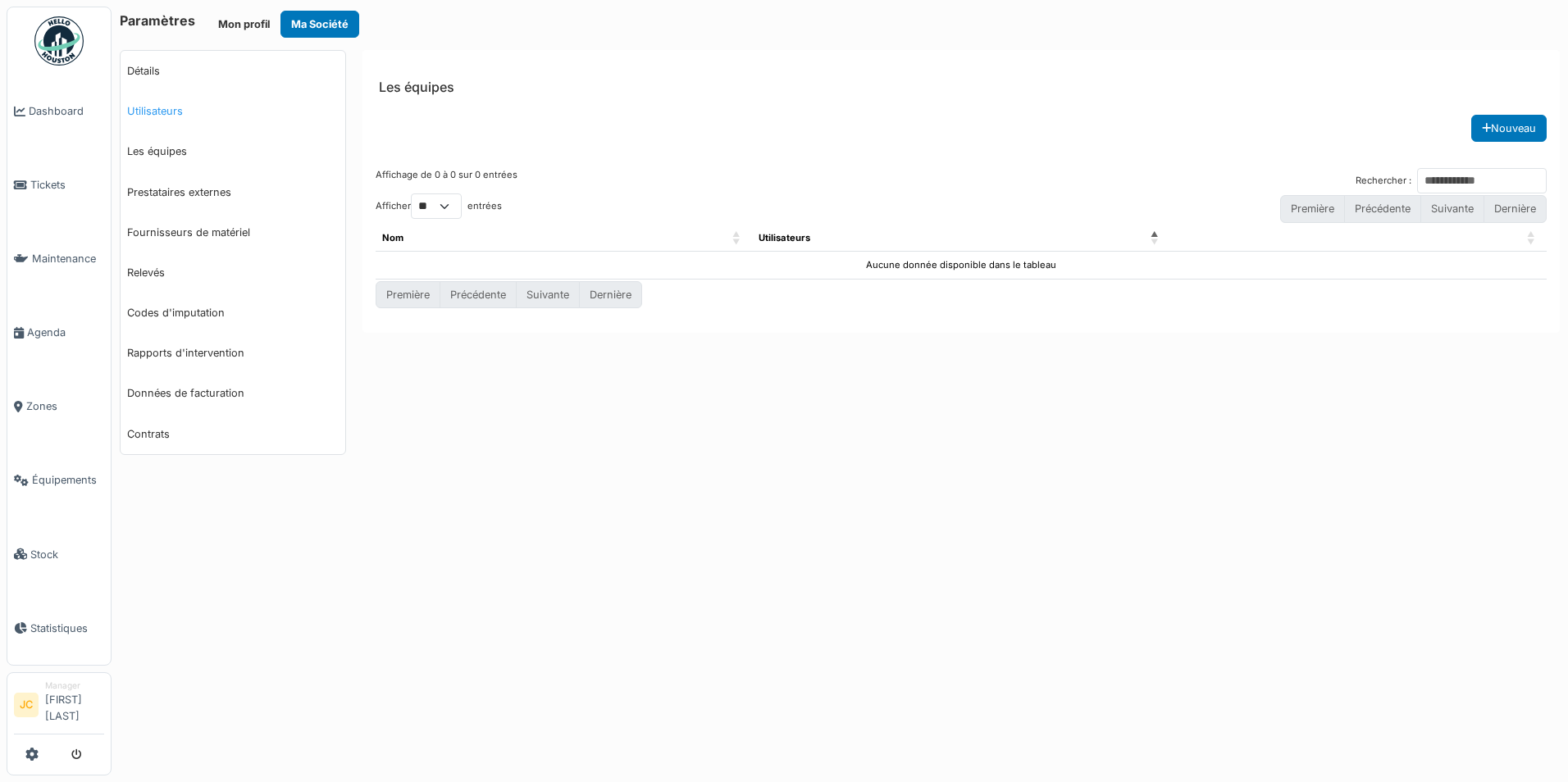 click on "Utilisateurs" at bounding box center (233, 111) 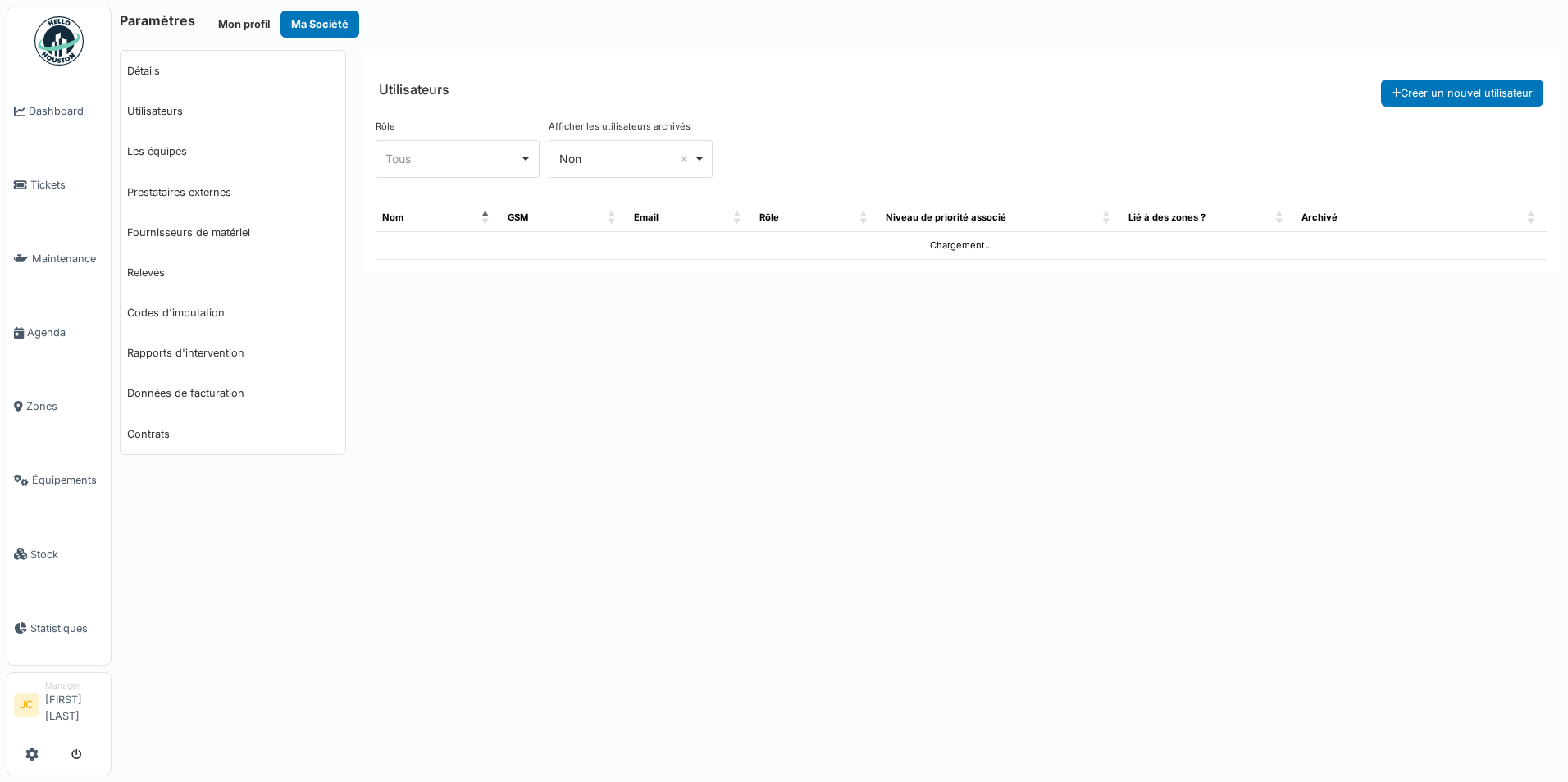 select on "***" 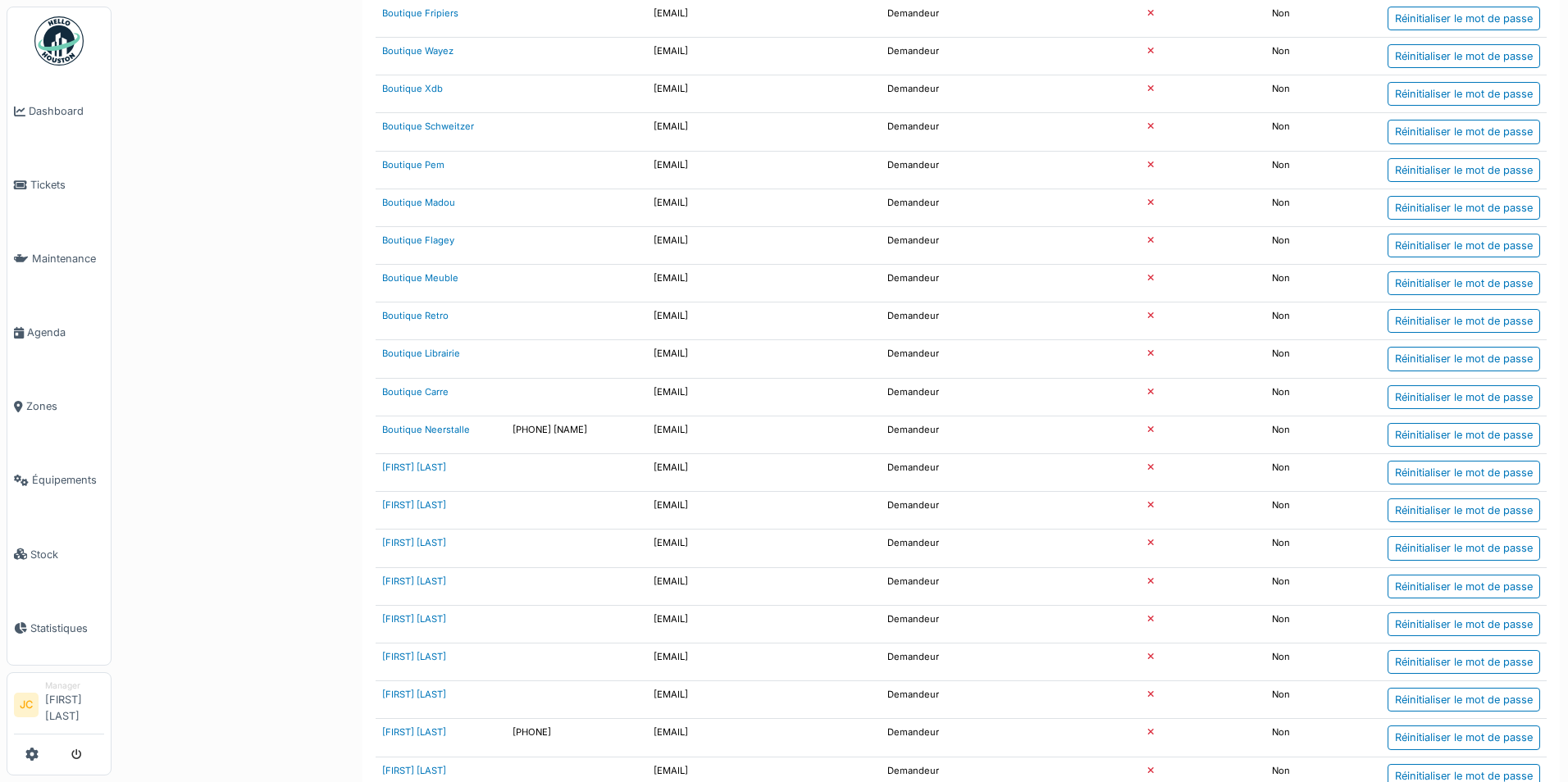 scroll, scrollTop: 3346, scrollLeft: 0, axis: vertical 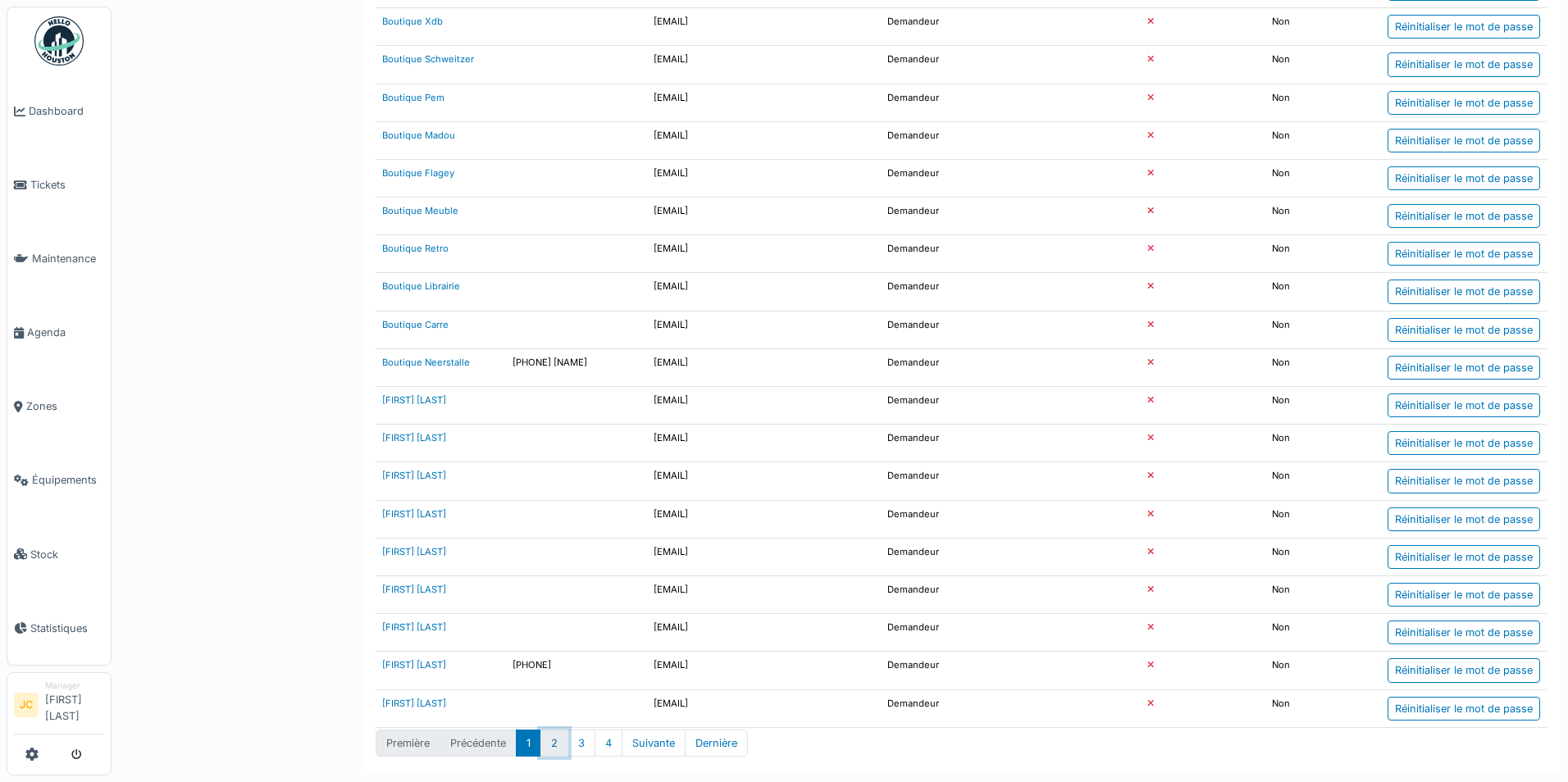 click on "2" at bounding box center [554, 743] 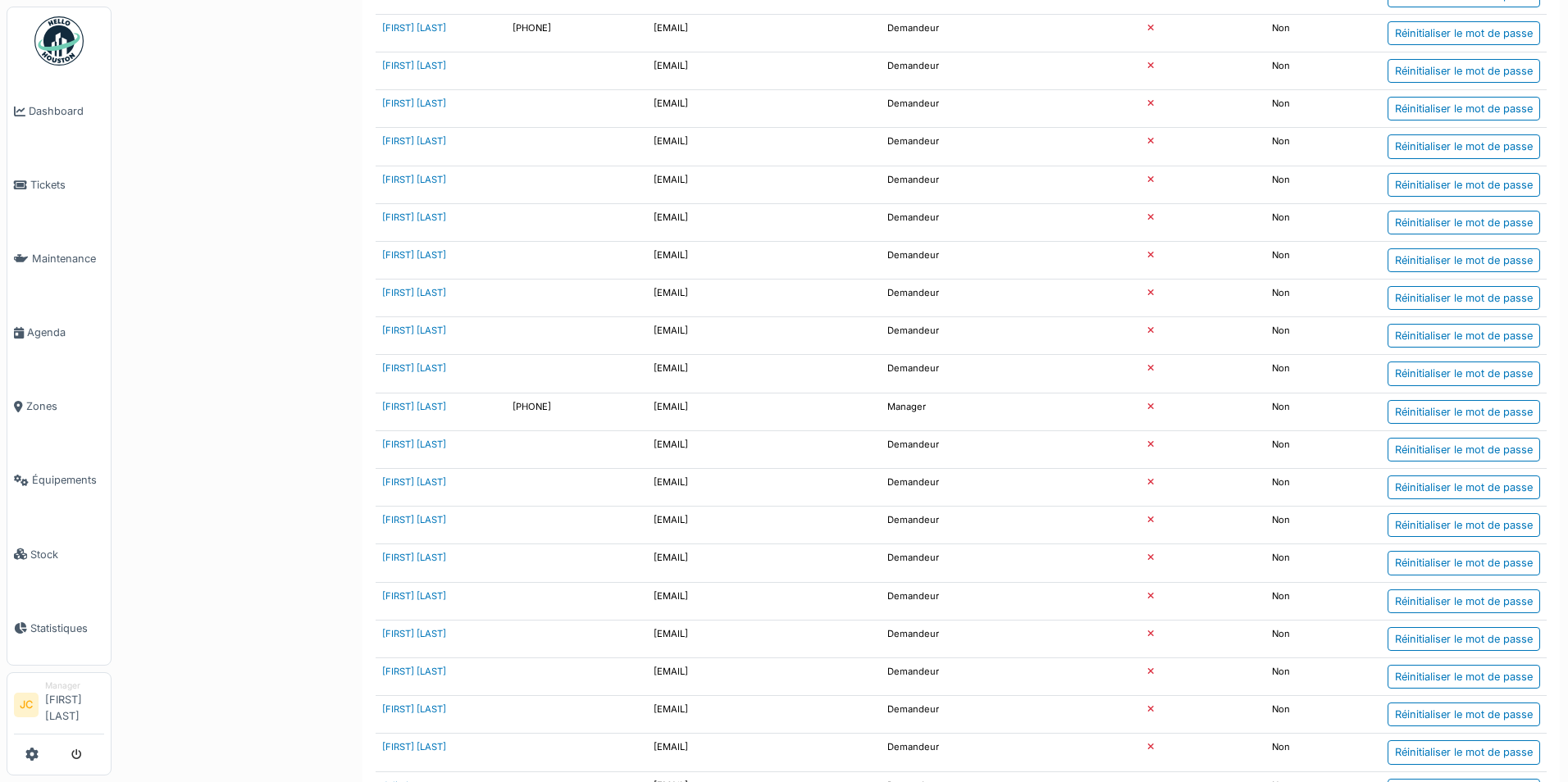 scroll, scrollTop: 3346, scrollLeft: 0, axis: vertical 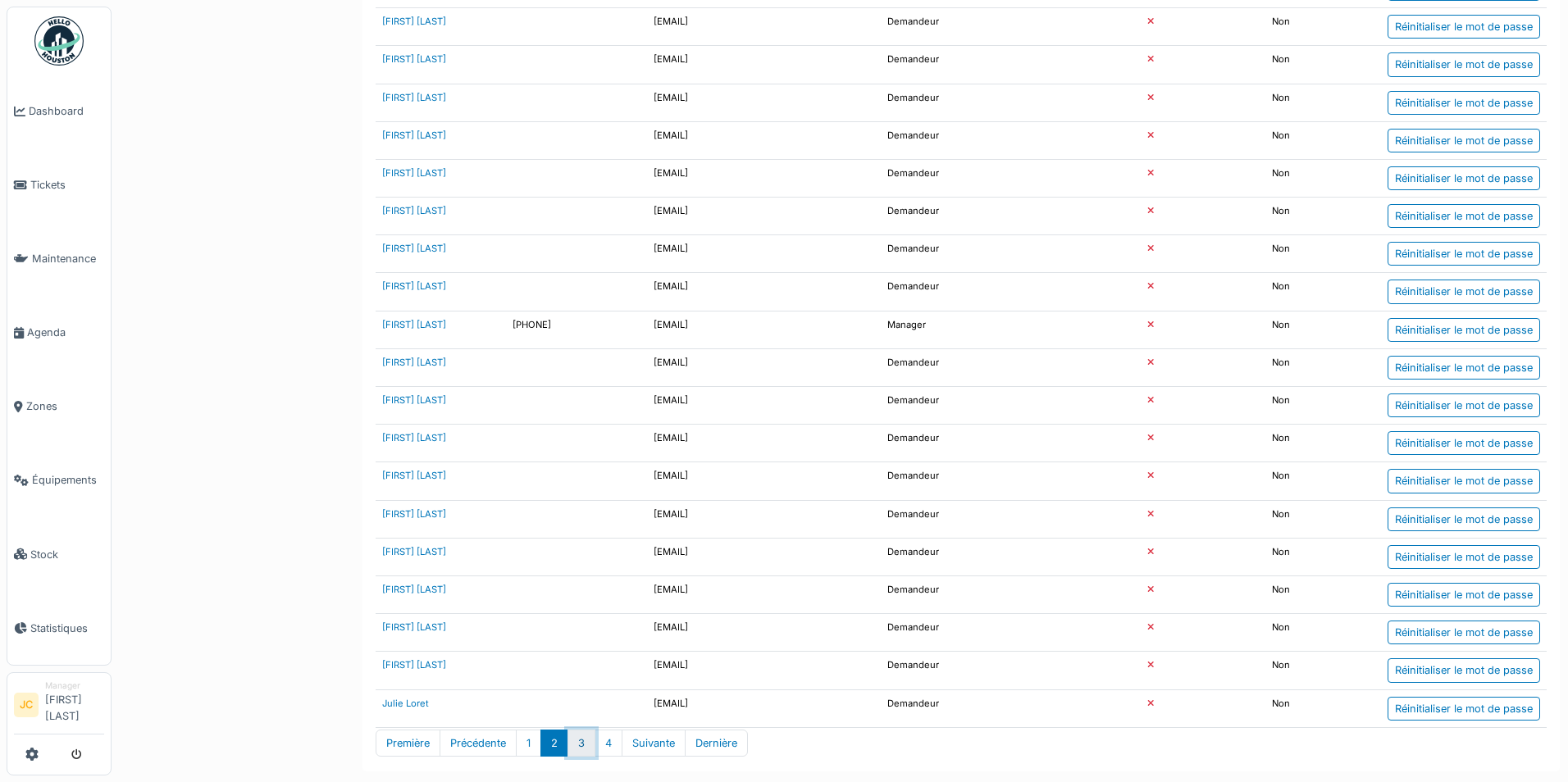 click on "3" at bounding box center (581, 743) 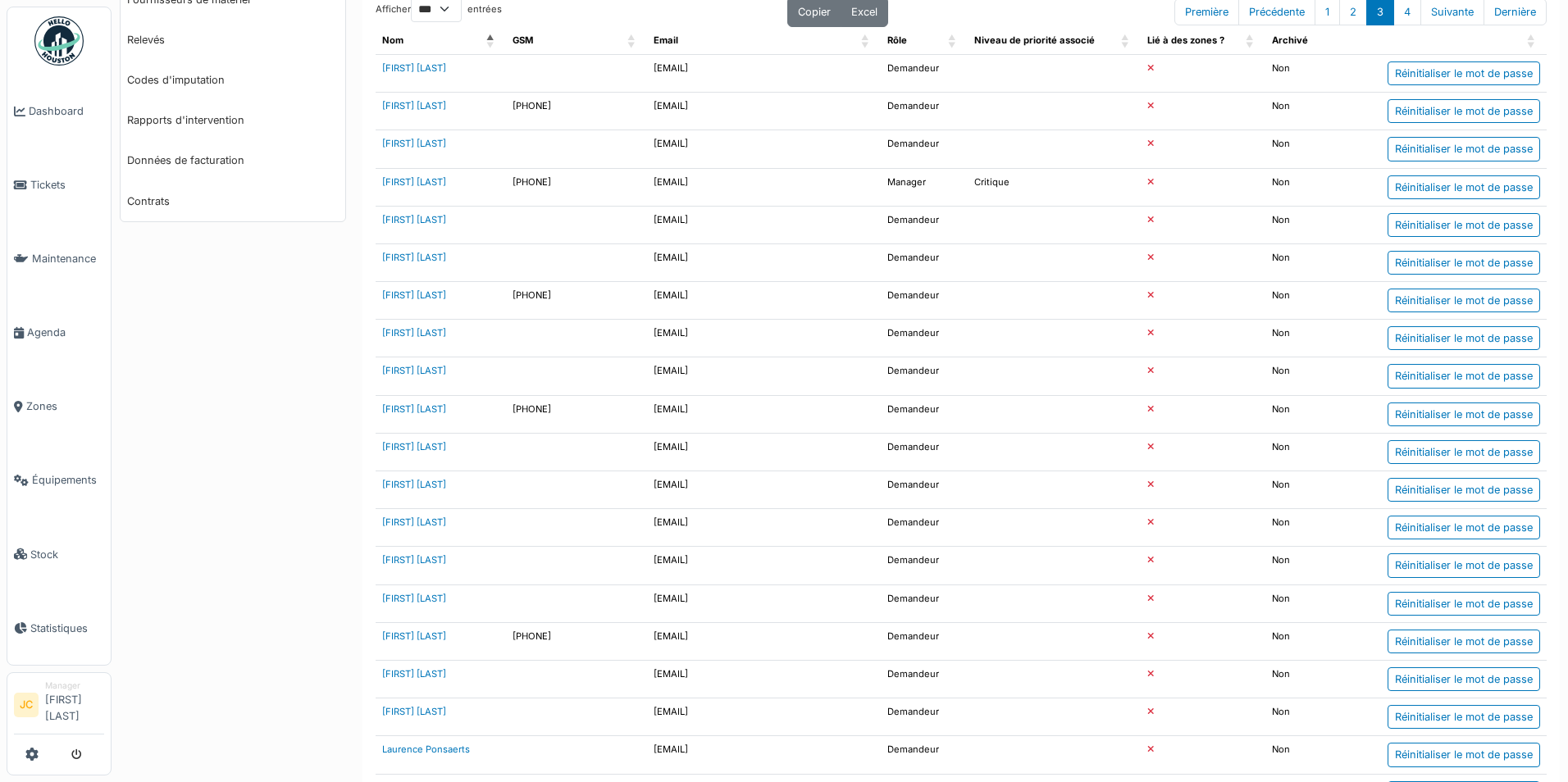 scroll, scrollTop: 231, scrollLeft: 0, axis: vertical 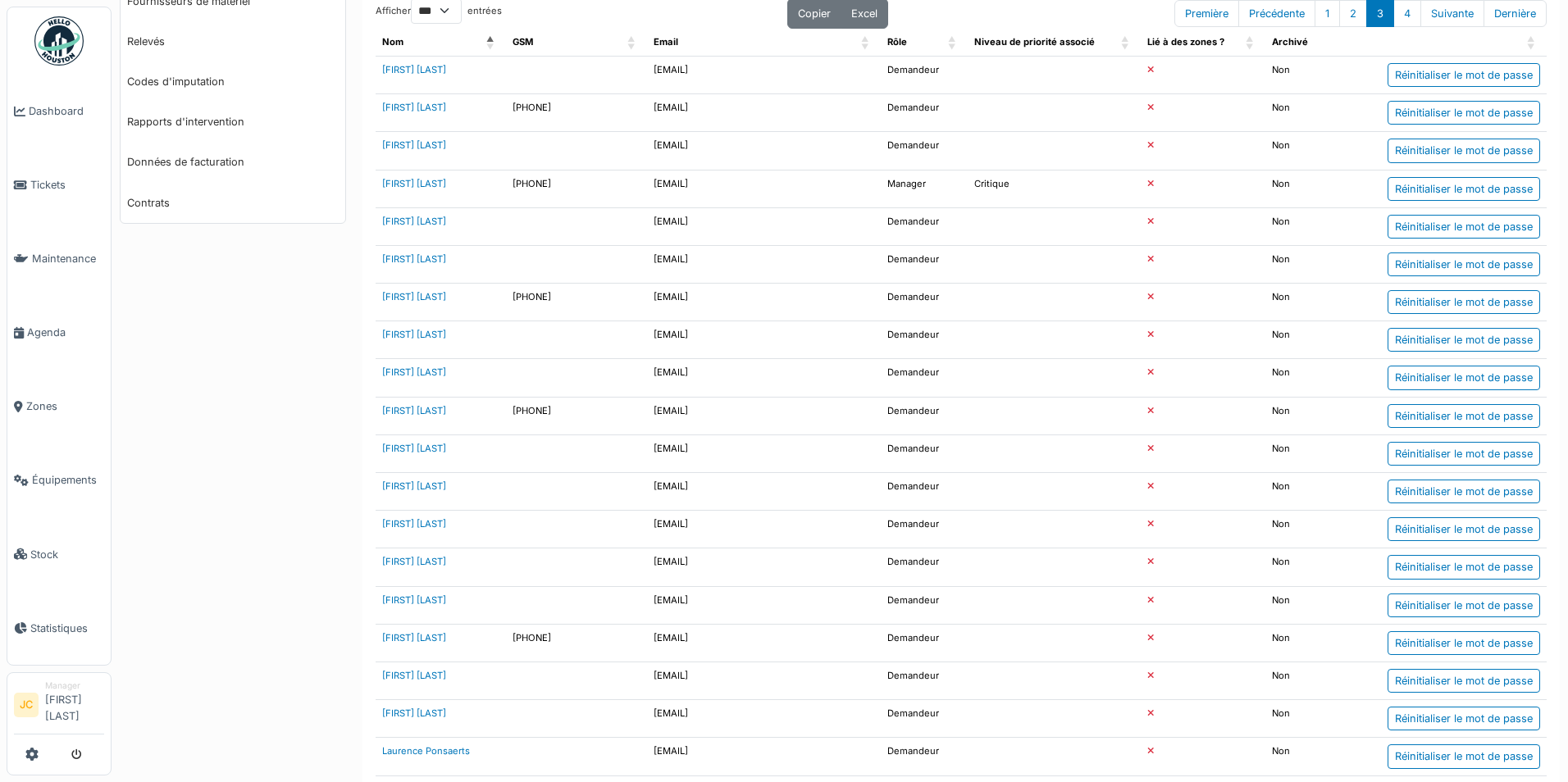 drag, startPoint x: 435, startPoint y: 183, endPoint x: 280, endPoint y: 312, distance: 201.65813 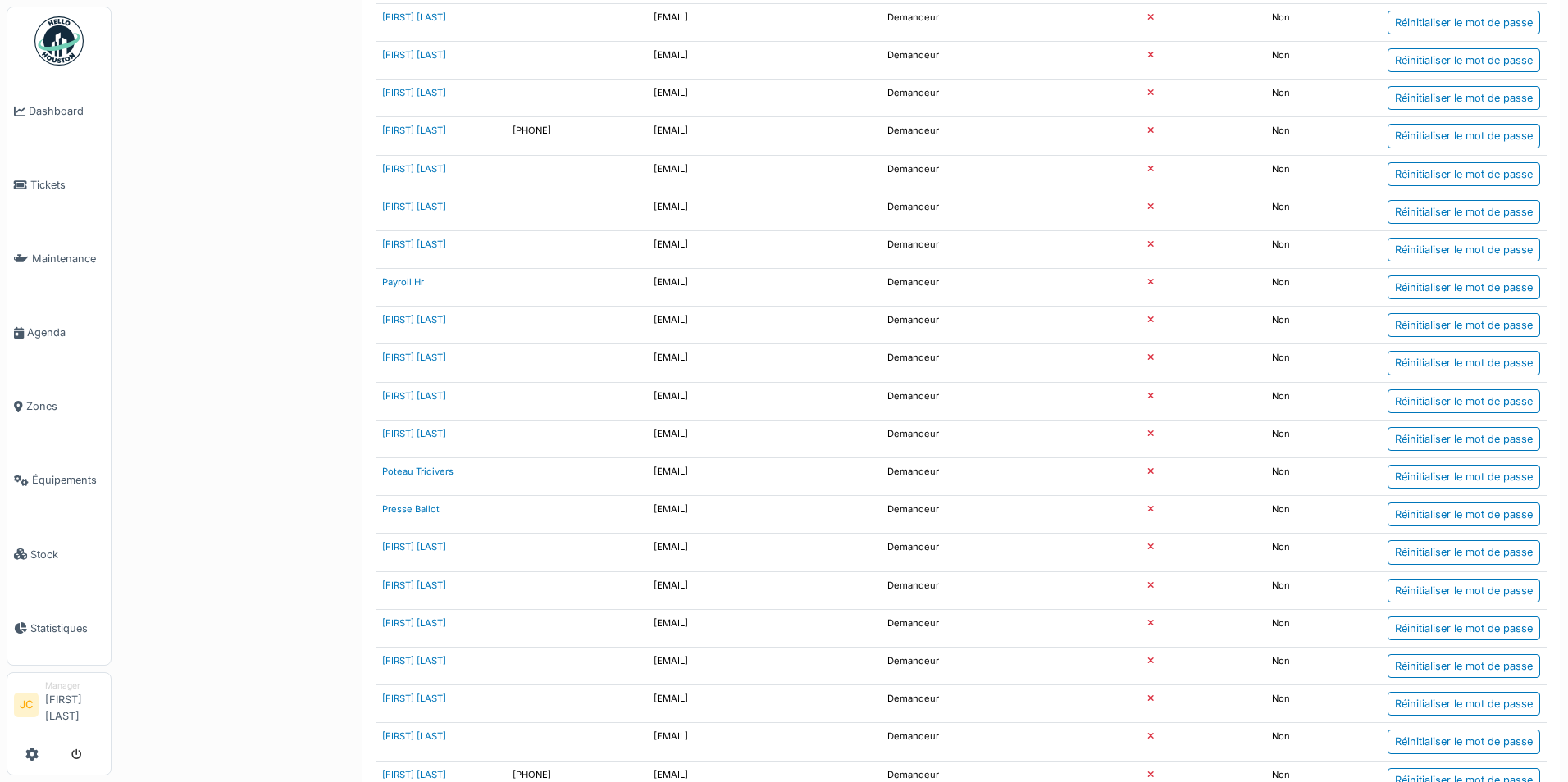 scroll, scrollTop: 3349, scrollLeft: 0, axis: vertical 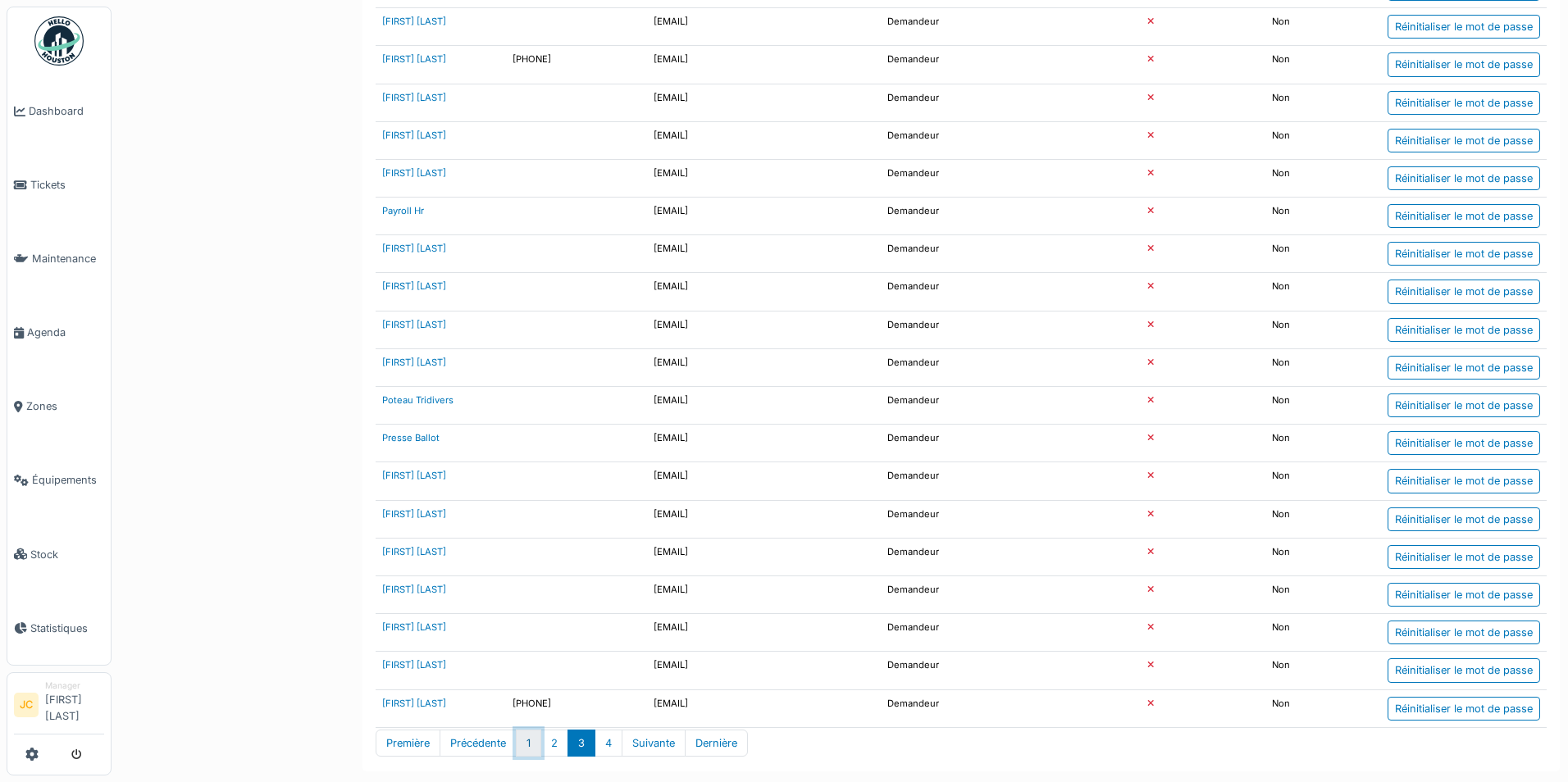 click on "1" at bounding box center (528, 743) 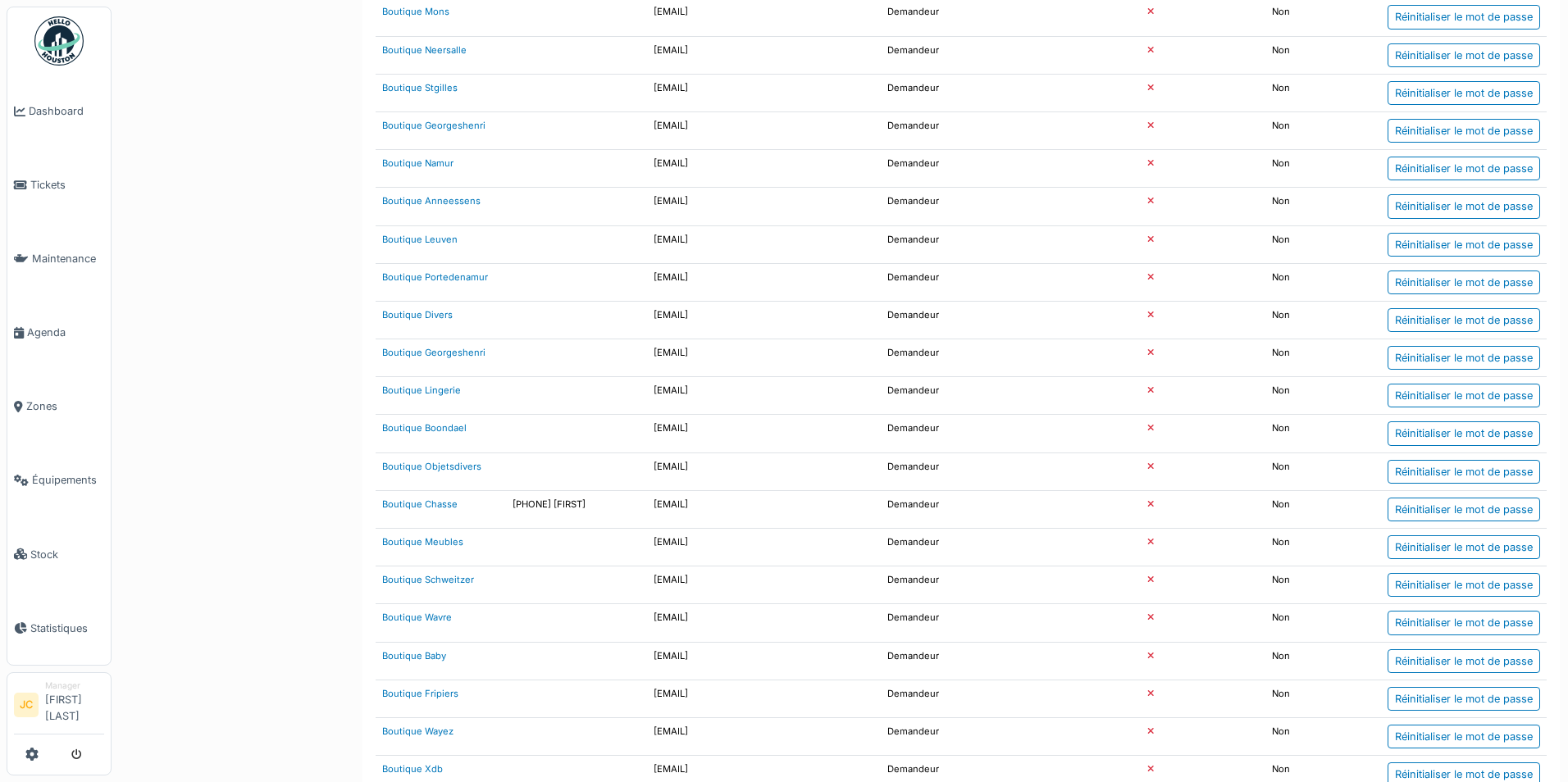 scroll, scrollTop: 2444, scrollLeft: 0, axis: vertical 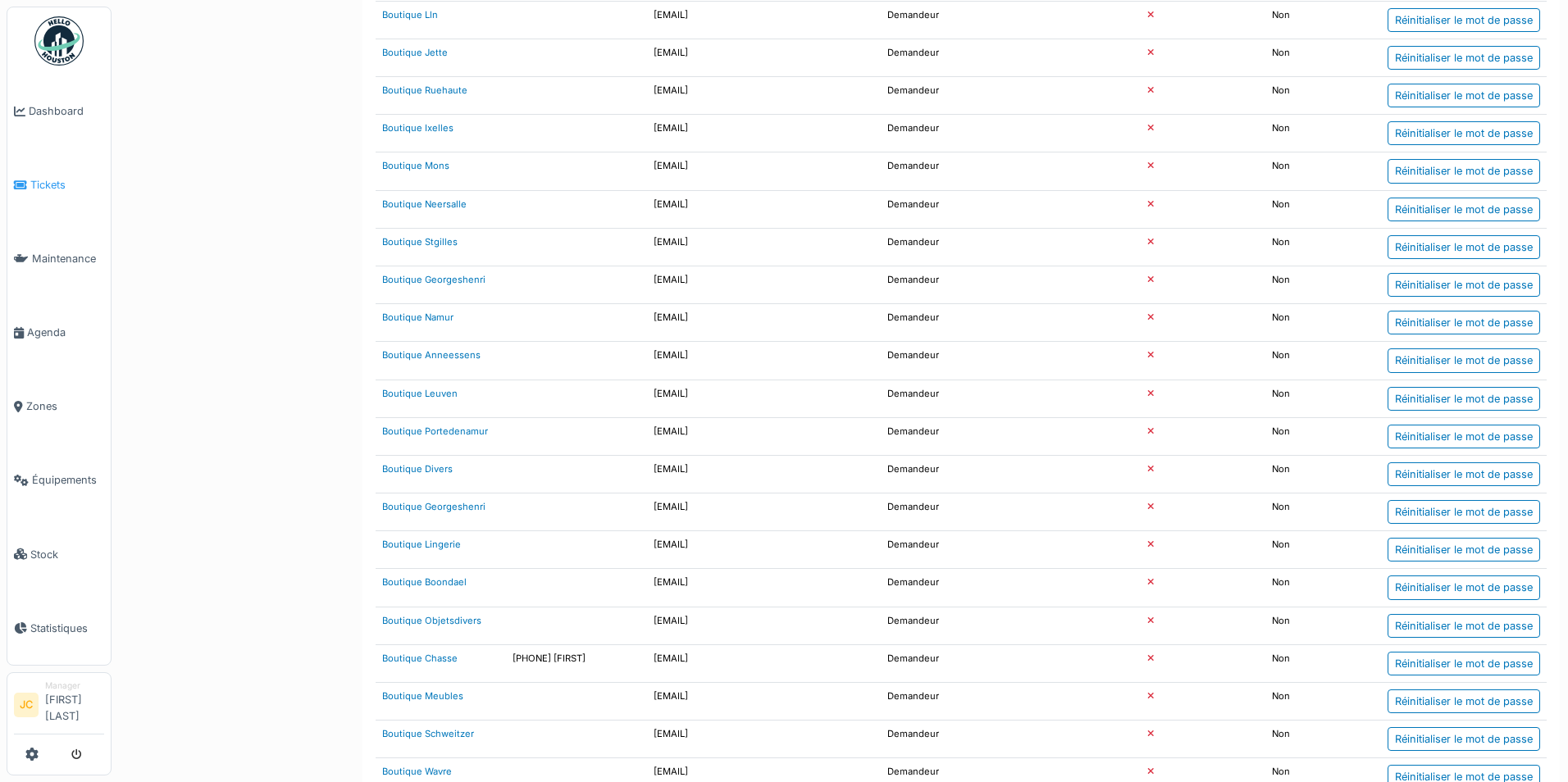 click on "Tickets" at bounding box center [67, 184] 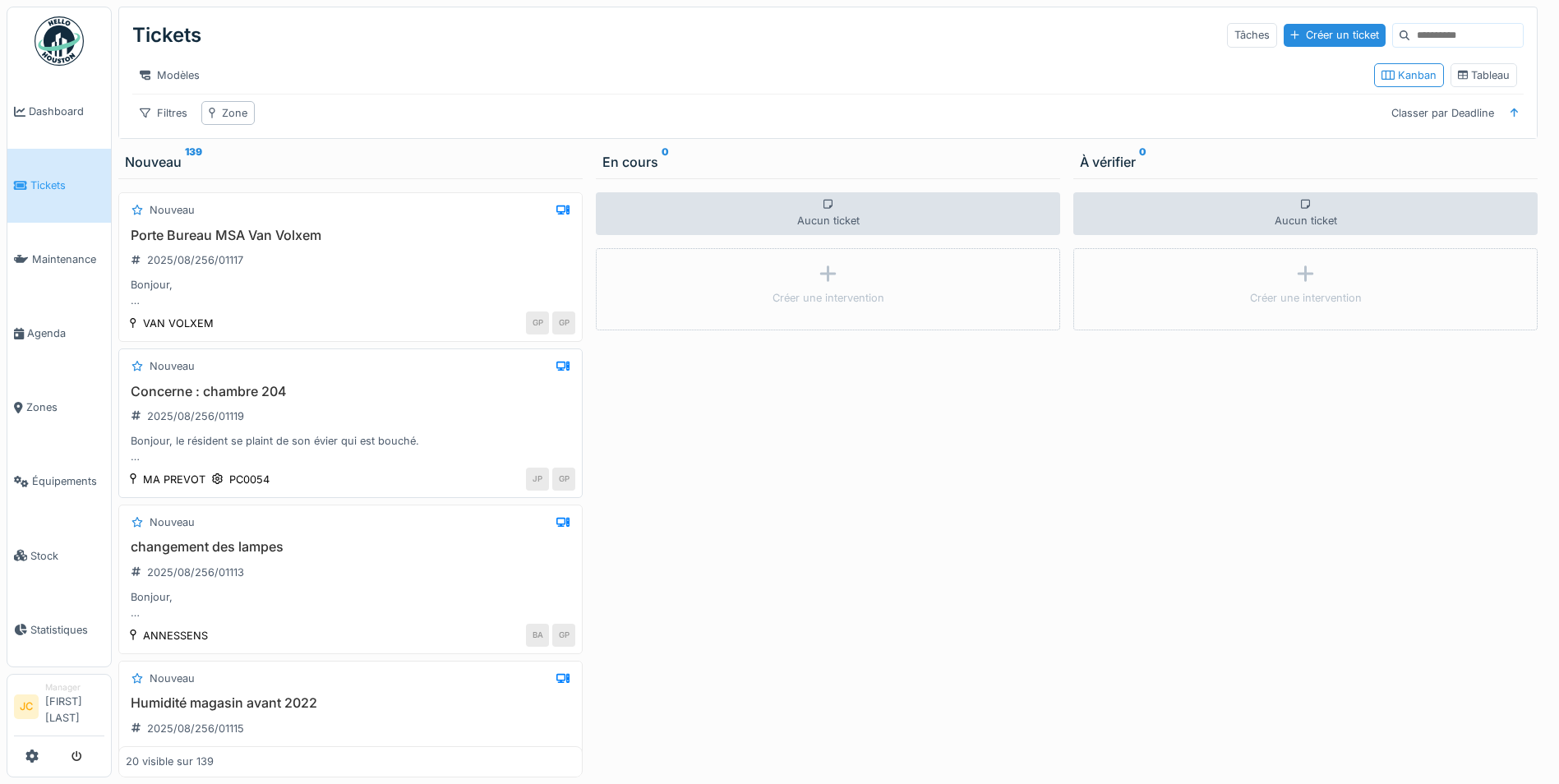 scroll, scrollTop: 12, scrollLeft: 0, axis: vertical 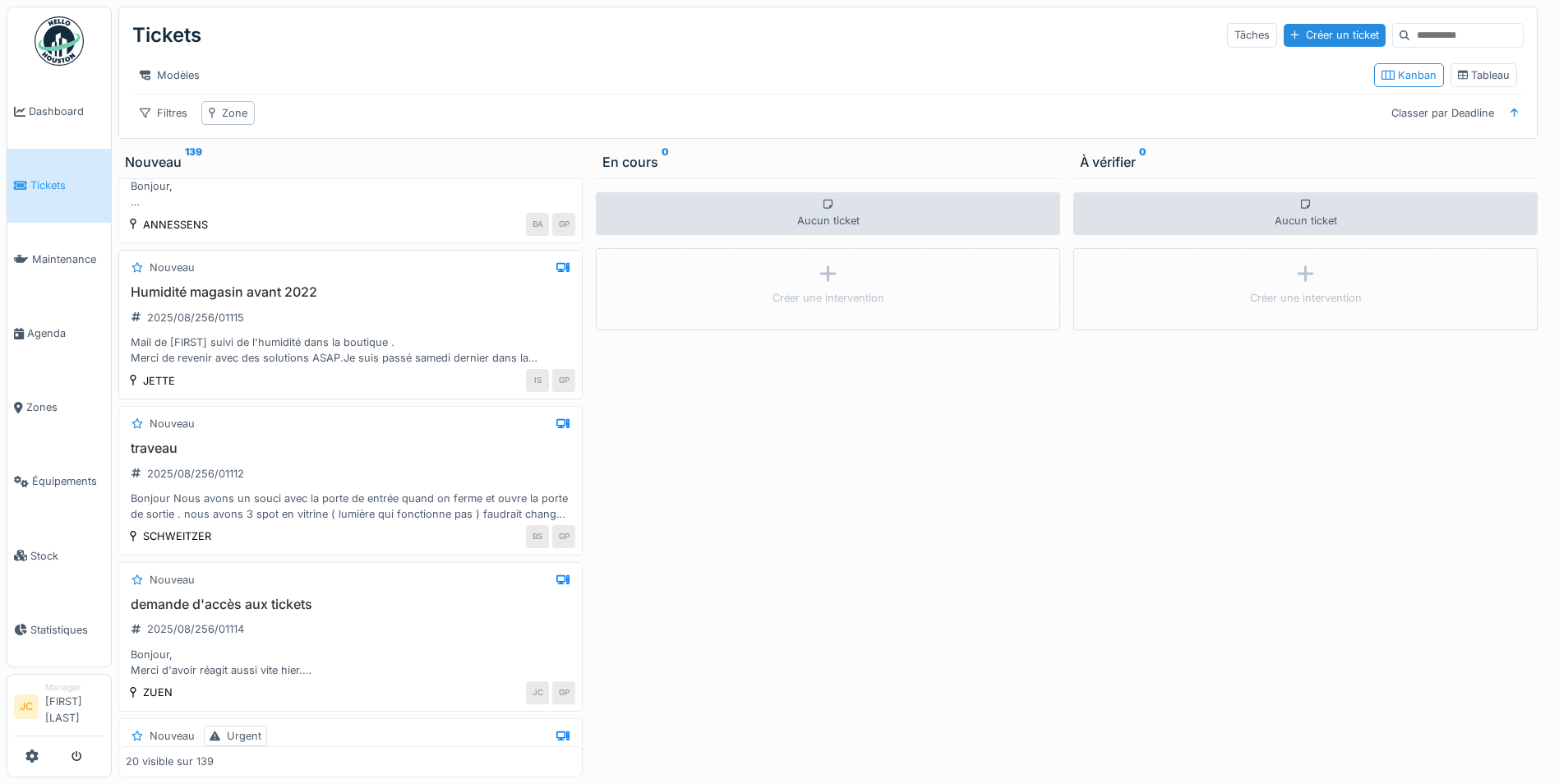 click on "Mail de [FIRST] suivi de l'humidité dans la boutique .
Merci de revenir avec des solutions ASAP.Je suis passé samedi dernier dans la boutique de Jette, qui présente encore toujours les mêmes problèmes d'humidité (murs mitoyens de gauche, réserve, cabines d'essayage).
Je pense me souvenir que le propriétaire de la boutique / du bâtiment voisin est impliqué dans la recherche d'une solution.
А t'on un espoir de voir une solution dans le court terme pour ces soucis déjà présents depuis quelques années ?
Merci pour votre aide et coopération
[FIRST]" at bounding box center [350, 350] 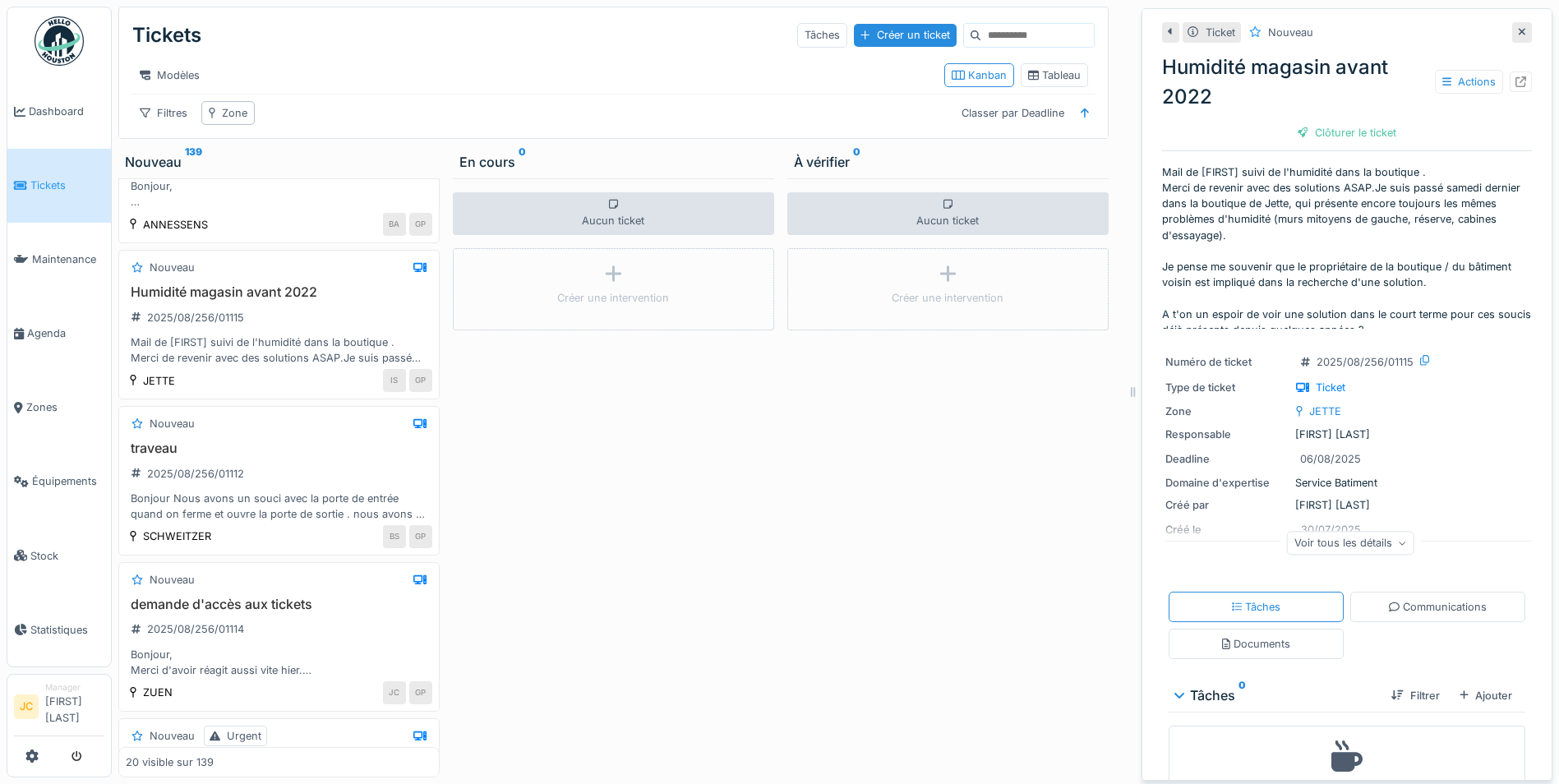 scroll, scrollTop: 72, scrollLeft: 0, axis: vertical 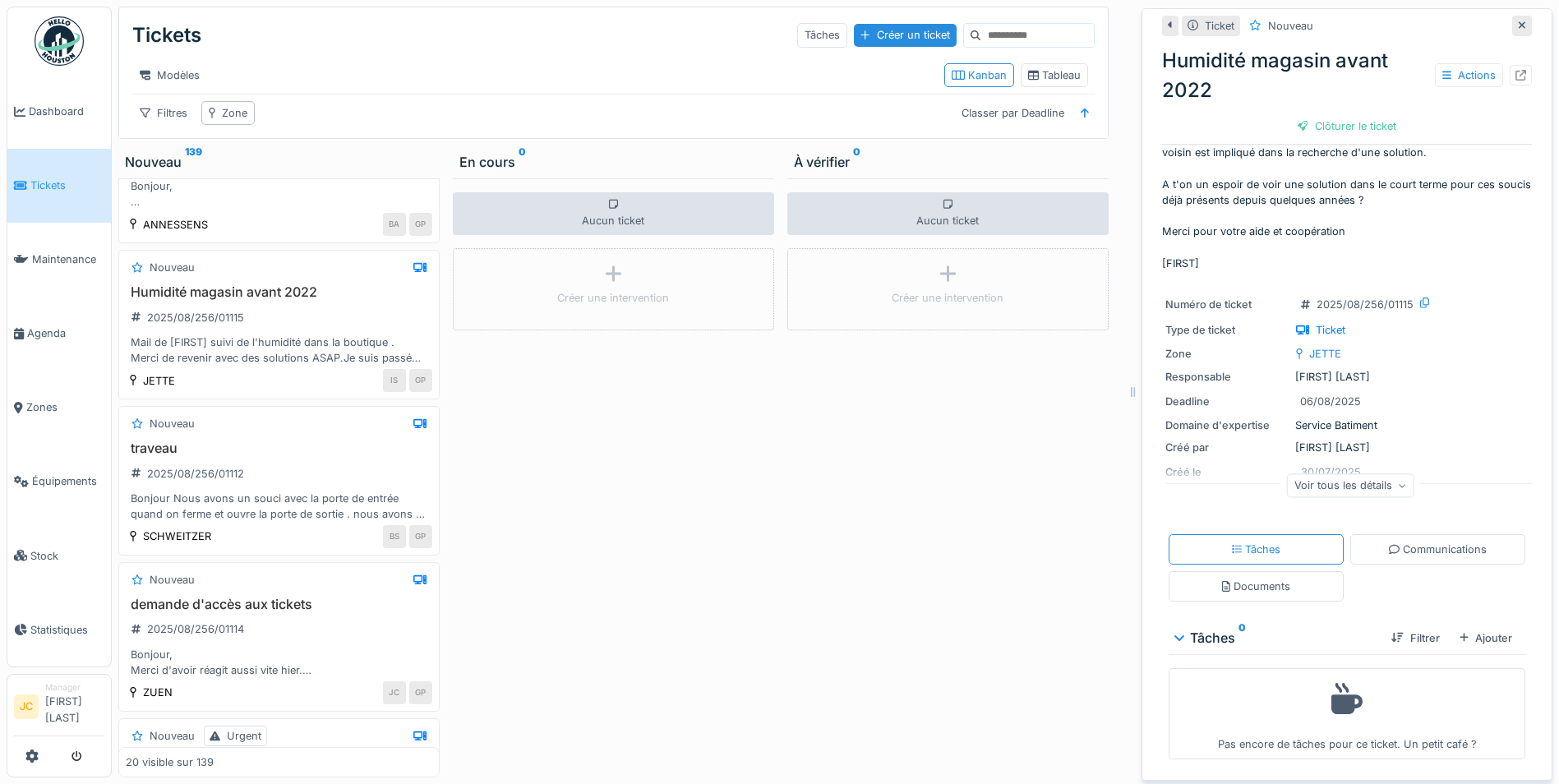 click at bounding box center [1037, 35] 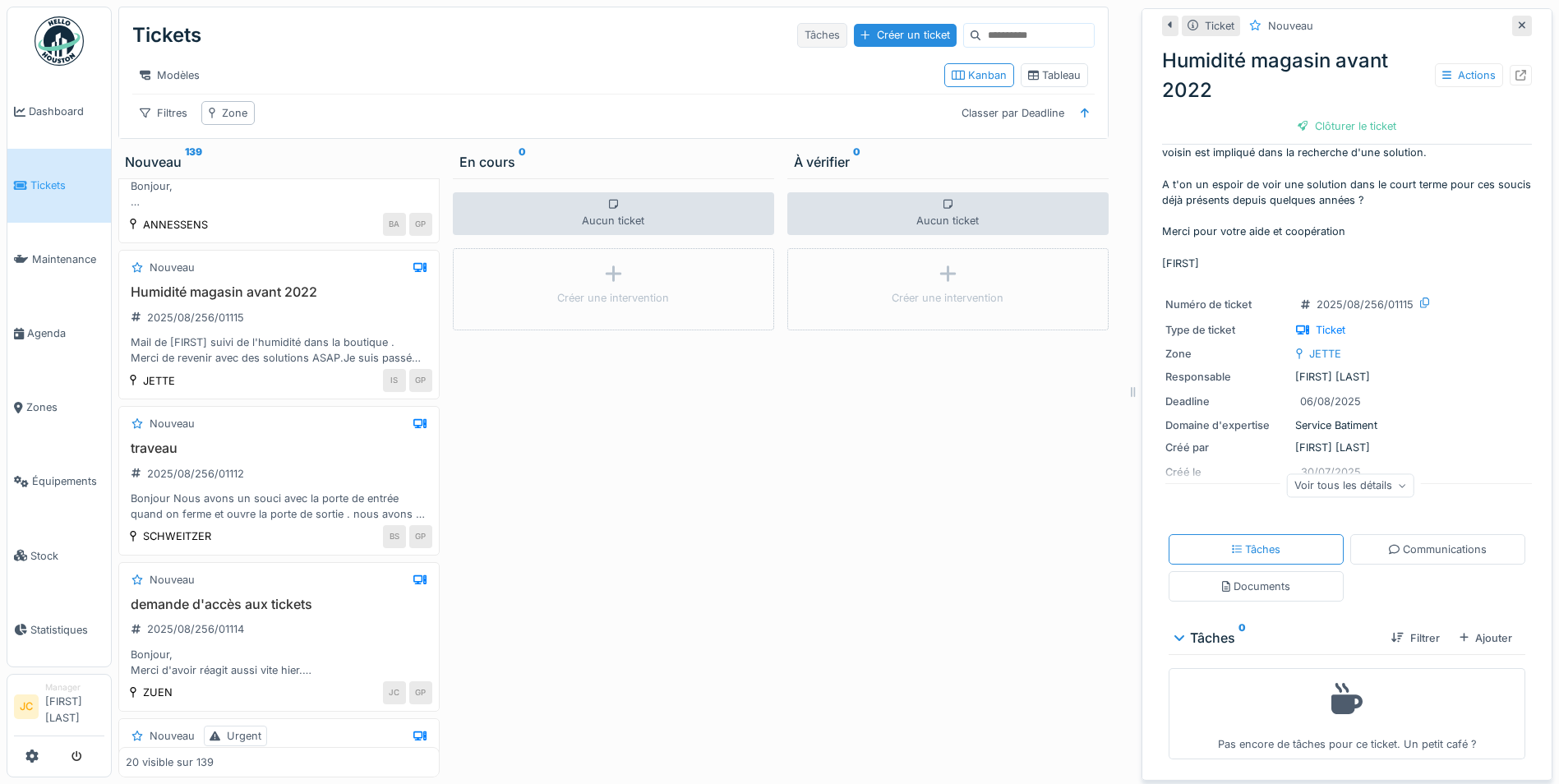 click on "Tâches" at bounding box center (822, 35) 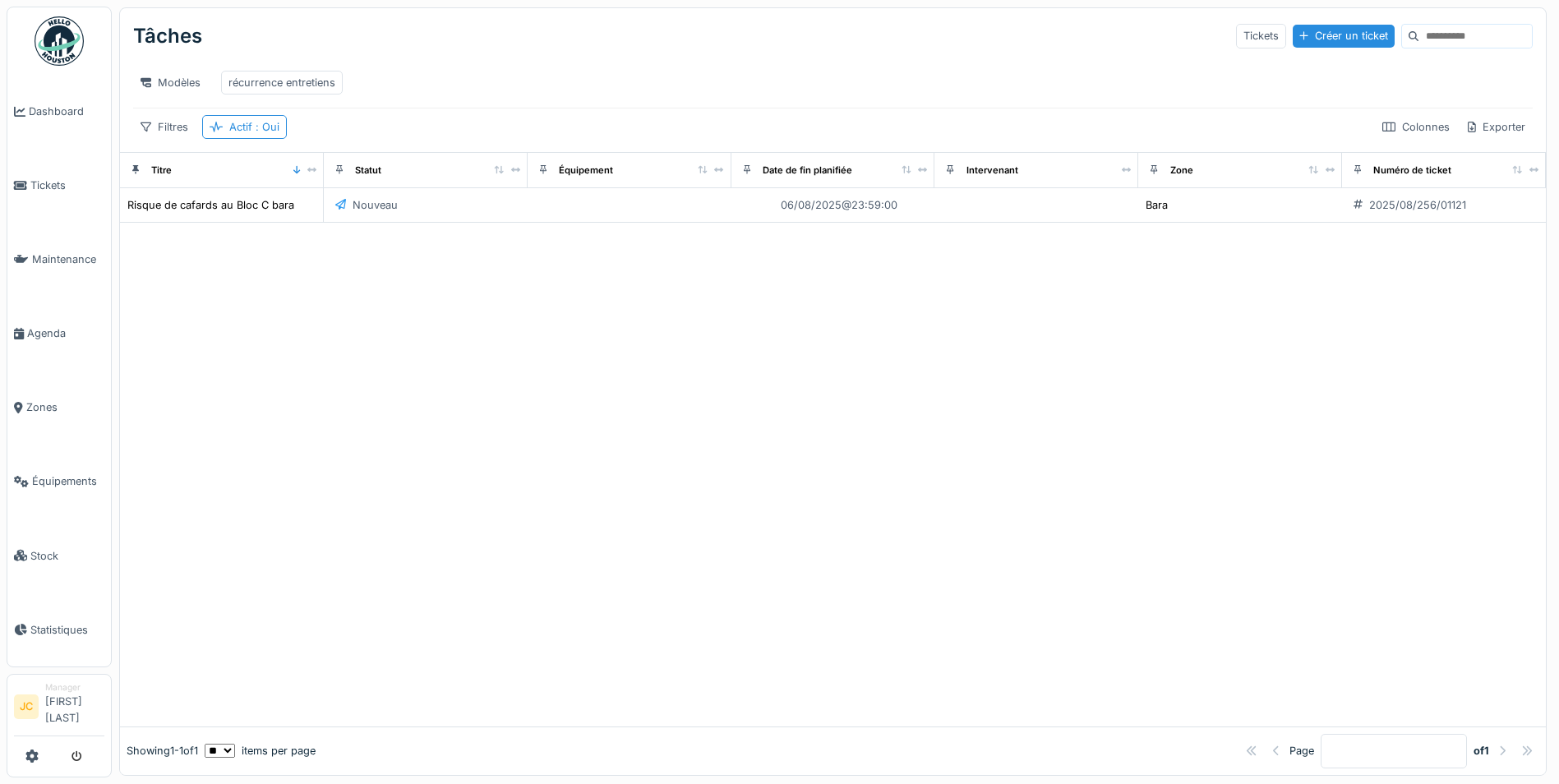 scroll, scrollTop: 0, scrollLeft: 0, axis: both 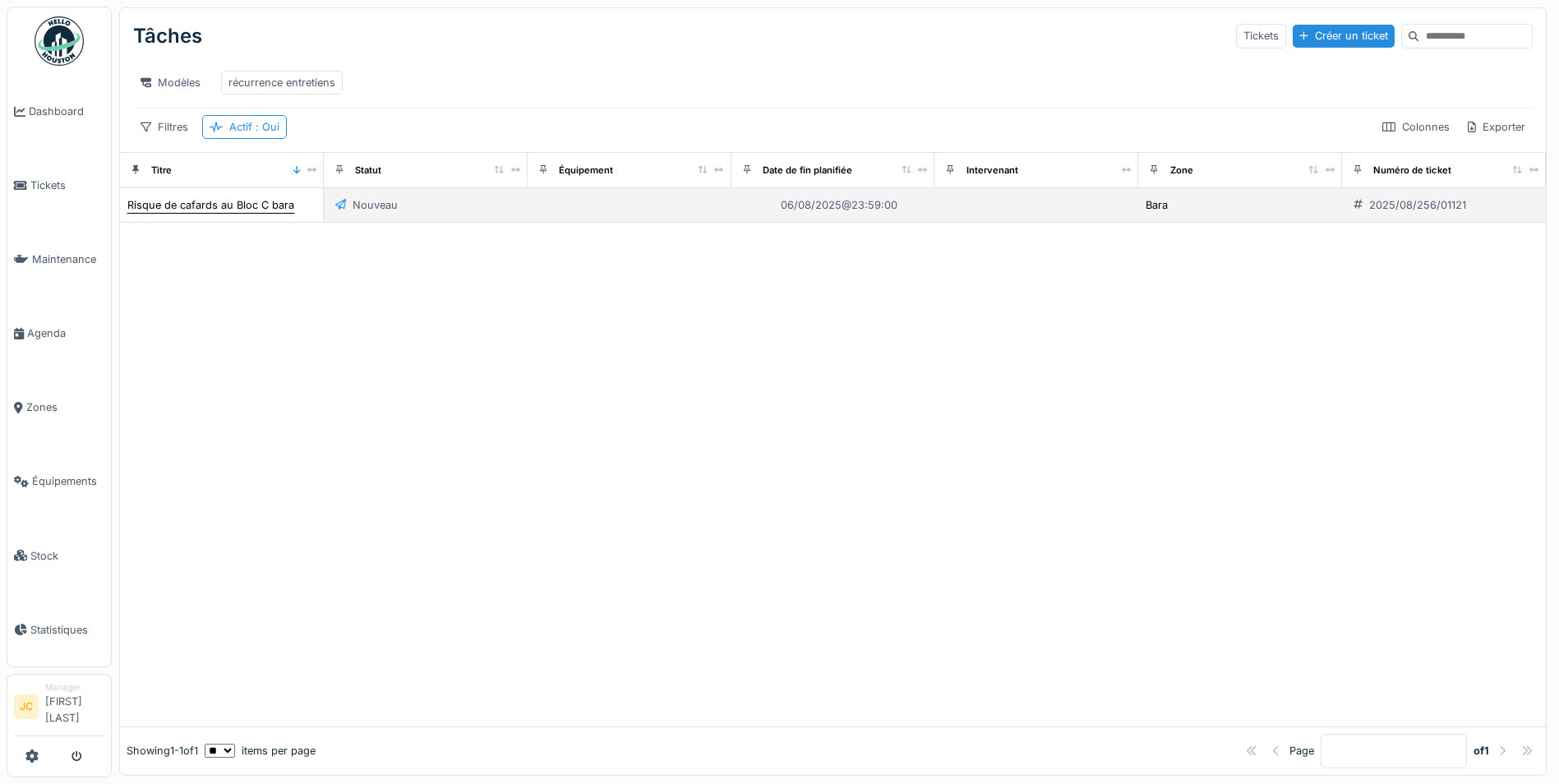 click on "Risque de cafards au Bloc C bara" at bounding box center (210, 205) 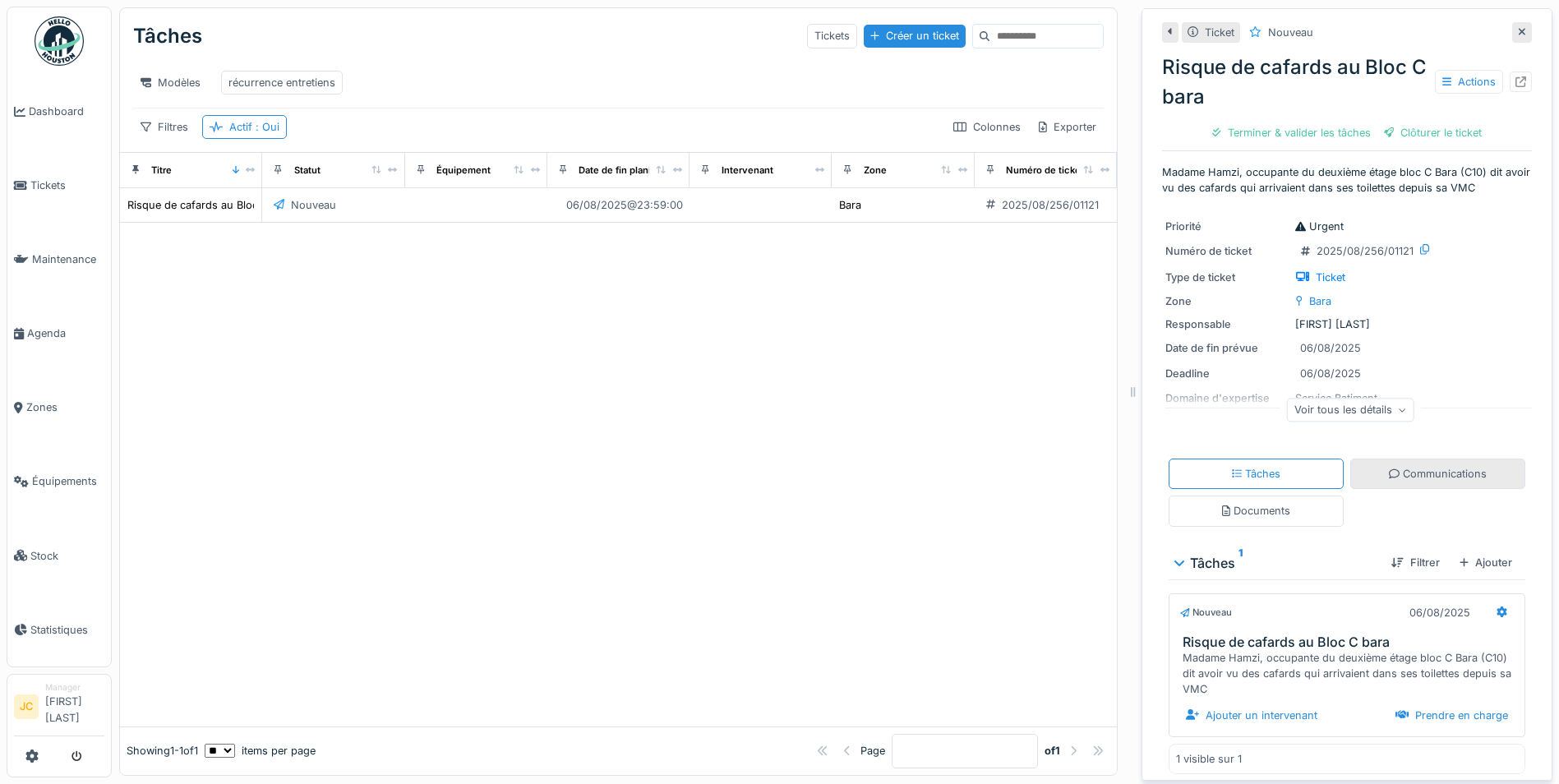 click on "Communications" at bounding box center [1437, 473] 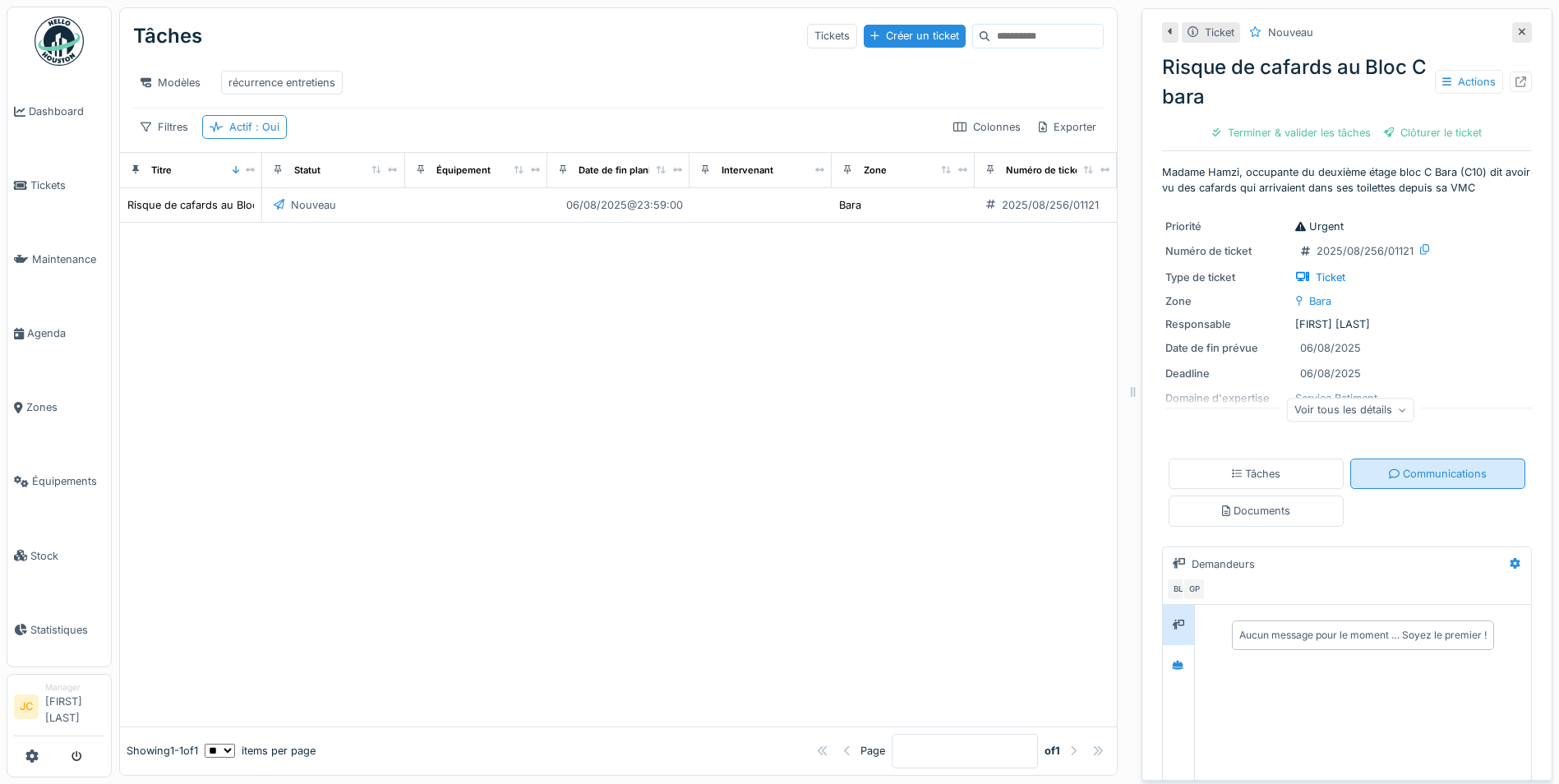 scroll, scrollTop: 12, scrollLeft: 0, axis: vertical 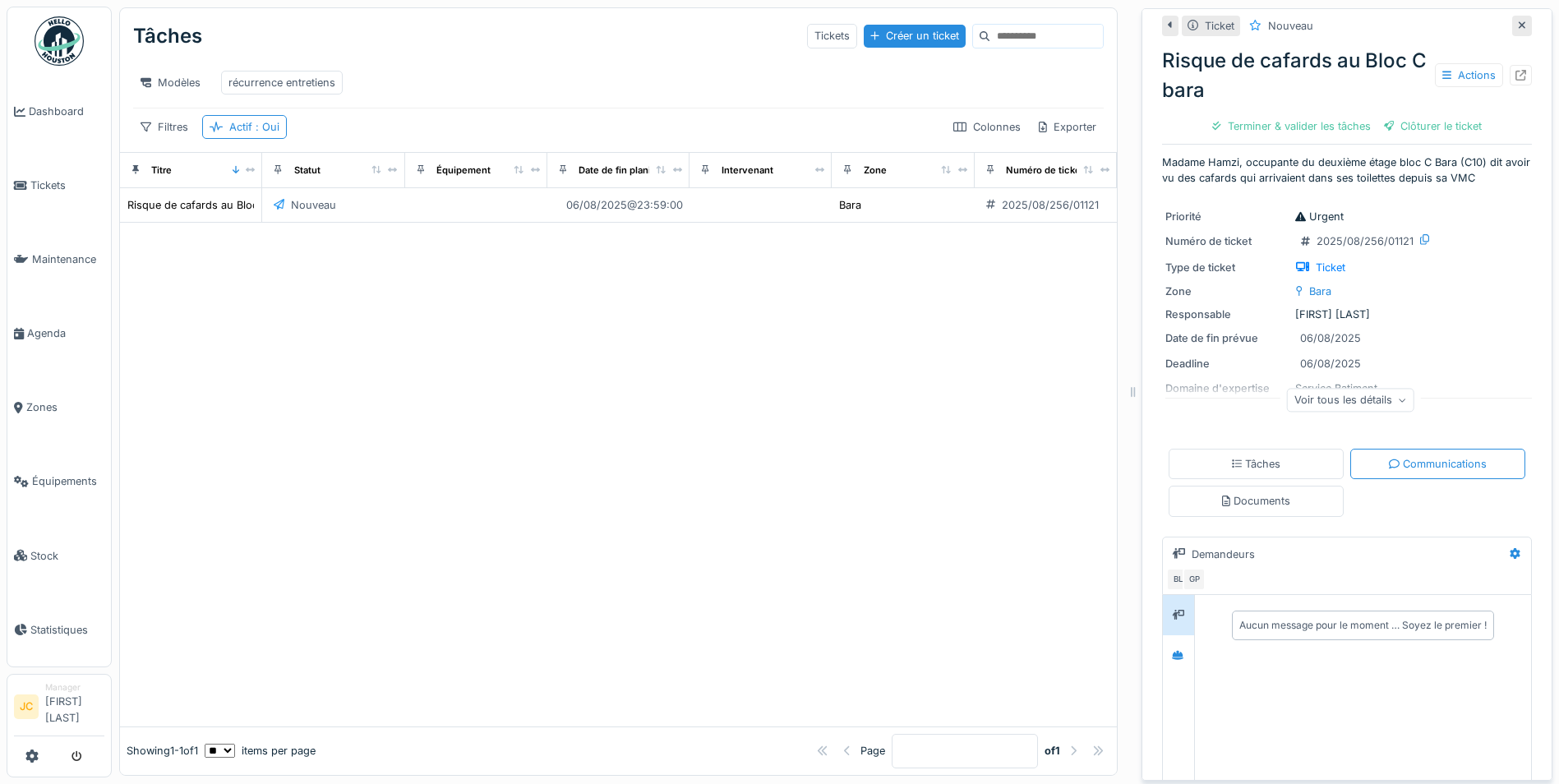 click on "Voir tous les détails" at bounding box center [1350, 399] 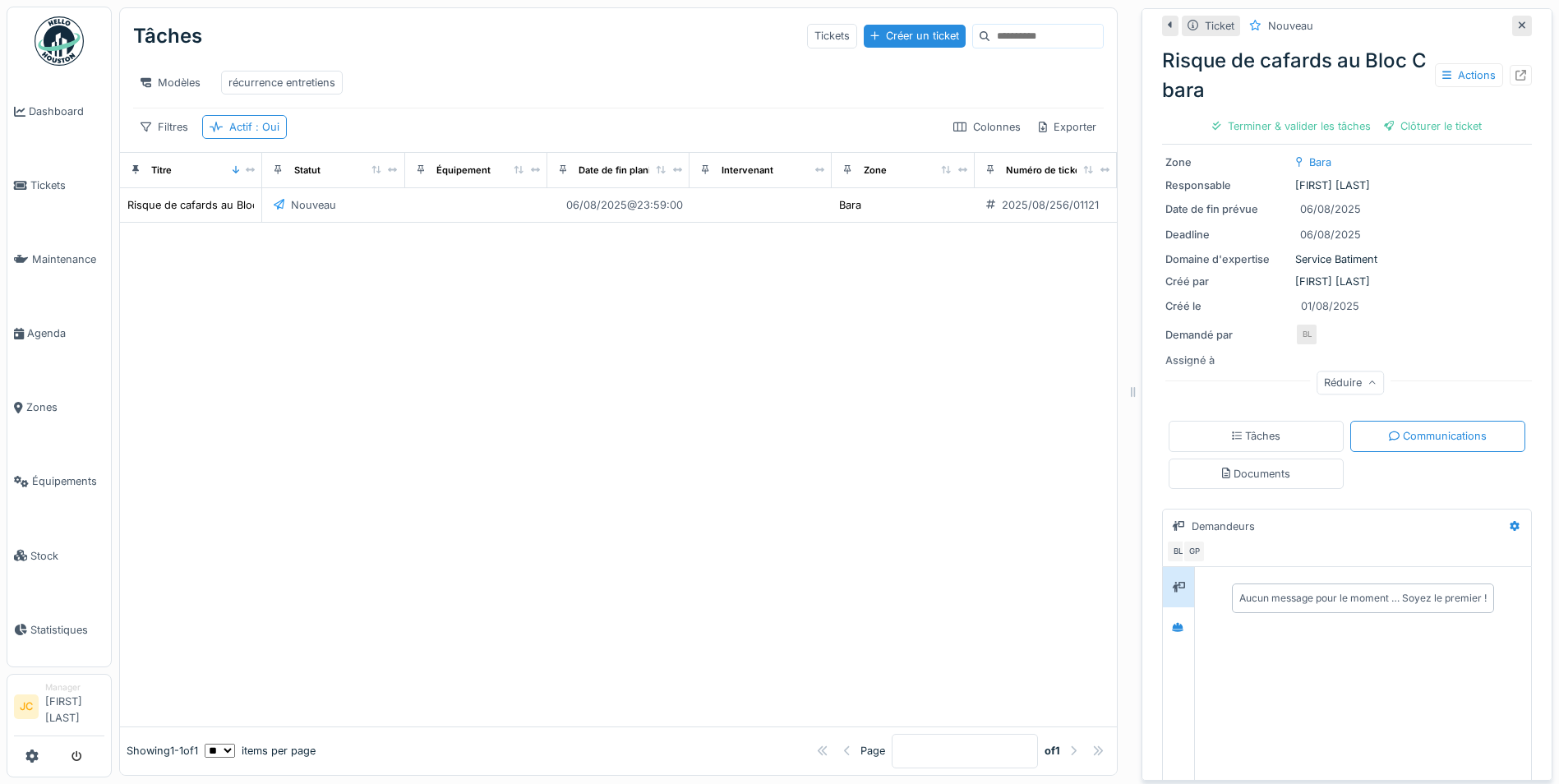 scroll, scrollTop: 164, scrollLeft: 0, axis: vertical 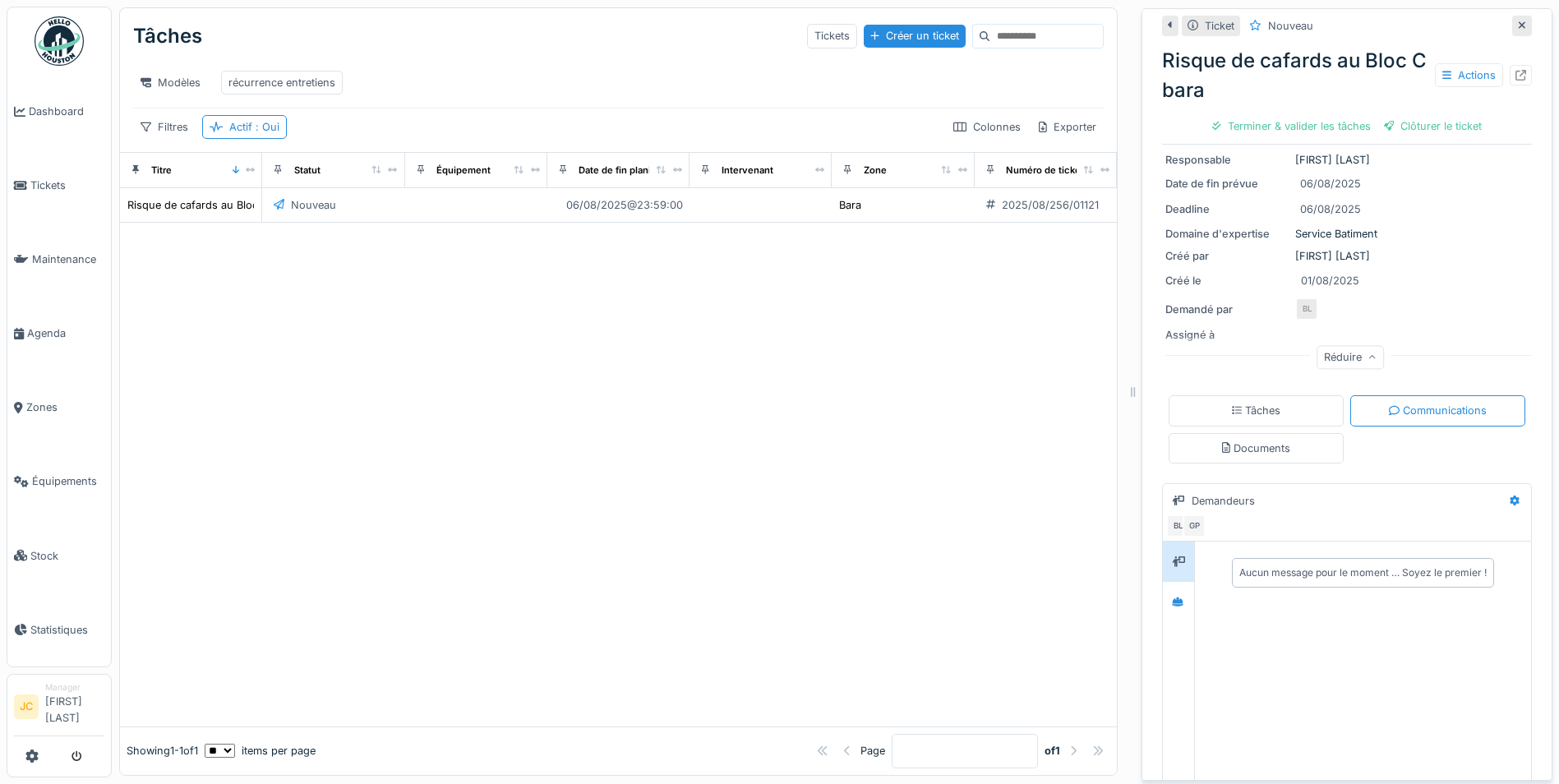 click on "Aucun message pour le moment … Soyez le premier !" at bounding box center [1363, 573] 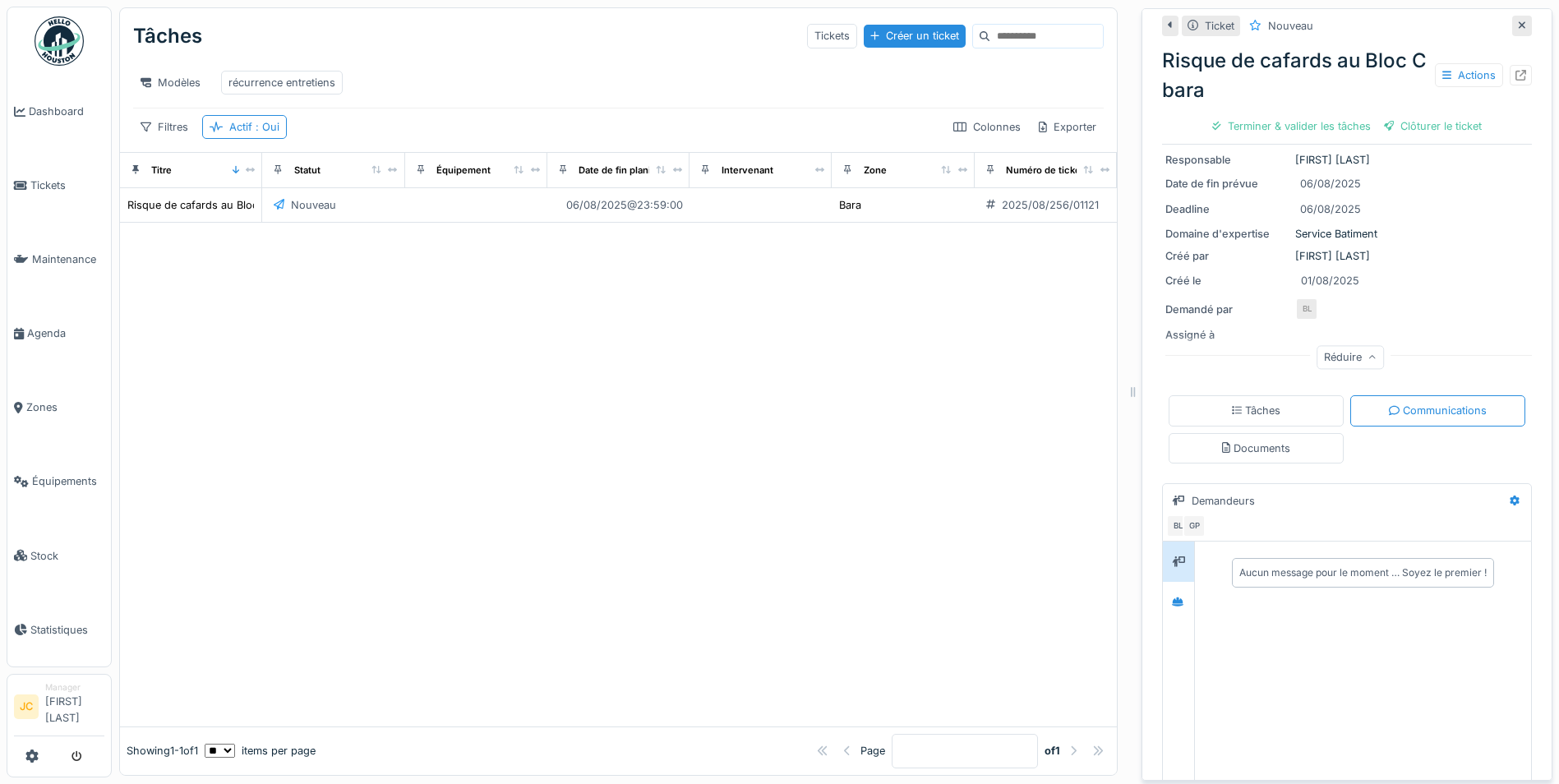 click on "Aucun message pour le moment … Soyez le premier !" at bounding box center (1363, 572) 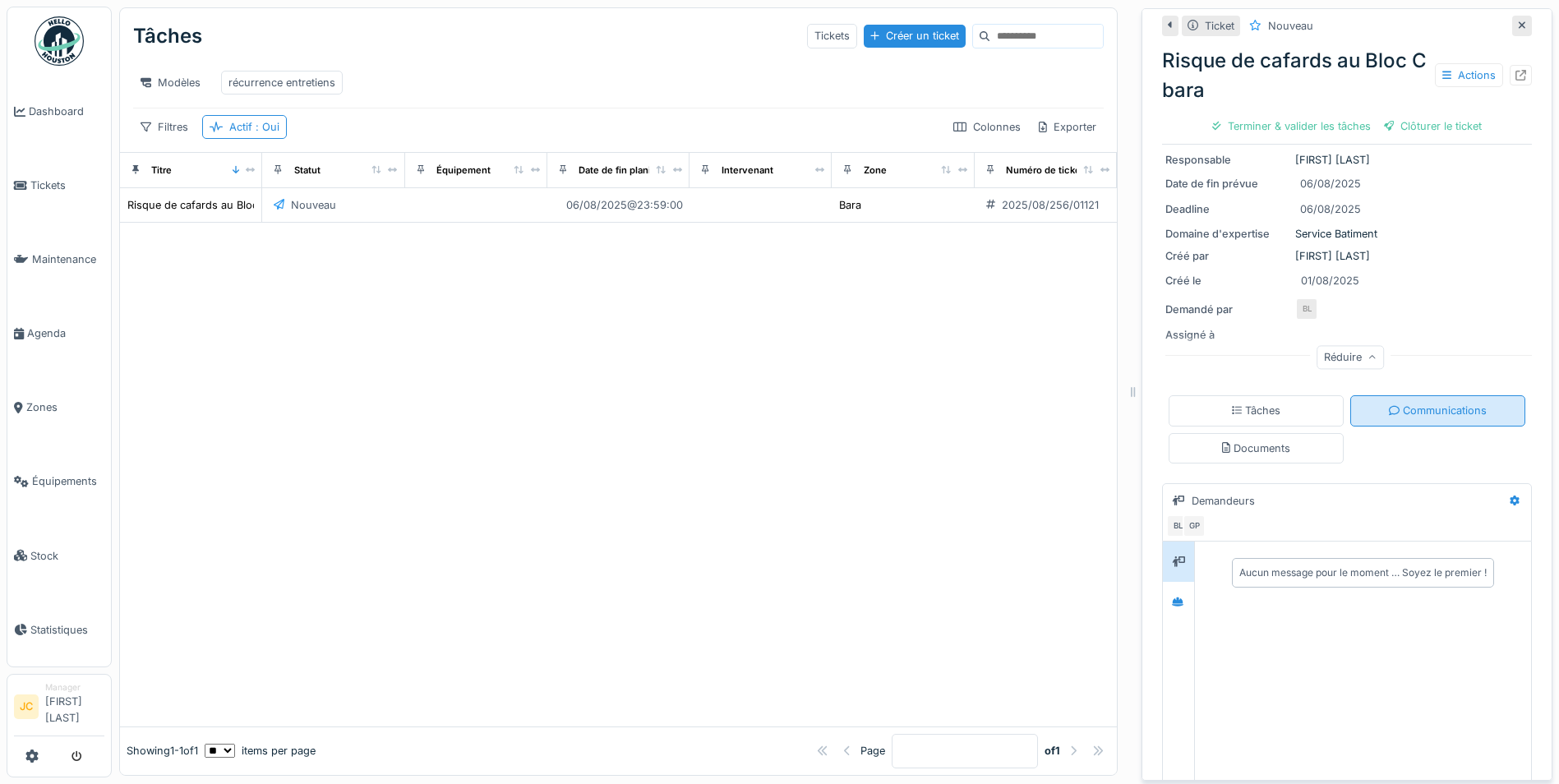 click on "Communications" at bounding box center [1437, 410] 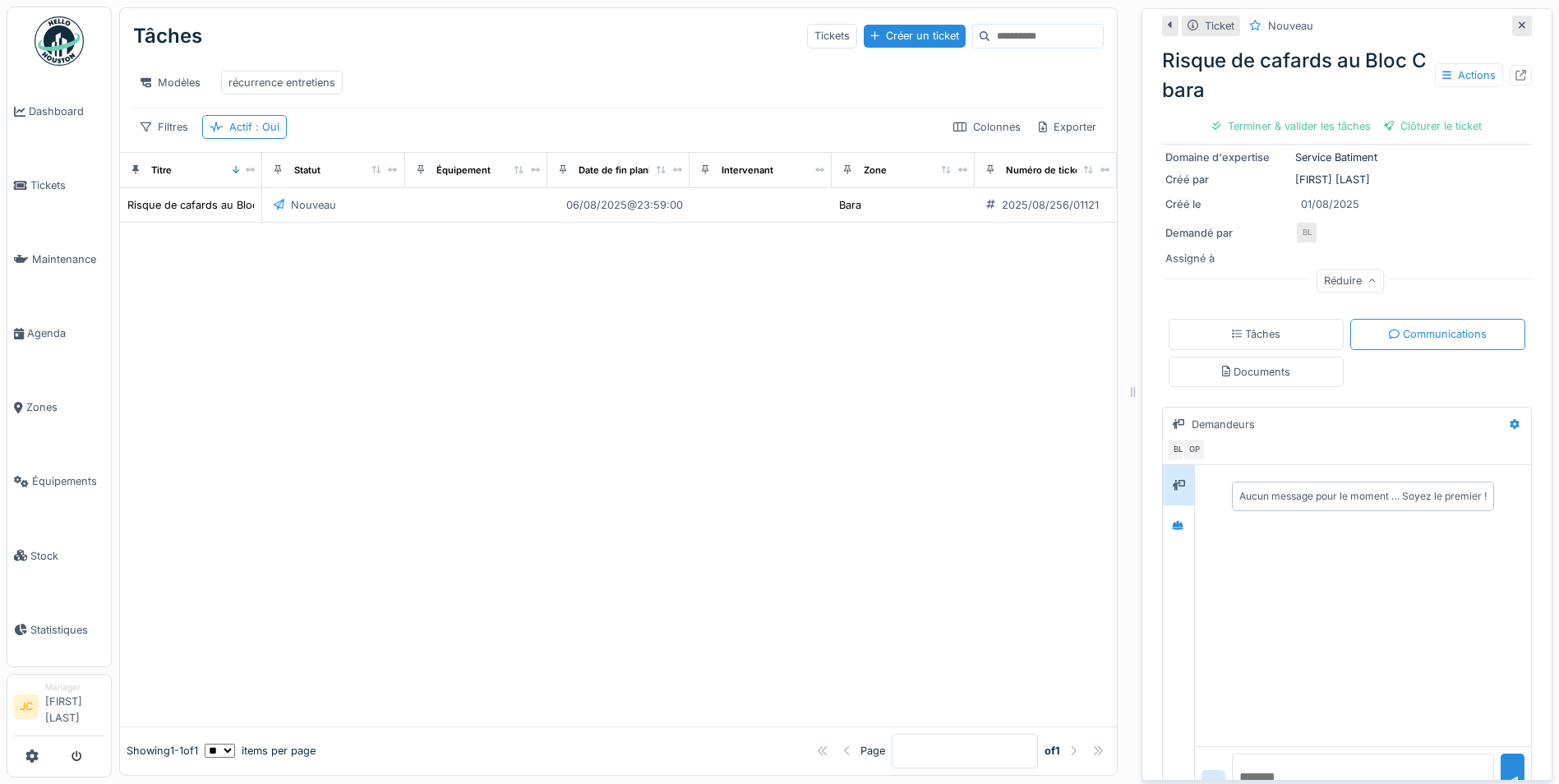 scroll, scrollTop: 285, scrollLeft: 0, axis: vertical 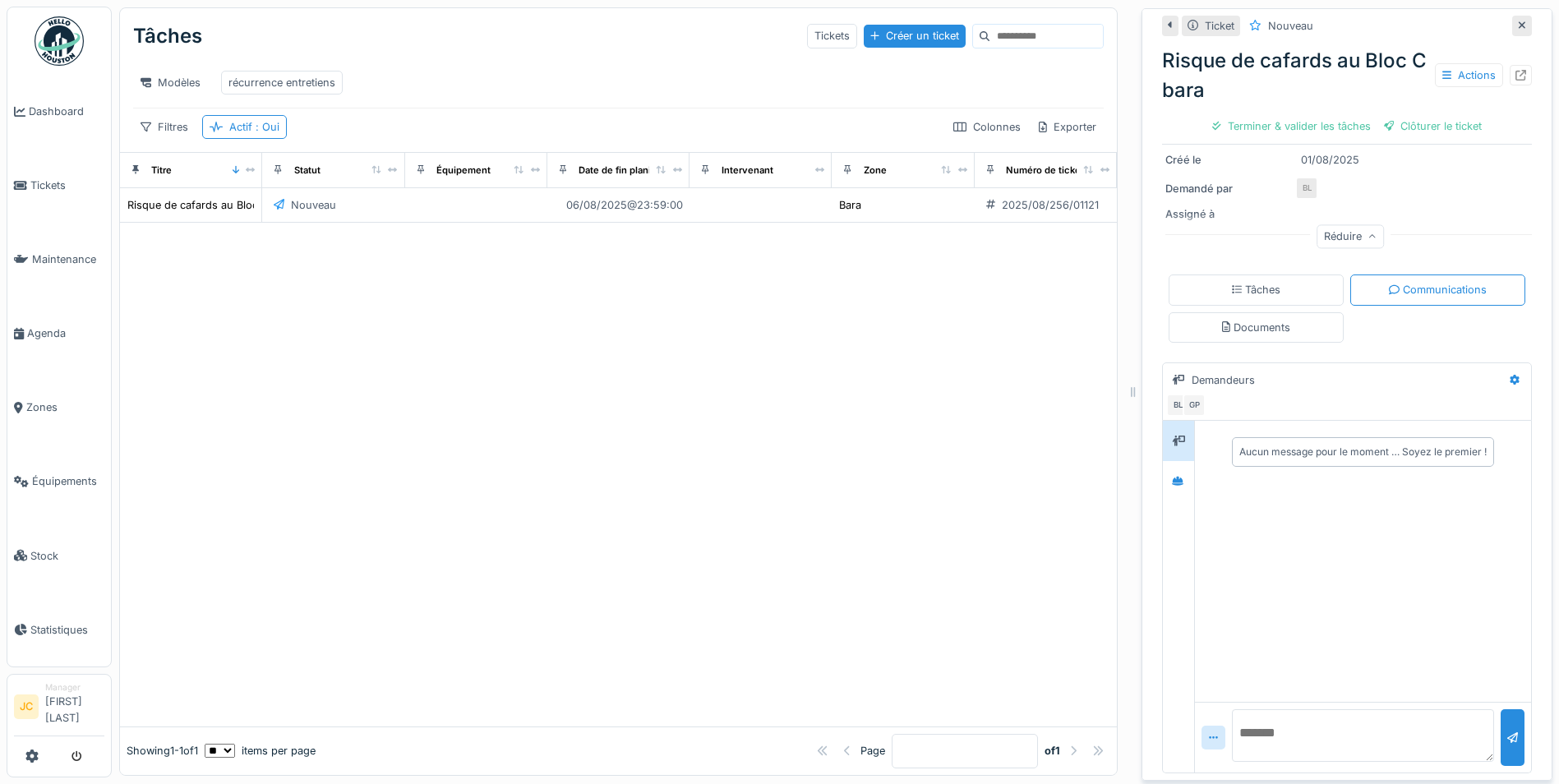 click at bounding box center (1363, 736) 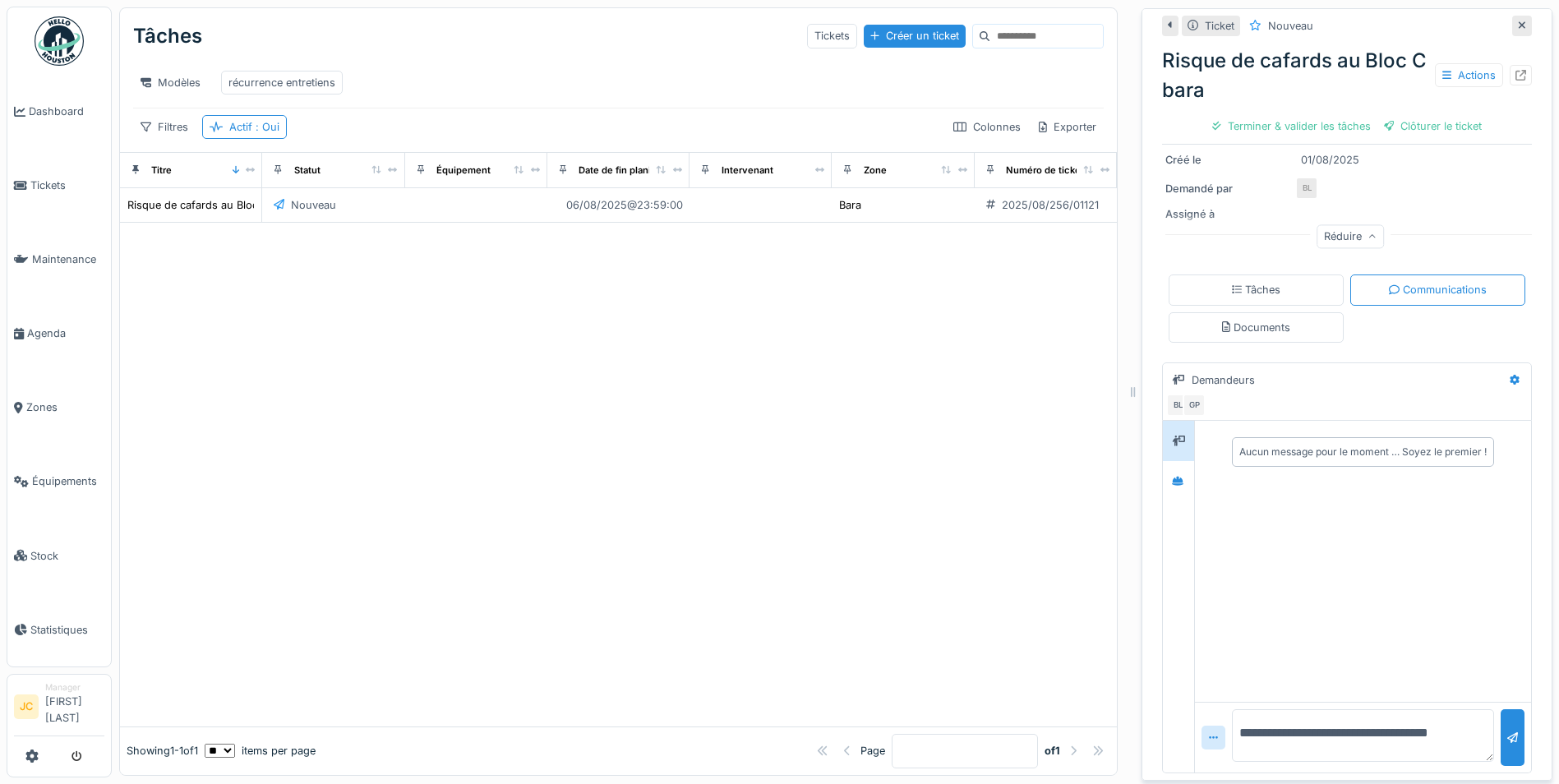 scroll, scrollTop: 1, scrollLeft: 0, axis: vertical 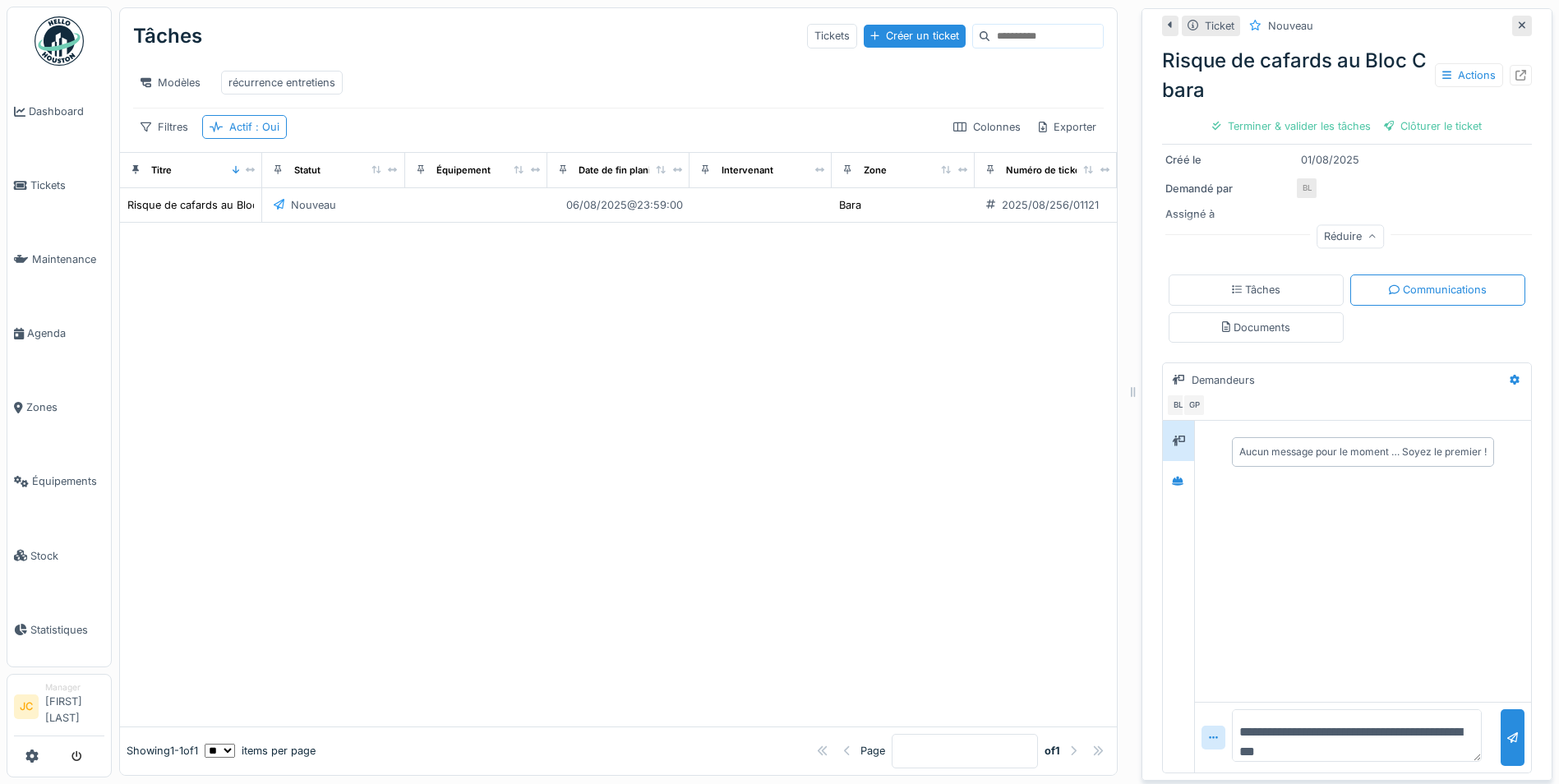 type on "**********" 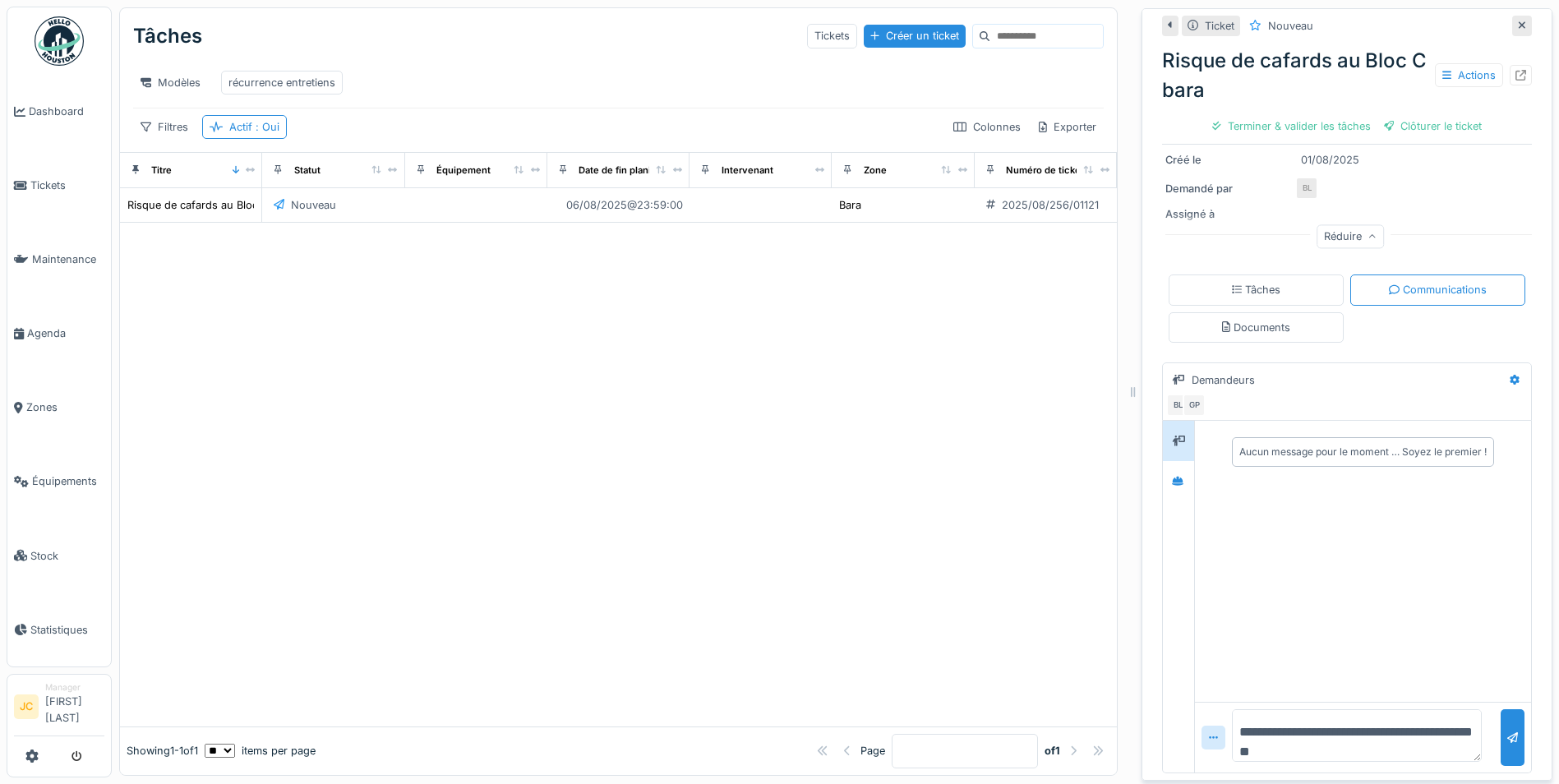 type 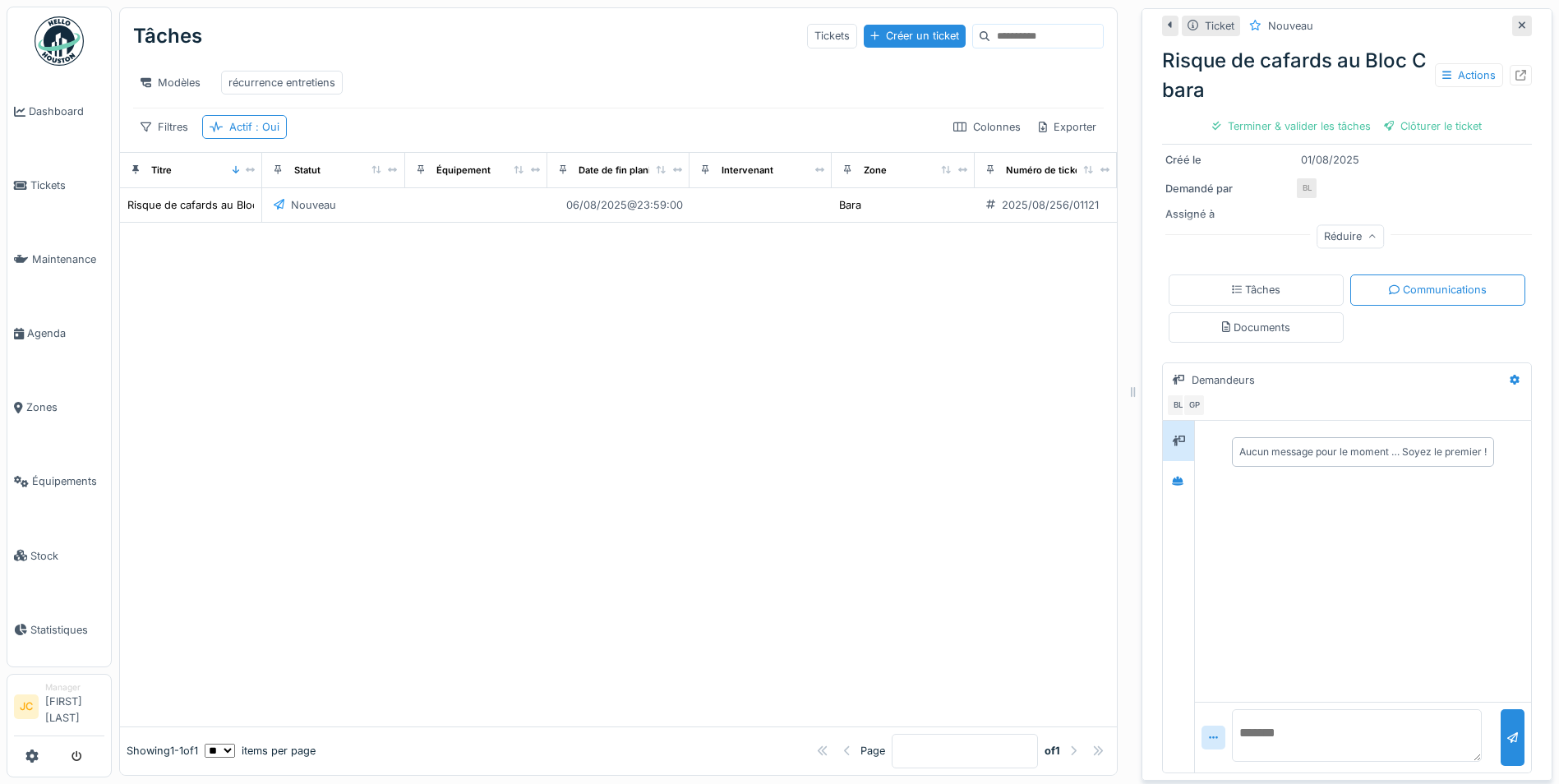scroll, scrollTop: 0, scrollLeft: 0, axis: both 